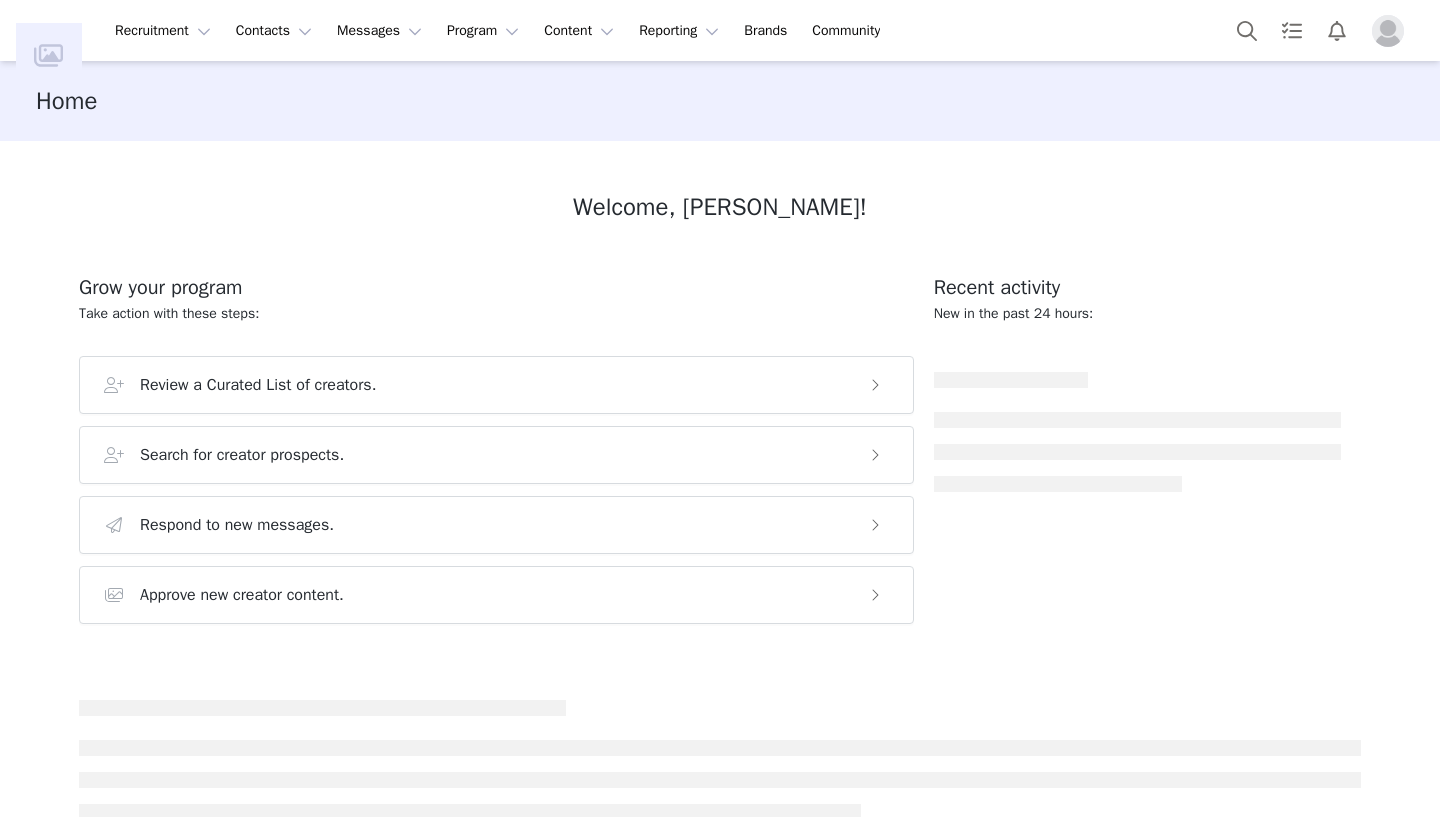 scroll, scrollTop: 0, scrollLeft: 0, axis: both 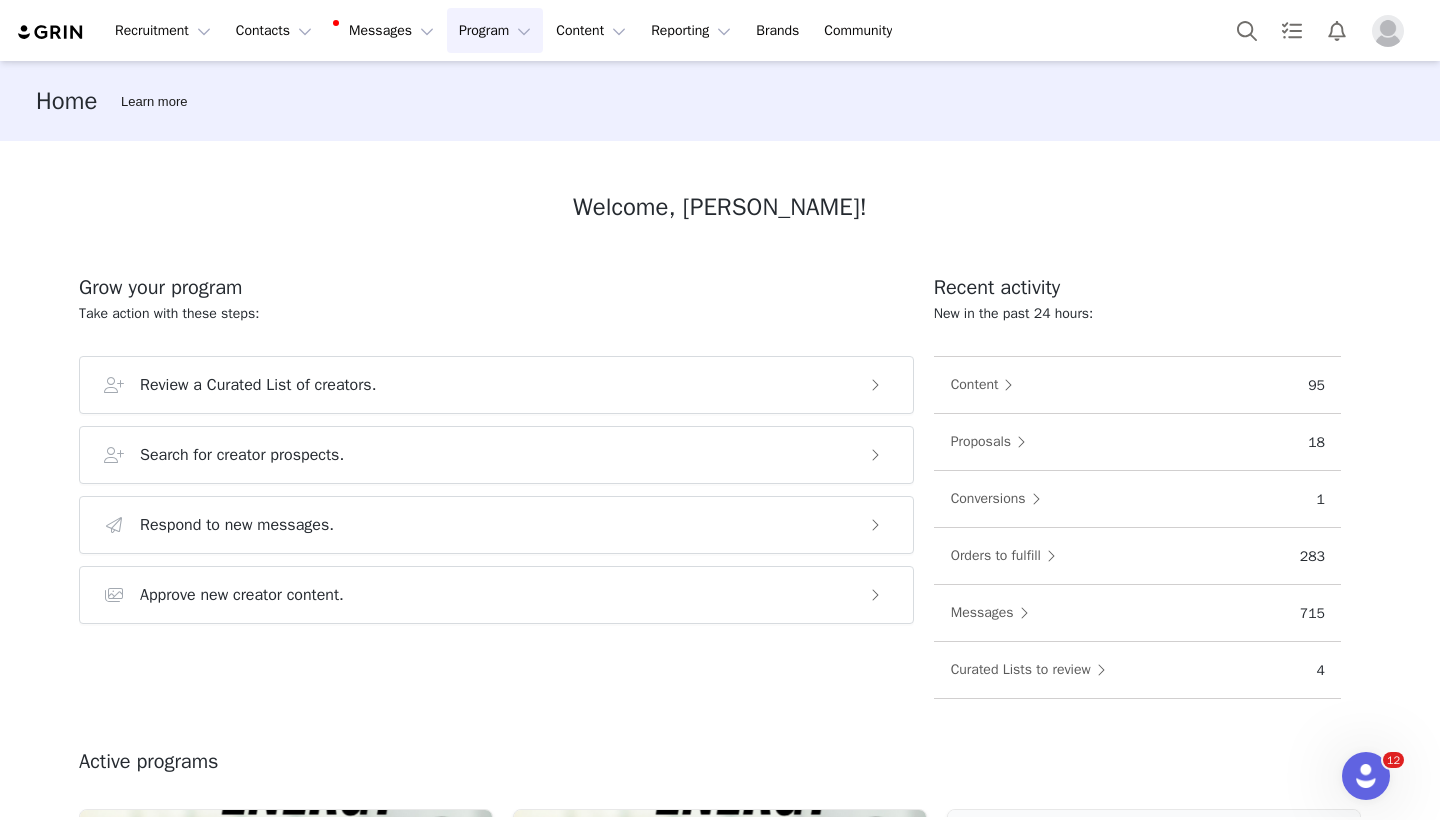 click on "Program Program" at bounding box center [495, 30] 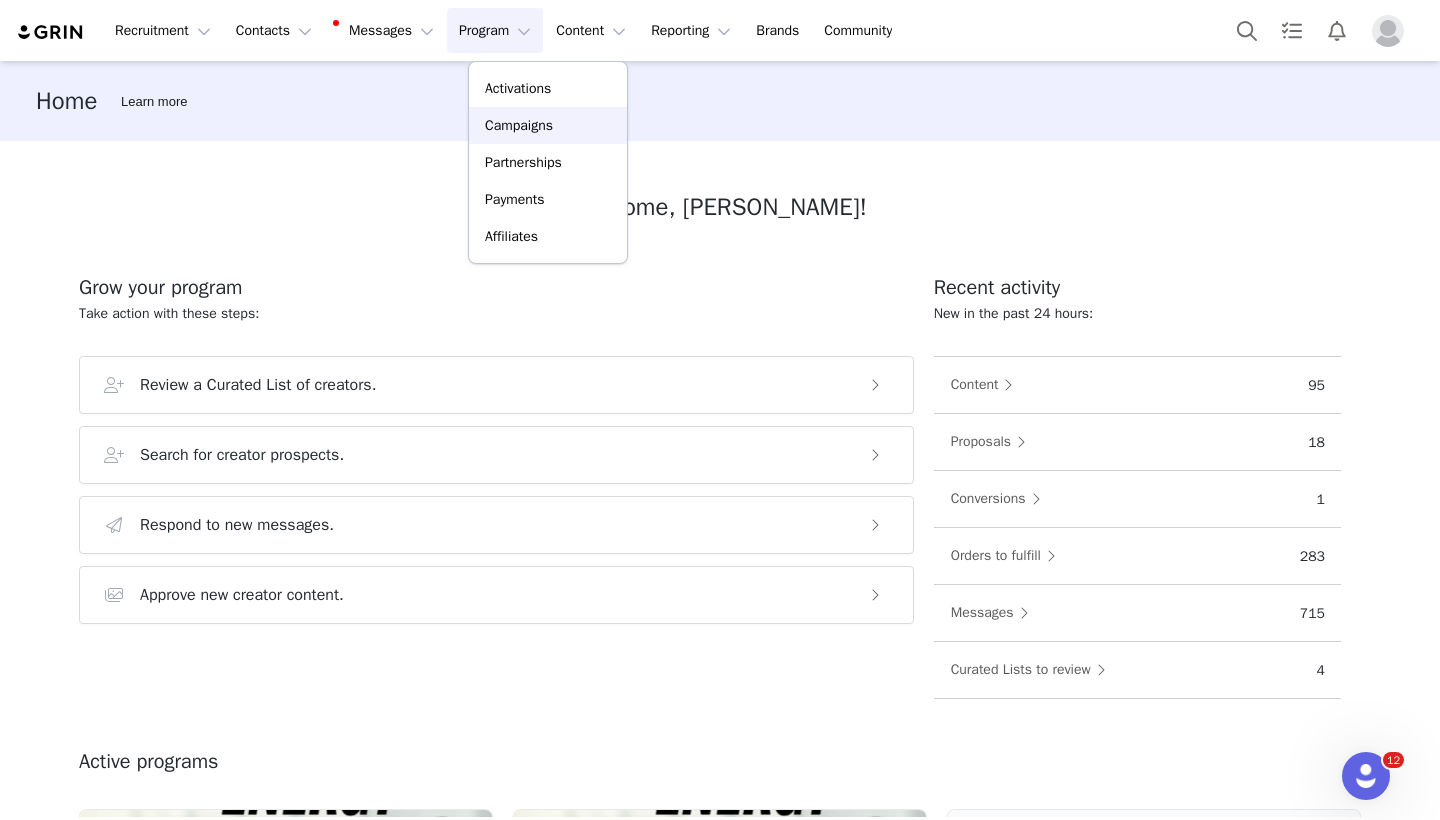 click on "Campaigns" at bounding box center (519, 125) 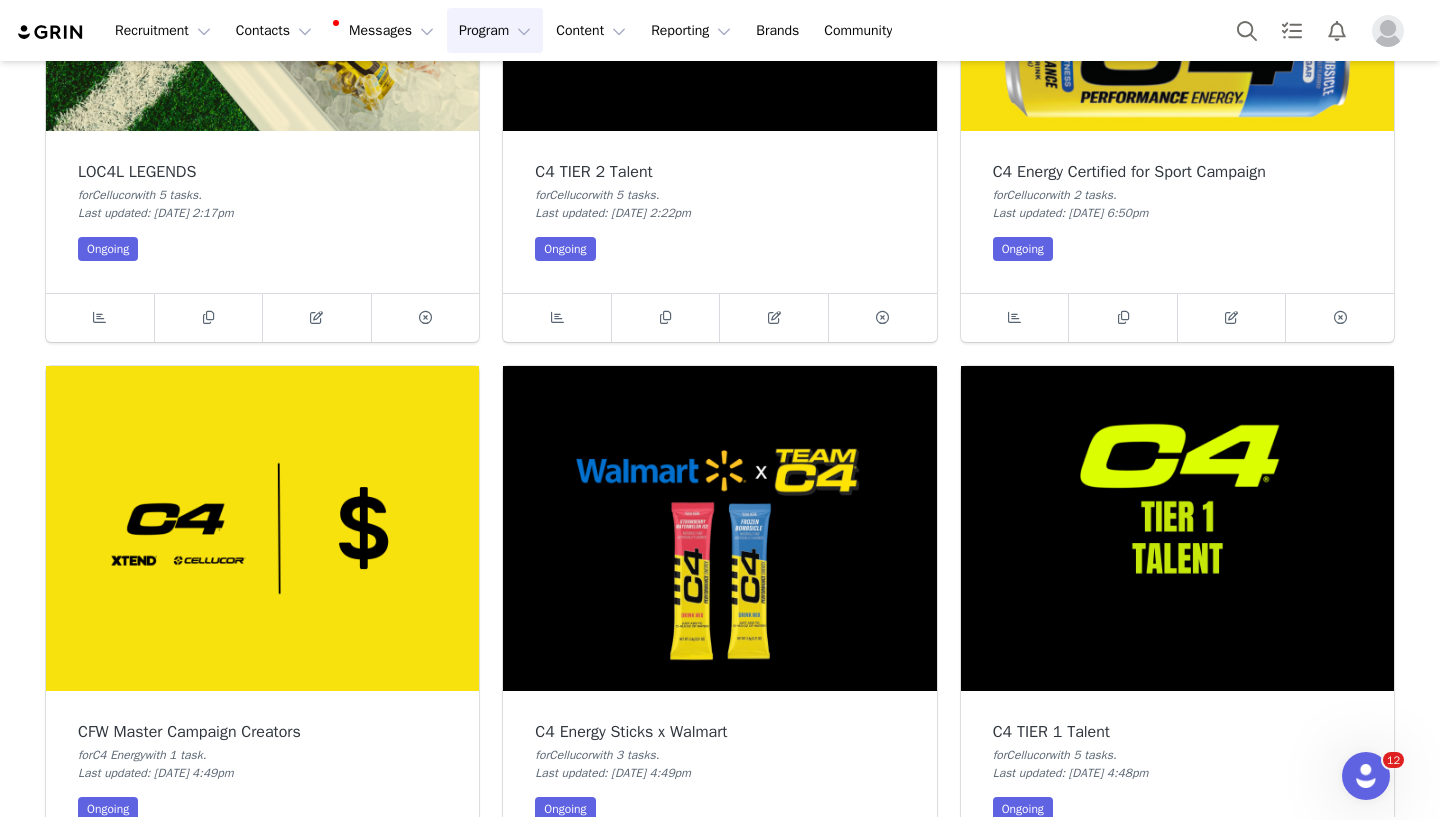 scroll, scrollTop: 359, scrollLeft: 0, axis: vertical 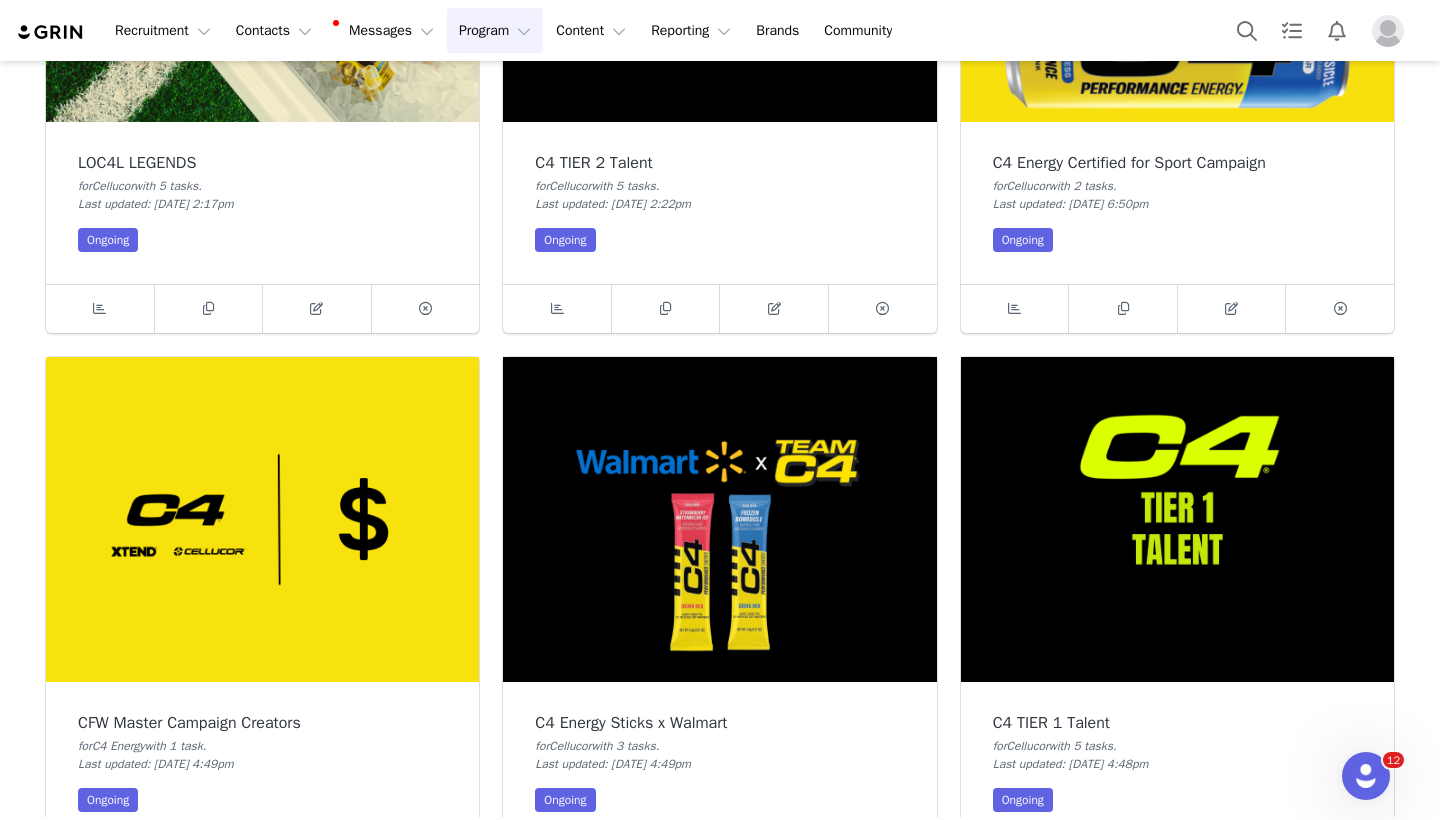 click at bounding box center (262, 519) 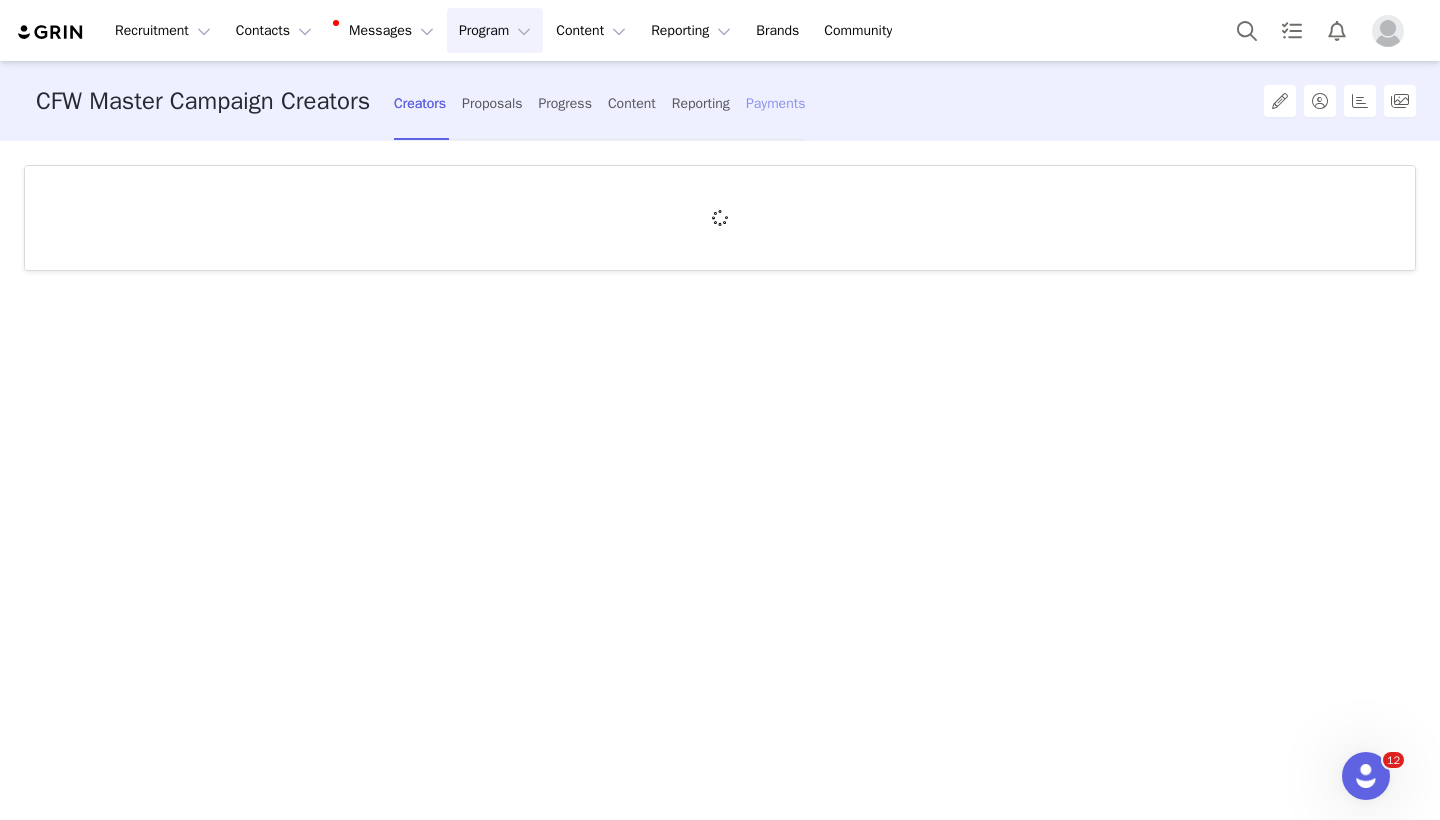 click on "Payments" at bounding box center [776, 103] 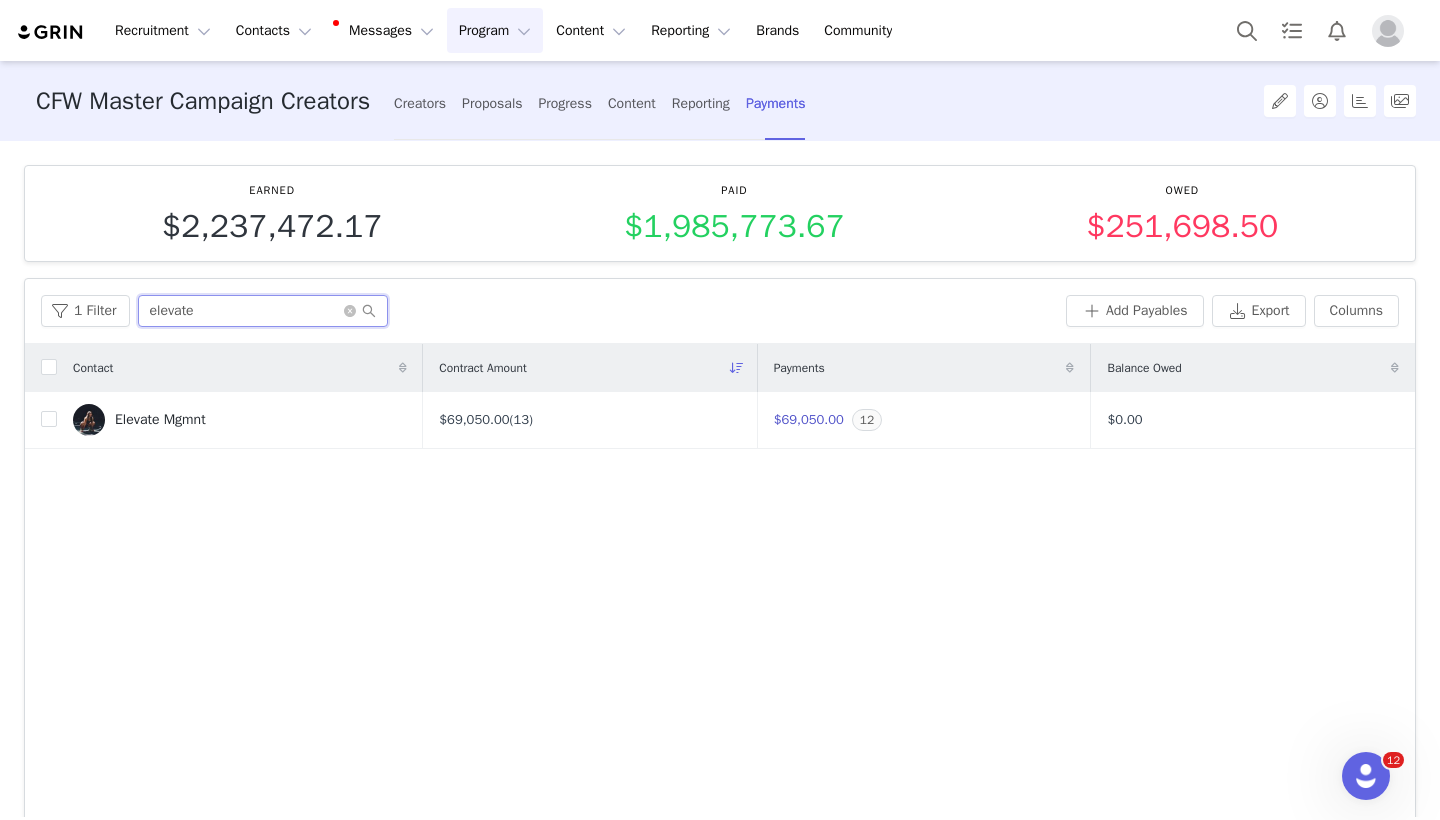 click on "elevate" at bounding box center [263, 311] 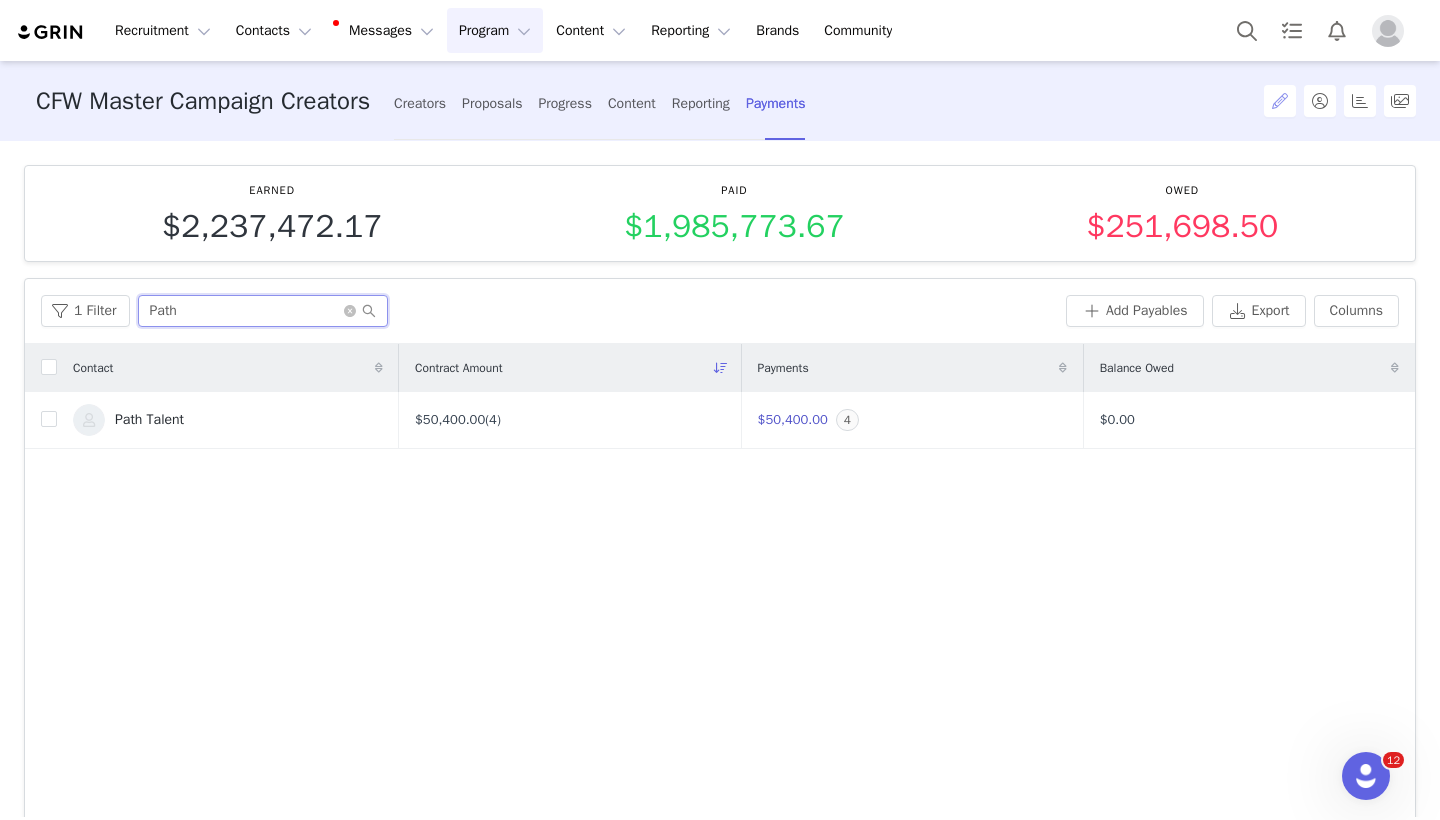 type on "Path" 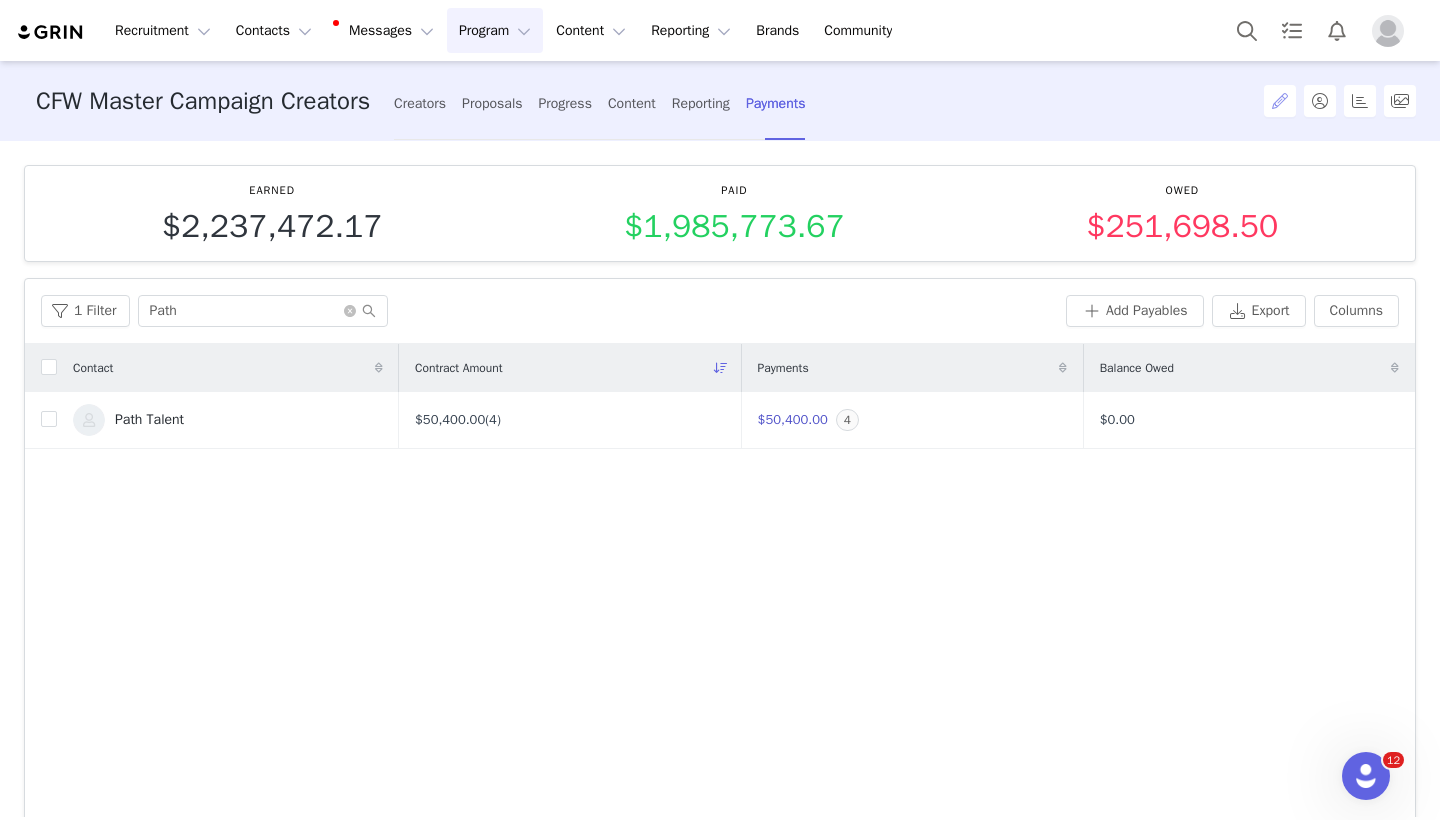 click at bounding box center [1280, 101] 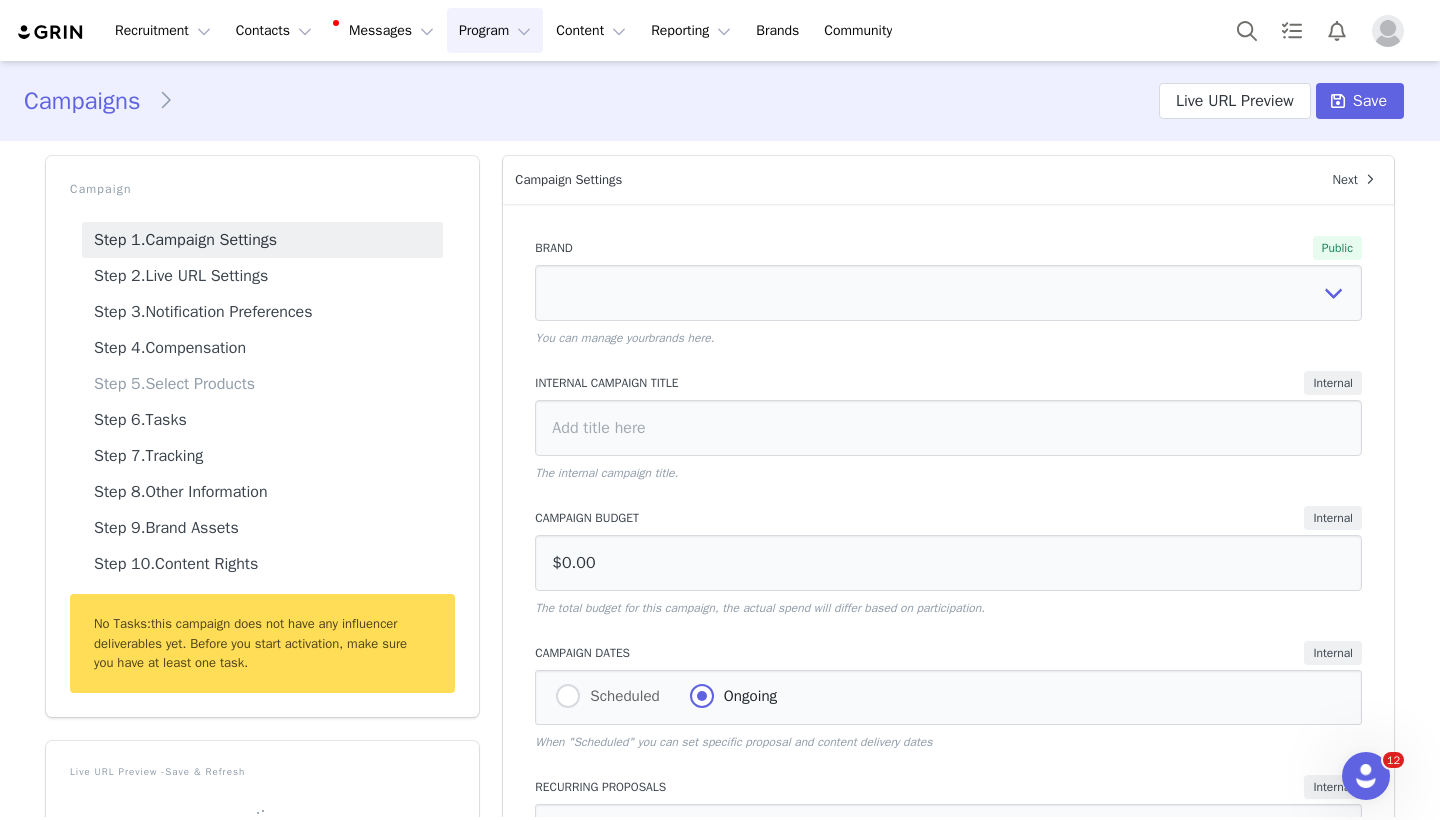 scroll, scrollTop: 0, scrollLeft: 0, axis: both 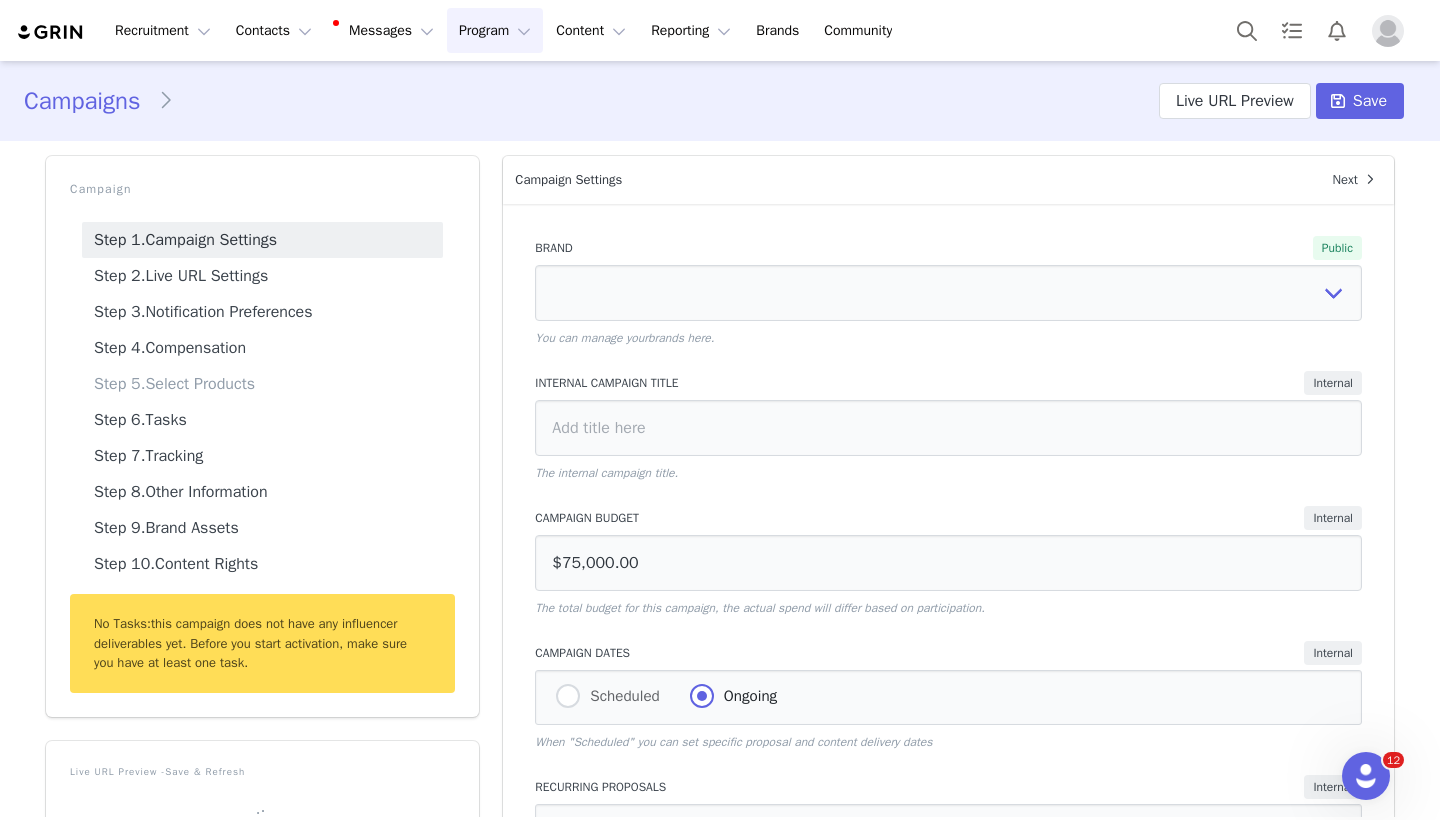 select on "03da9d40-5a4d-4b27-a2bd-6d0e8234904a" 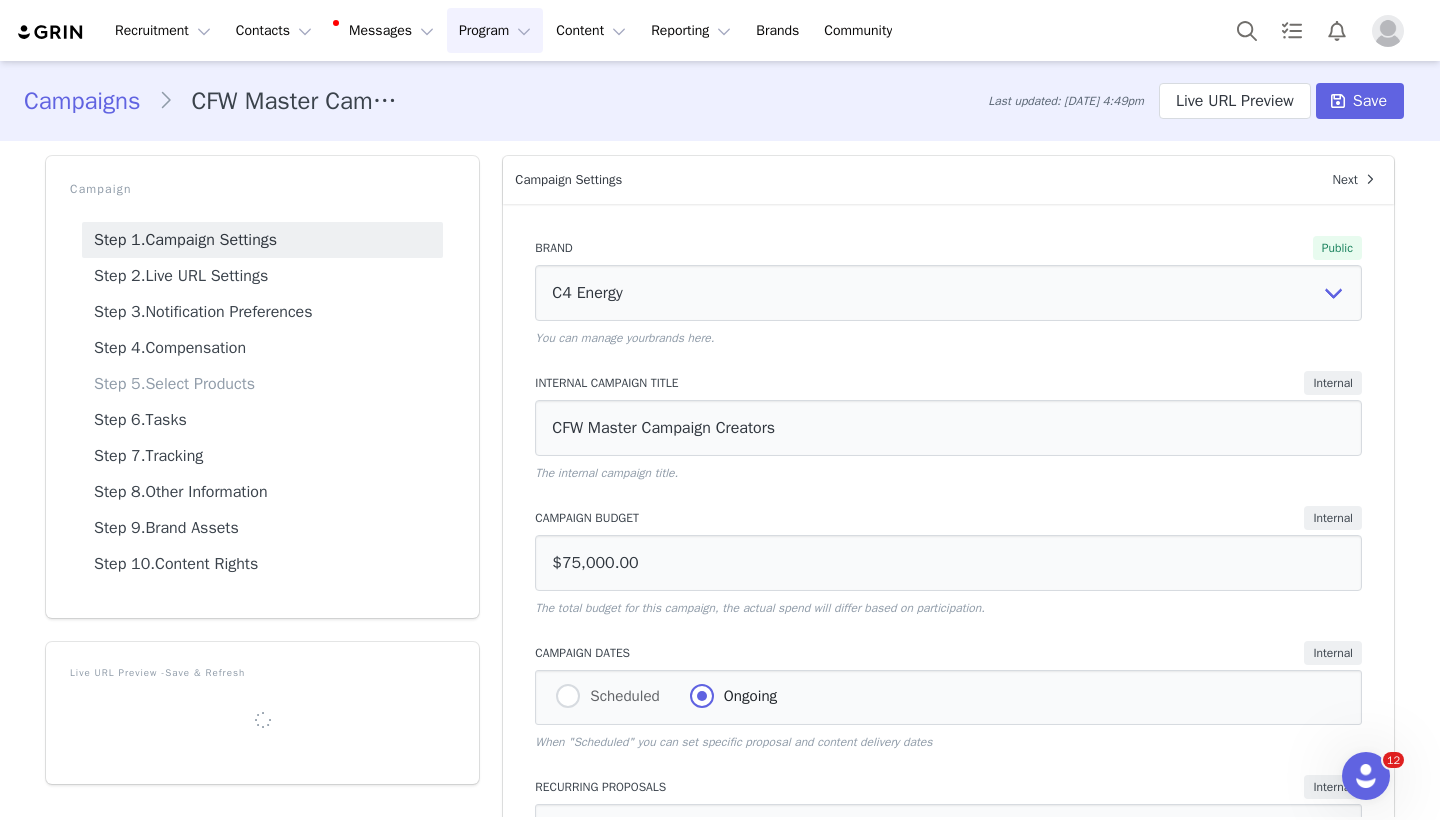 click on "Program Program" at bounding box center [495, 30] 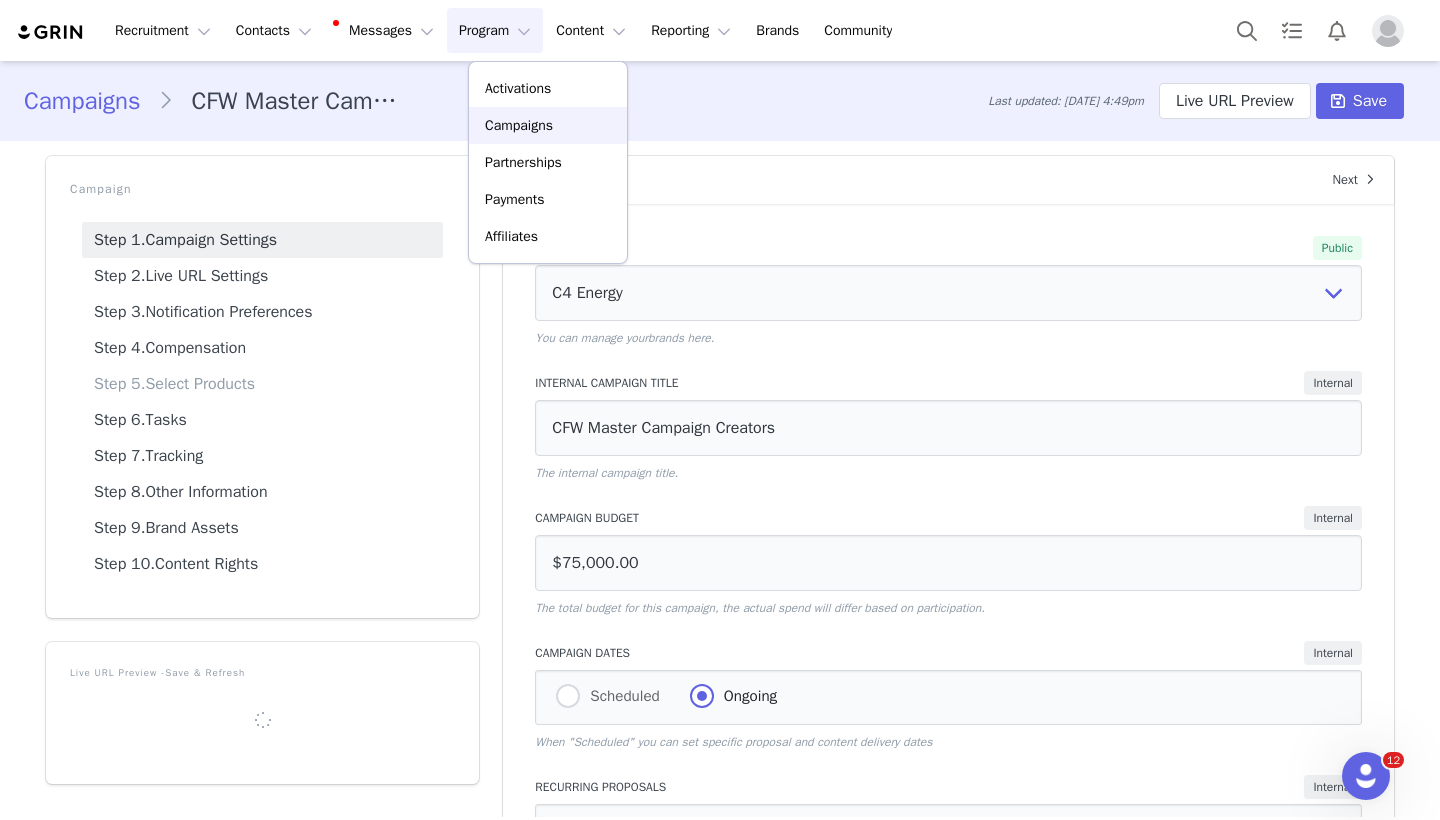click on "Campaigns" at bounding box center (519, 125) 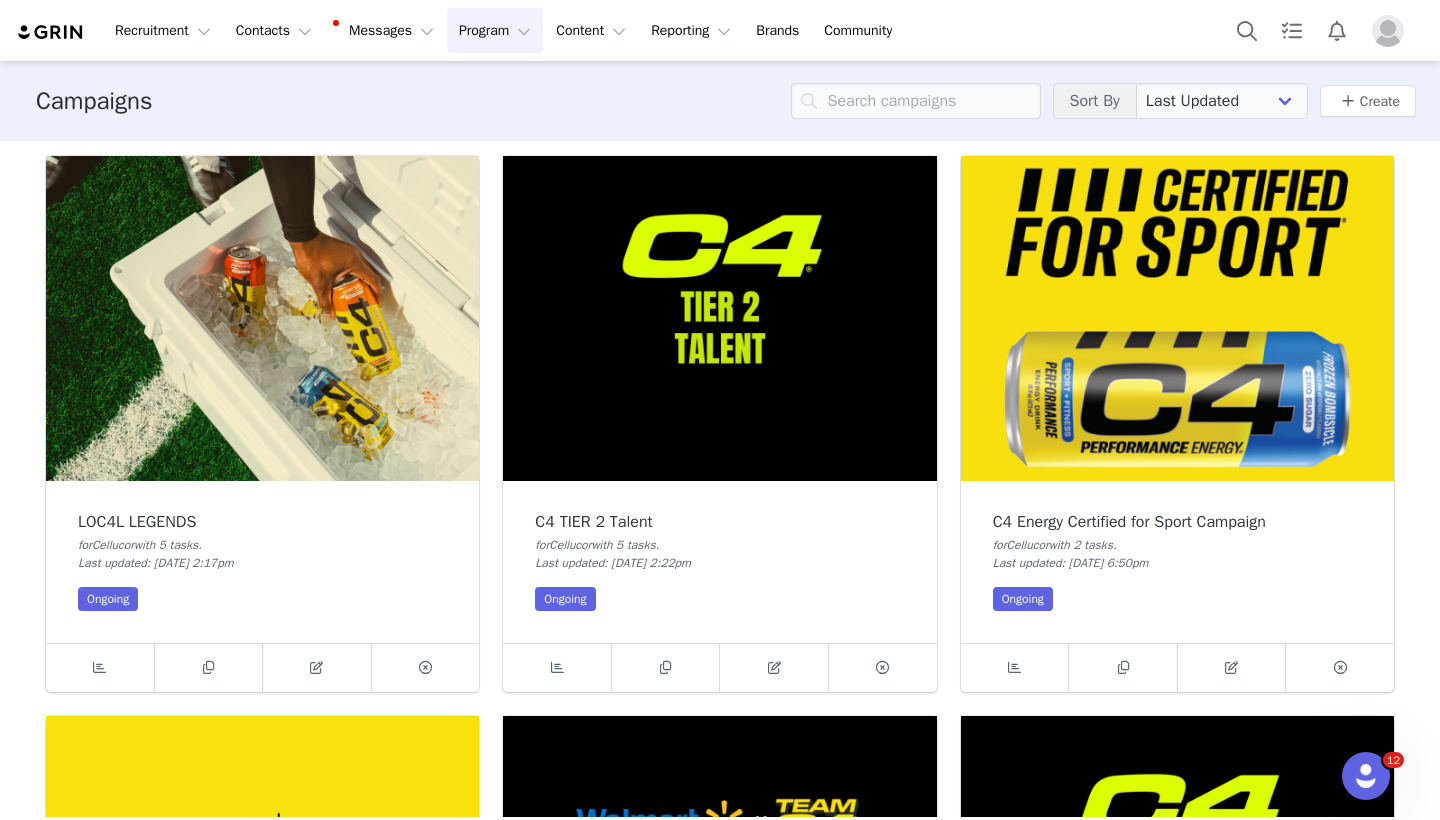 scroll, scrollTop: 543, scrollLeft: 0, axis: vertical 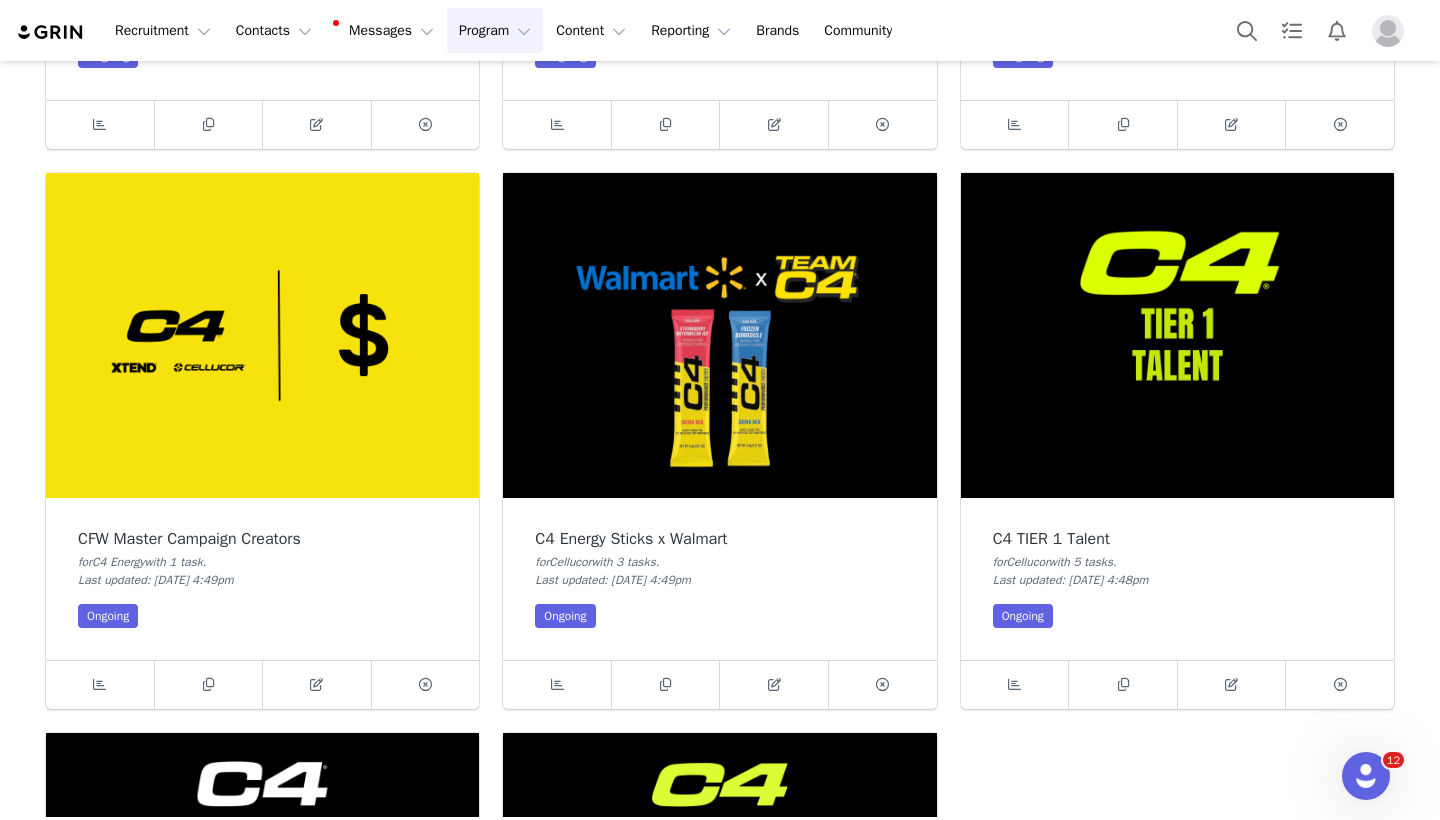 click at bounding box center (262, 335) 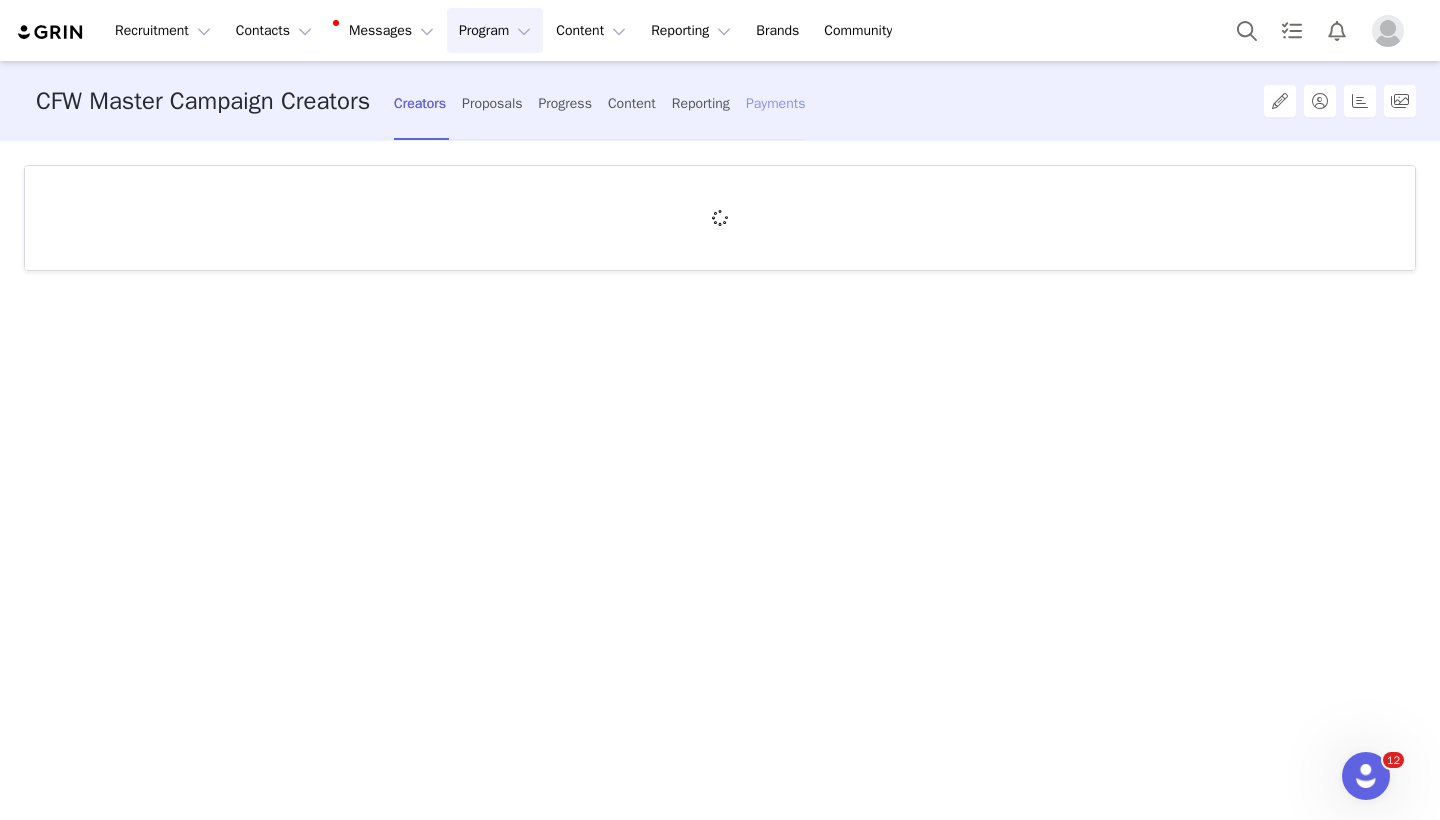 click on "Payments" at bounding box center (776, 103) 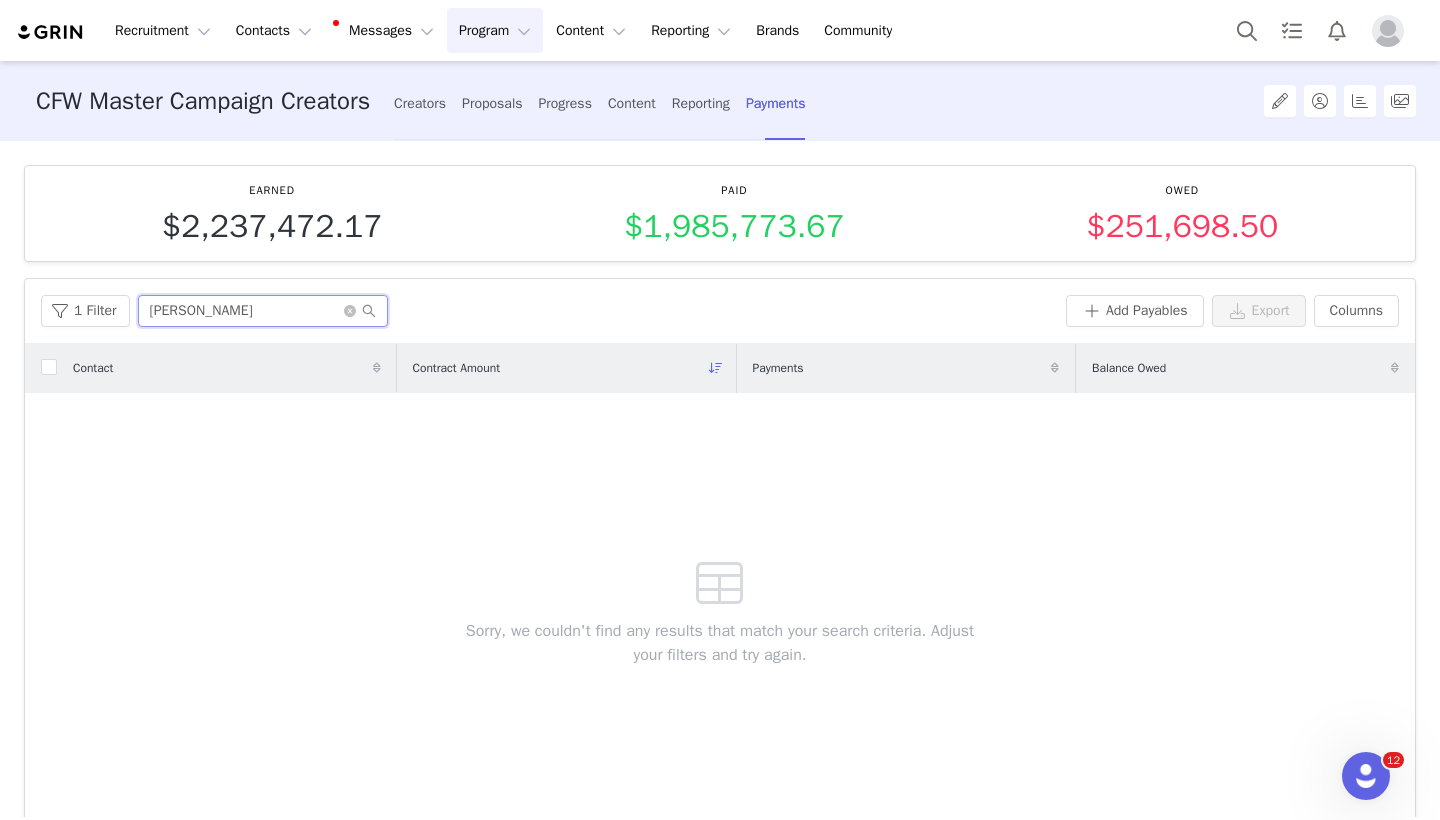 click on "parth" at bounding box center [263, 311] 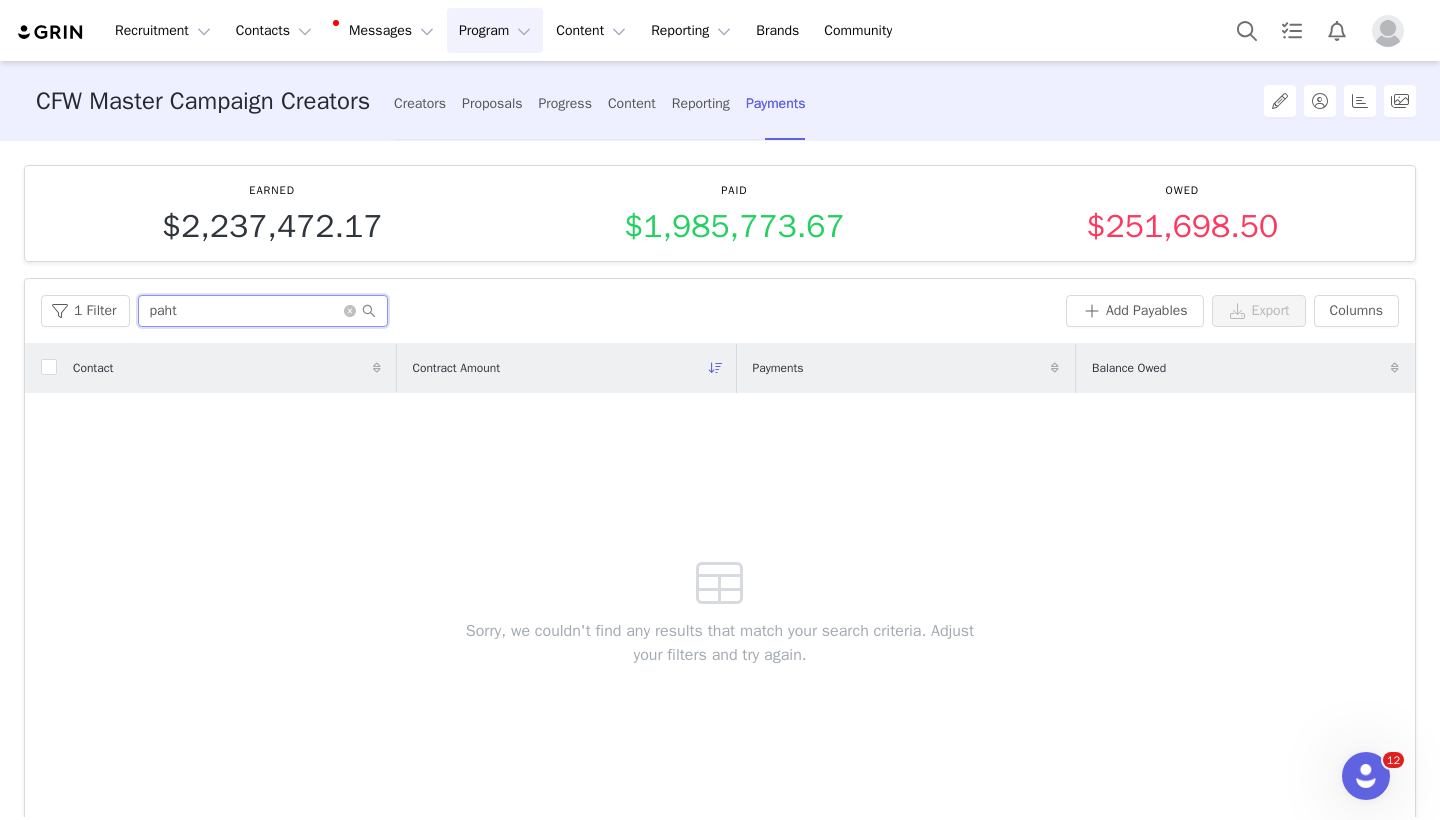 type on "past" 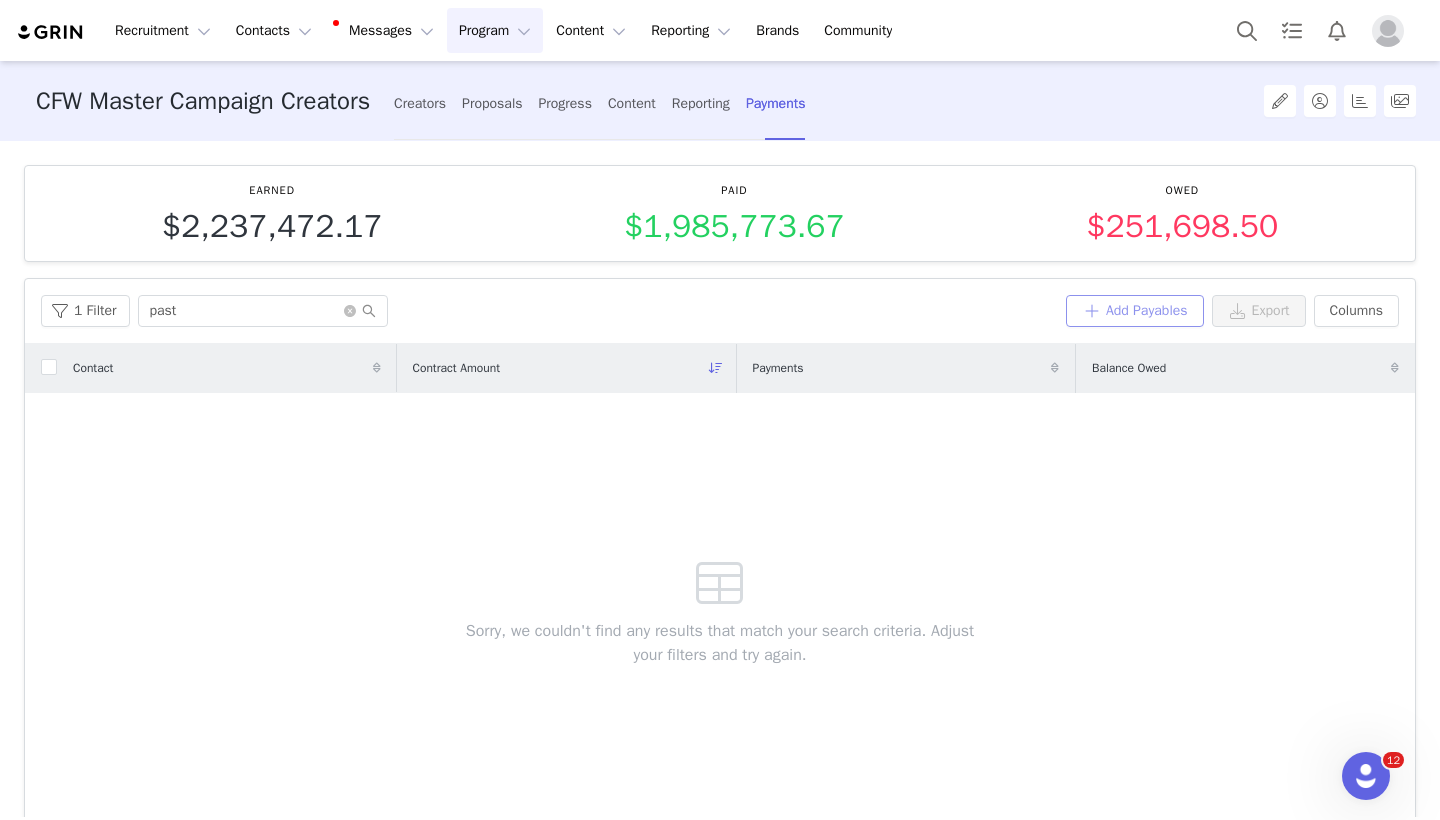 drag, startPoint x: 278, startPoint y: 318, endPoint x: 1106, endPoint y: 315, distance: 828.00543 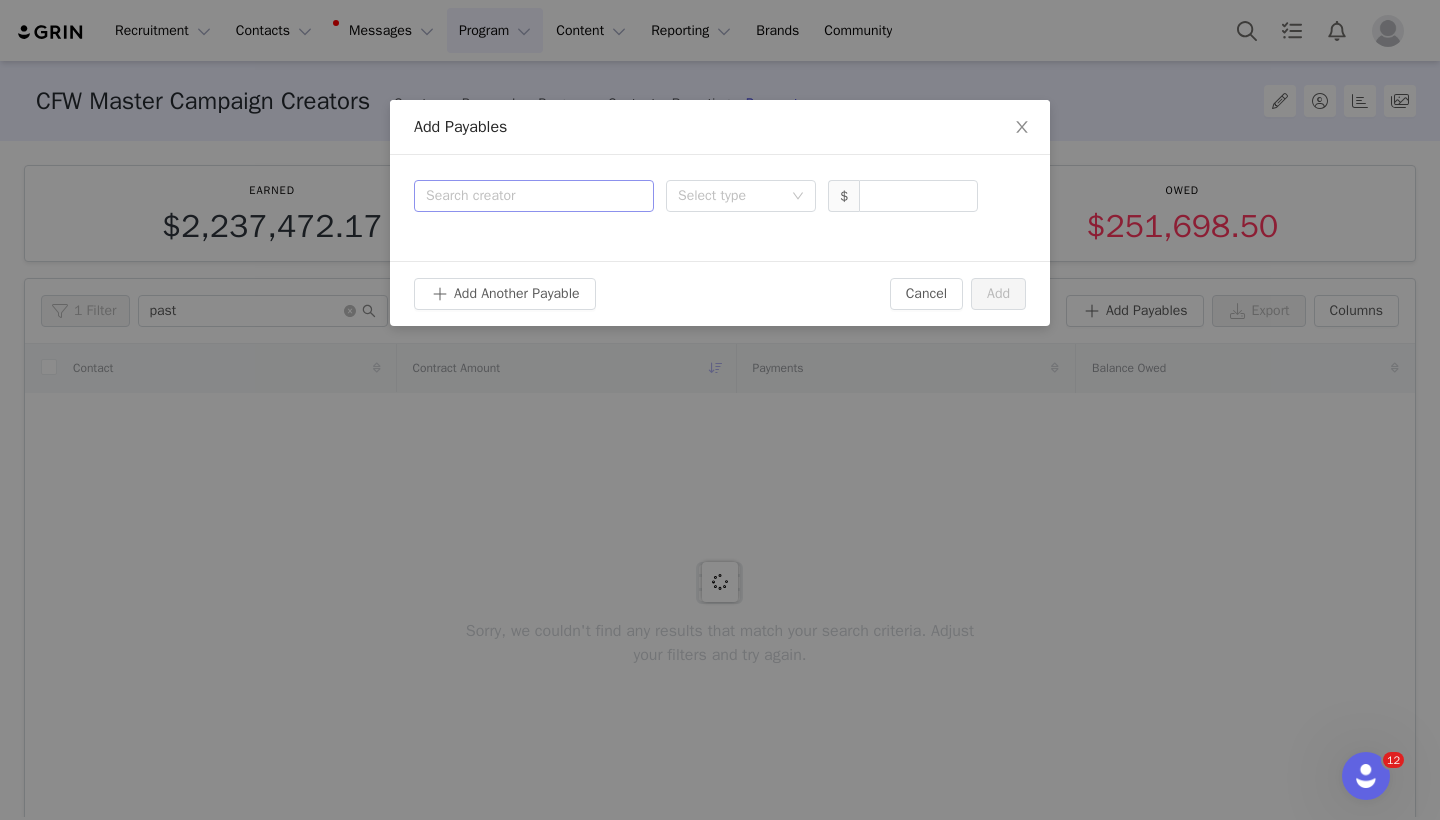 click on "Search creator" at bounding box center (534, 196) 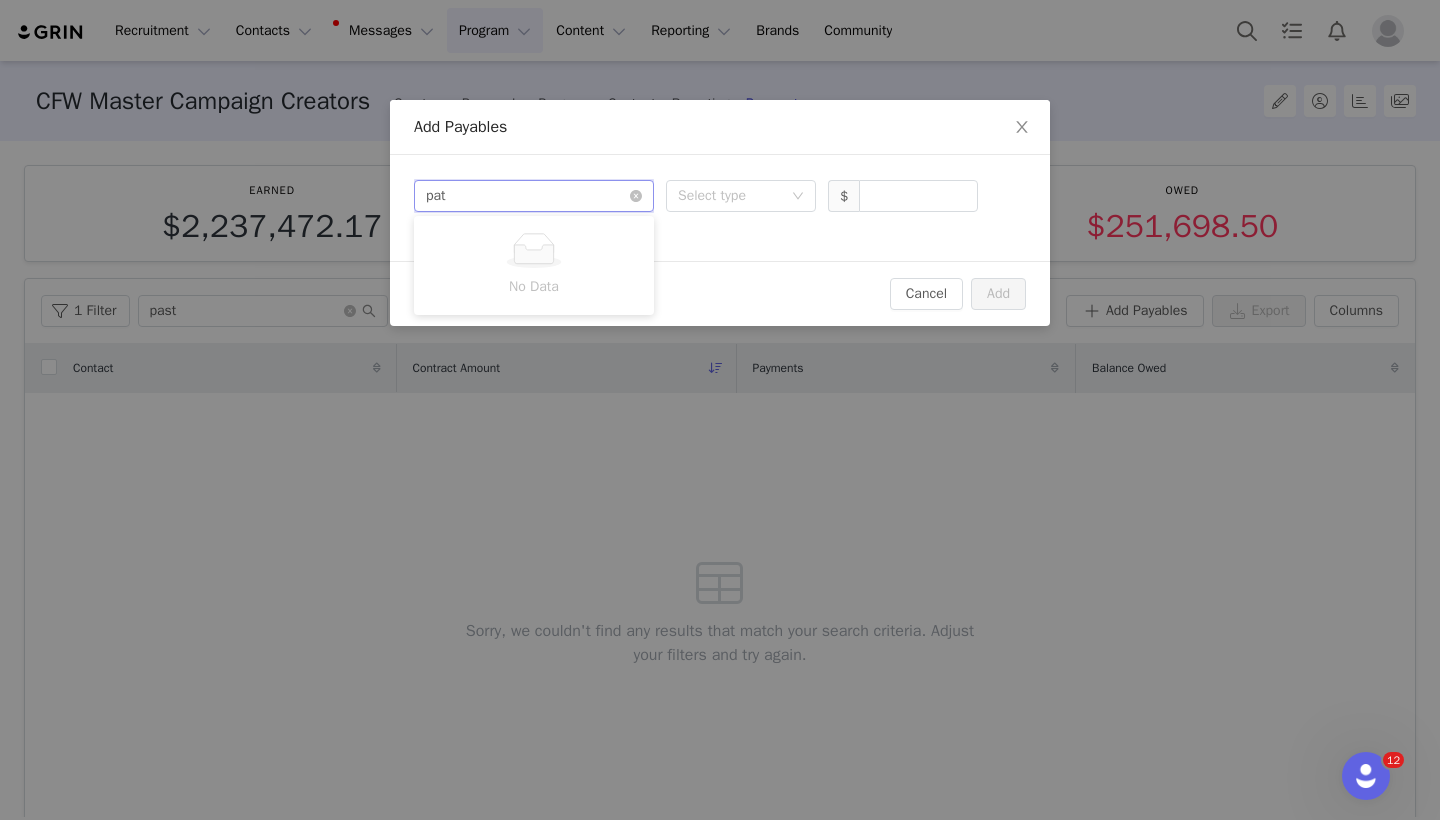 type on "path" 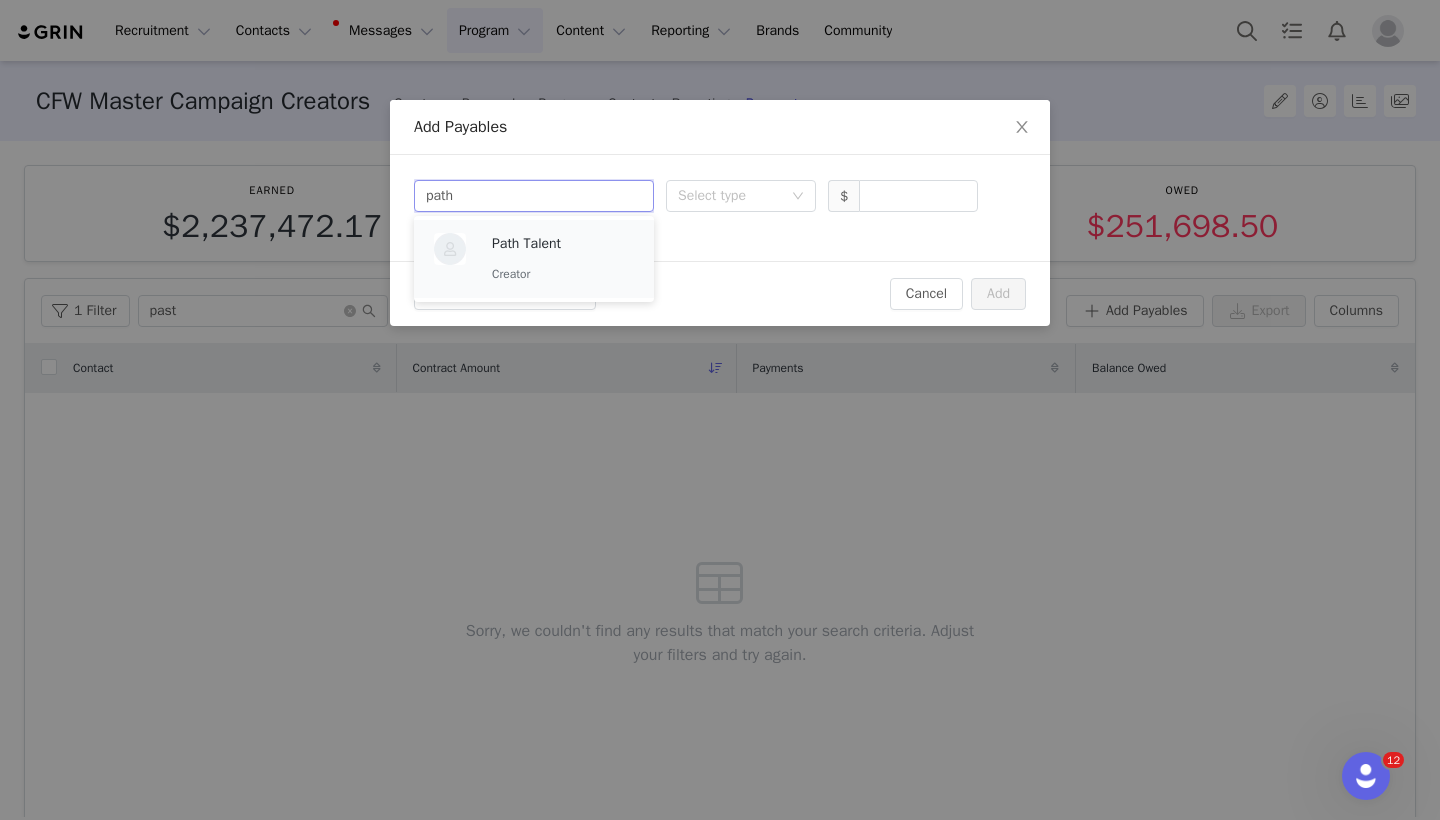 click on "Path Talent" at bounding box center (563, 244) 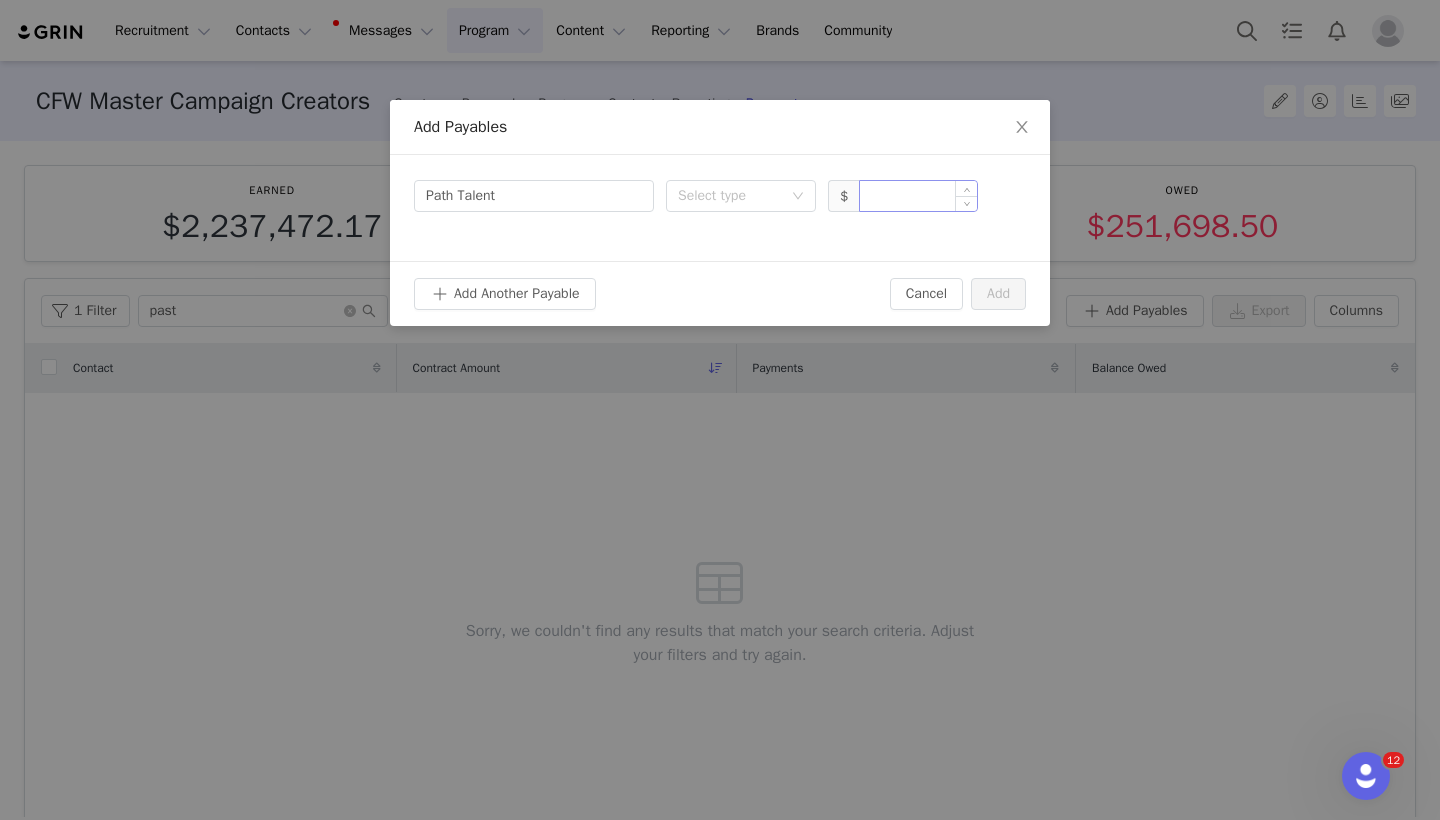 click at bounding box center [918, 196] 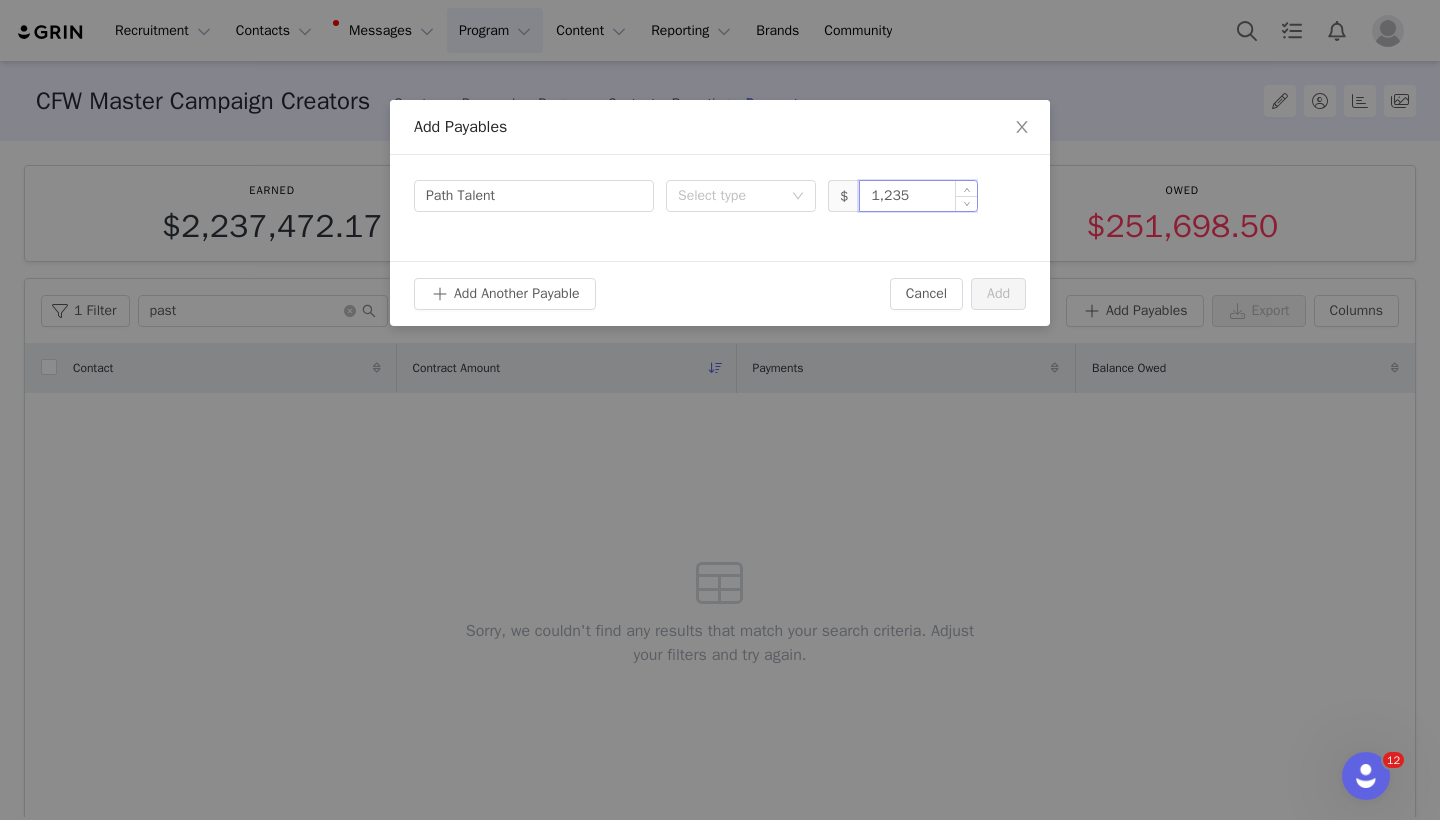 type on "12,350" 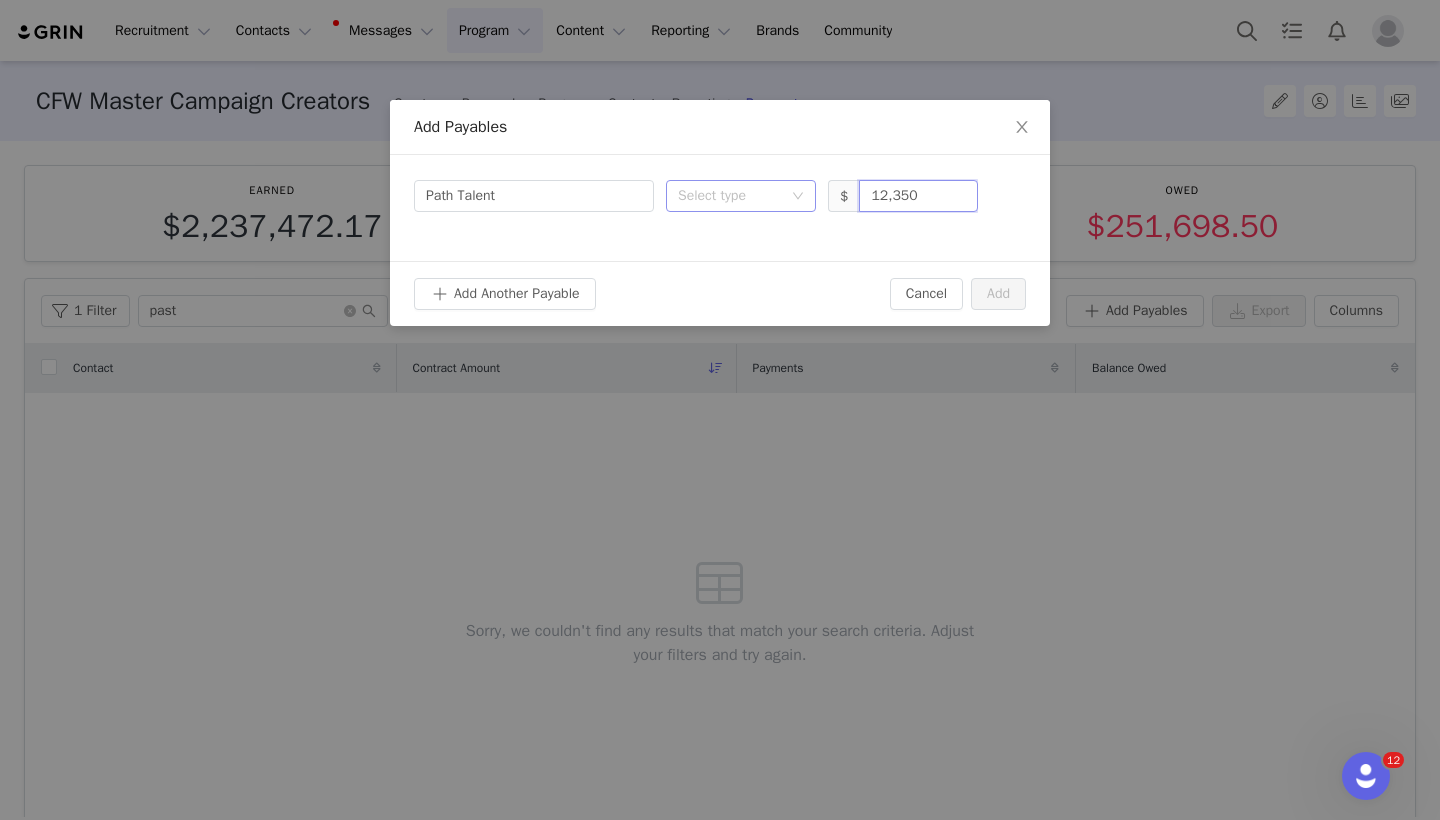 click on "Select type" at bounding box center (730, 196) 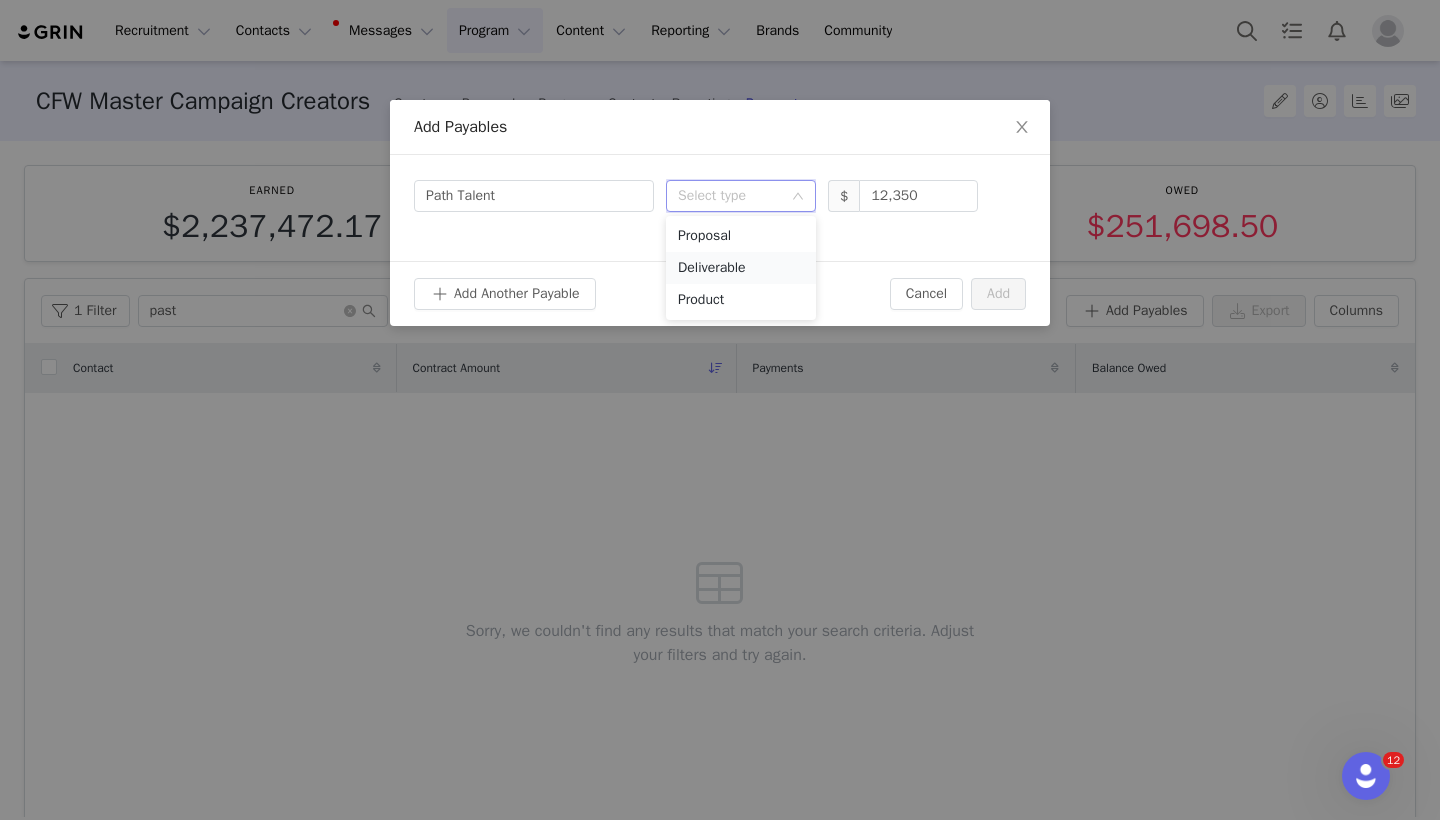 click on "Deliverable" at bounding box center (741, 268) 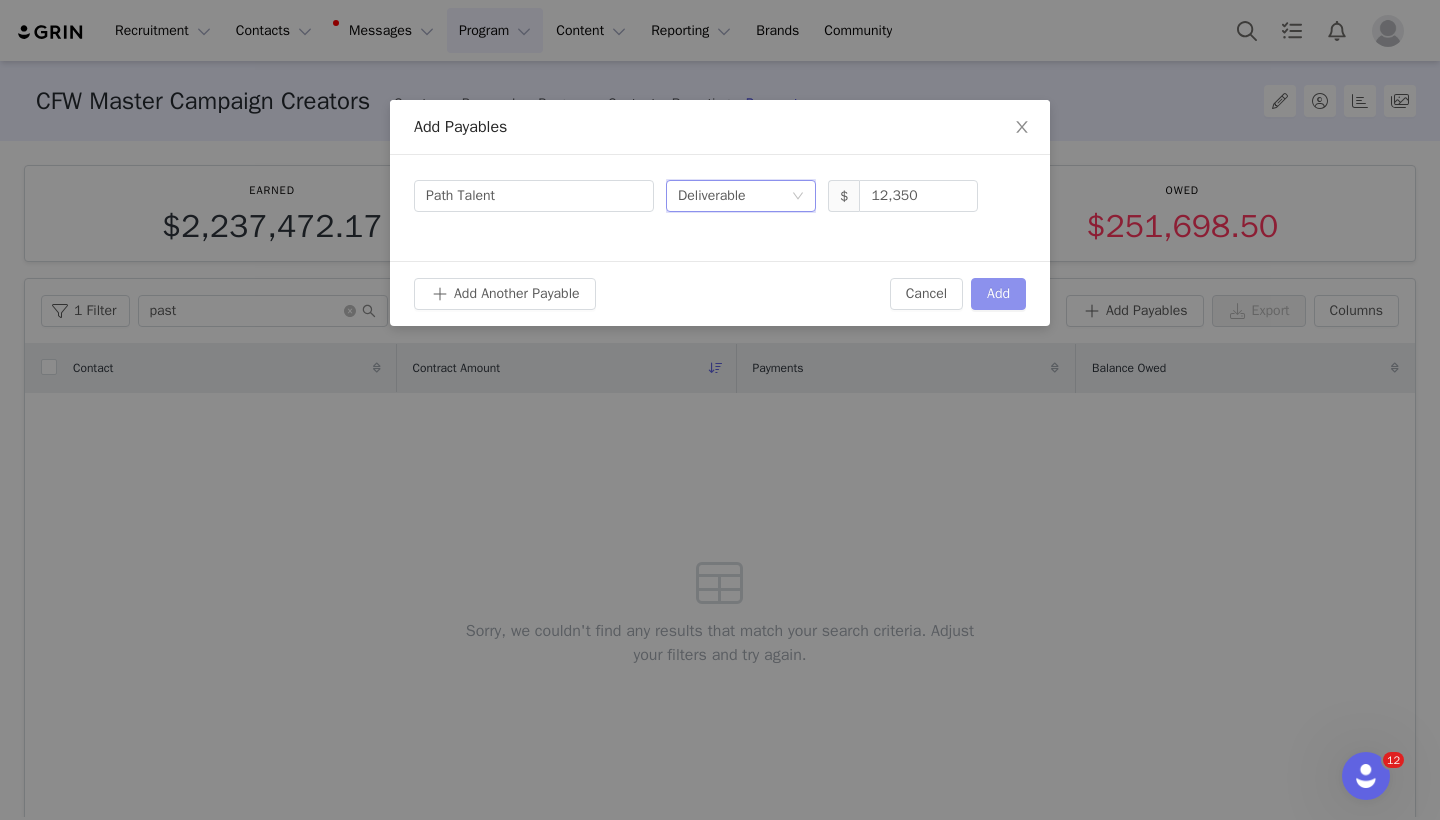 click on "Add" at bounding box center (998, 294) 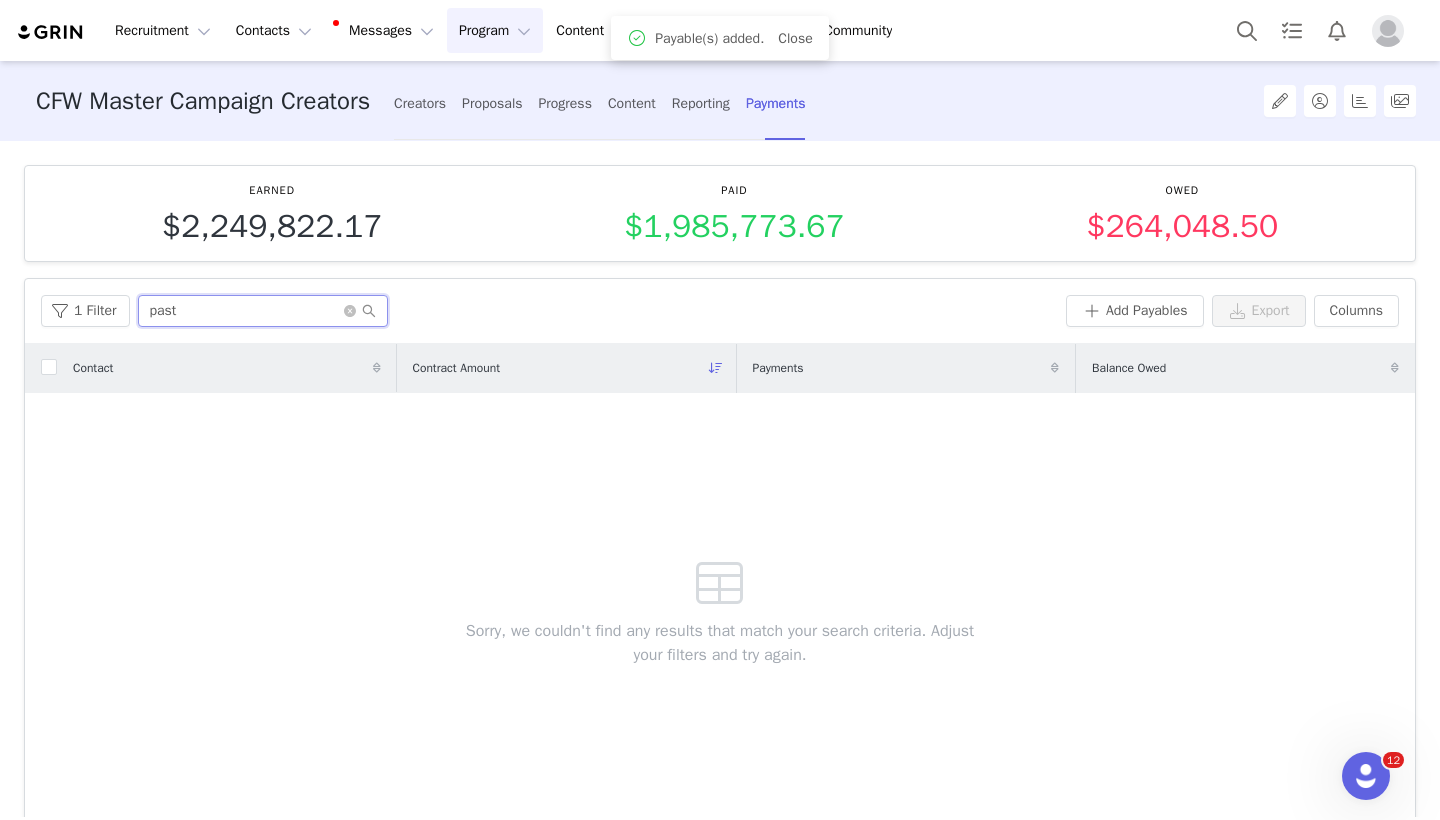 click on "past" at bounding box center (263, 311) 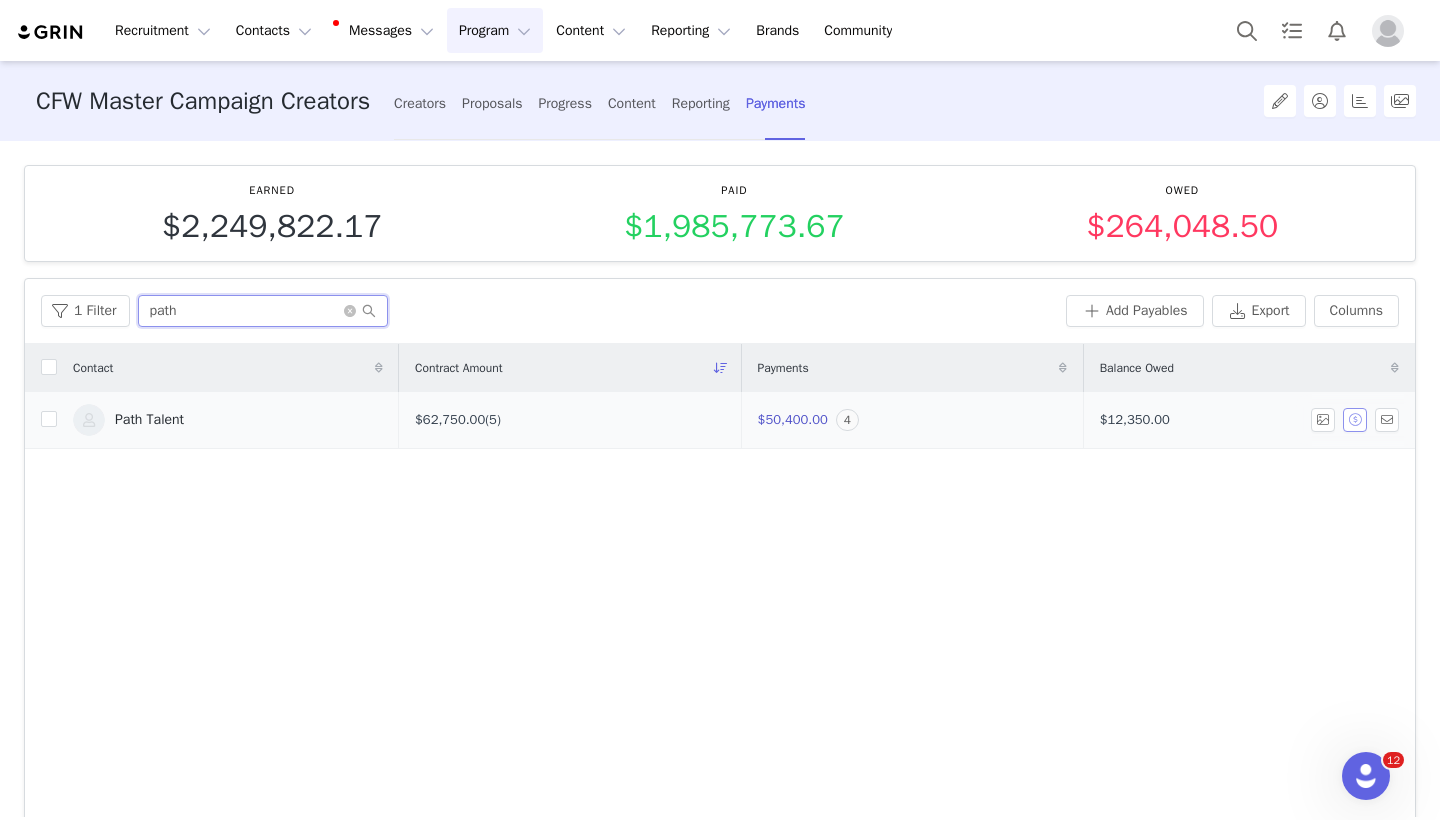 type on "path" 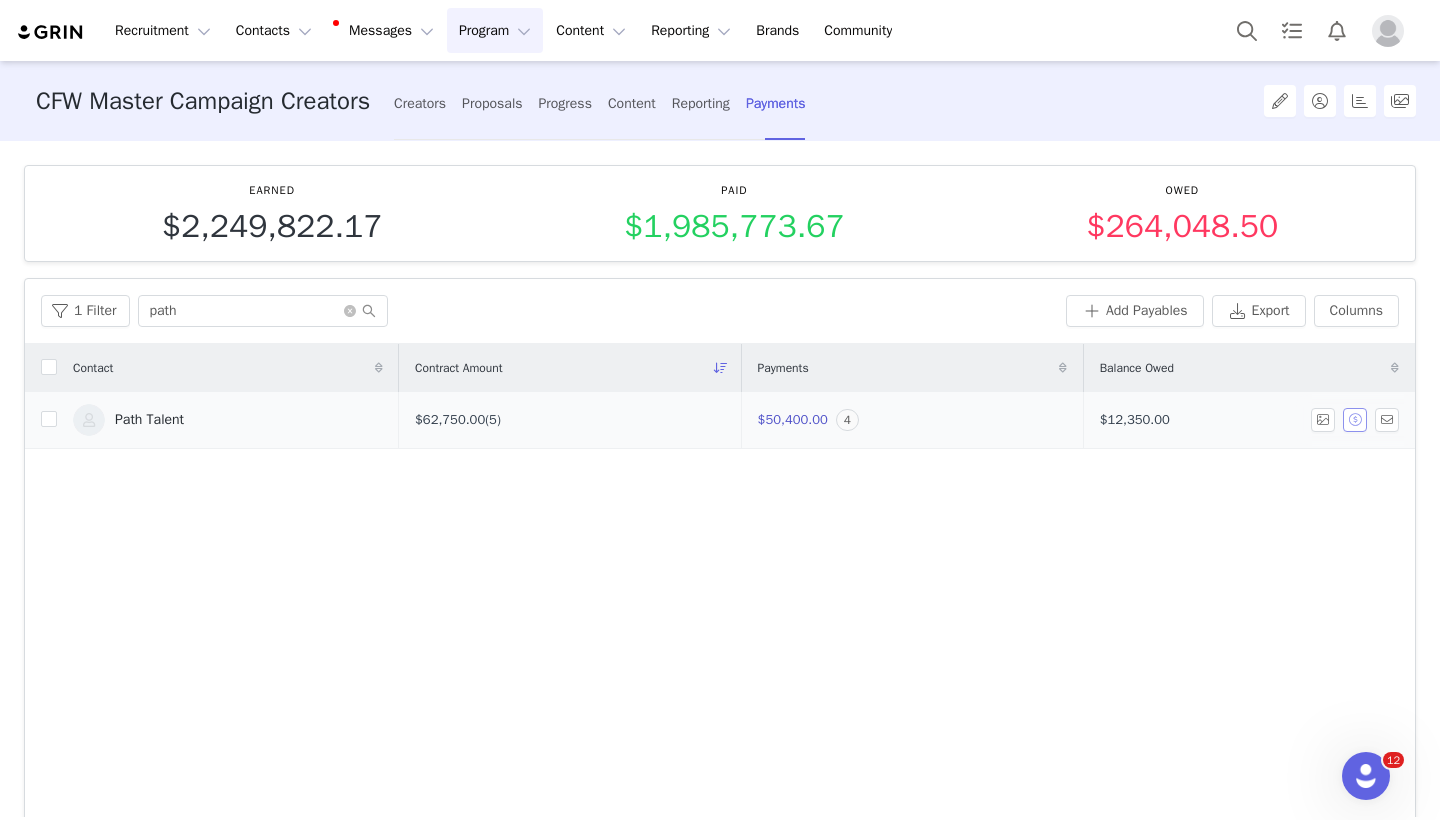 click at bounding box center (1355, 420) 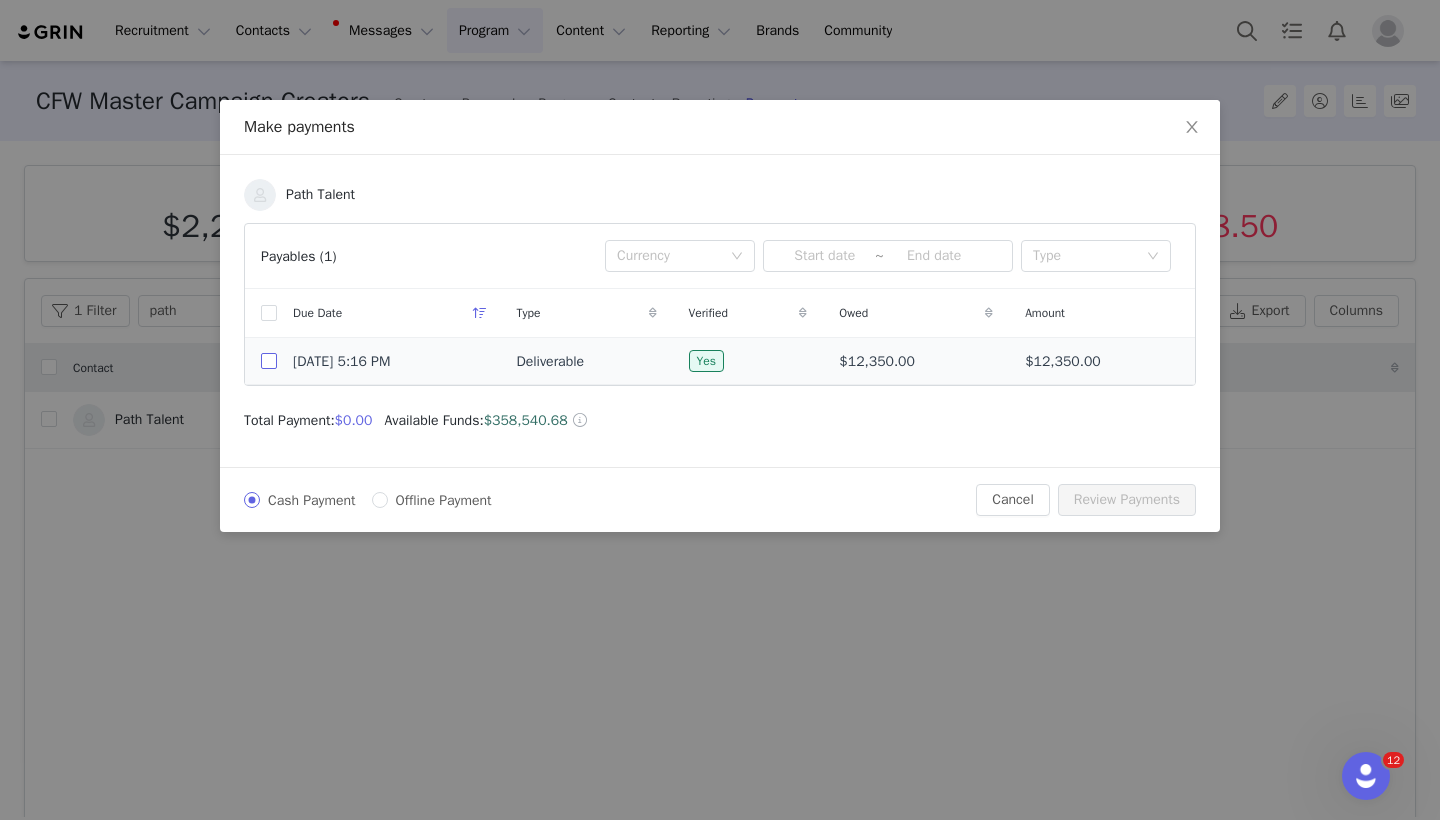 click at bounding box center (269, 361) 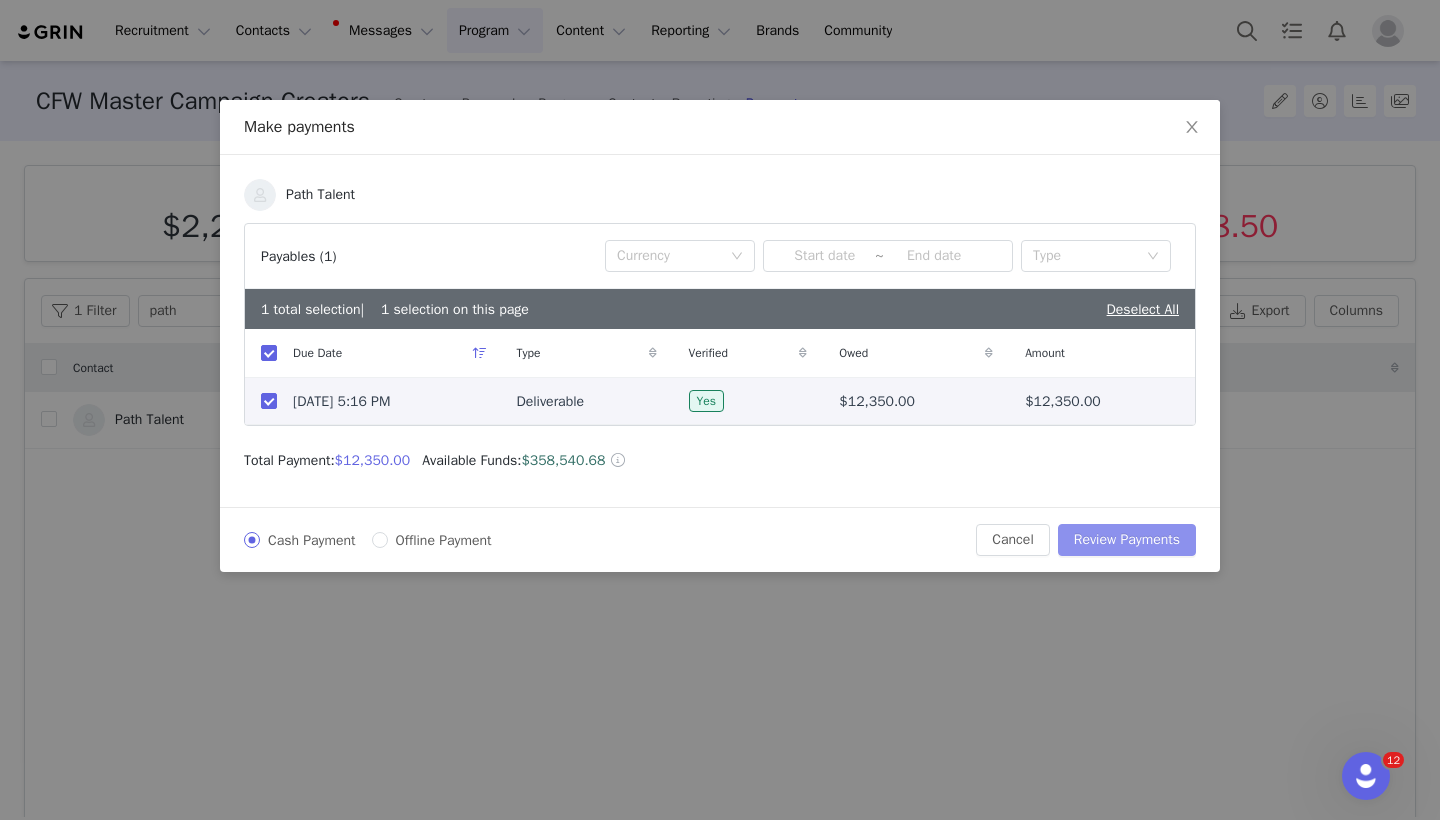 click on "Review Payments" at bounding box center (1127, 540) 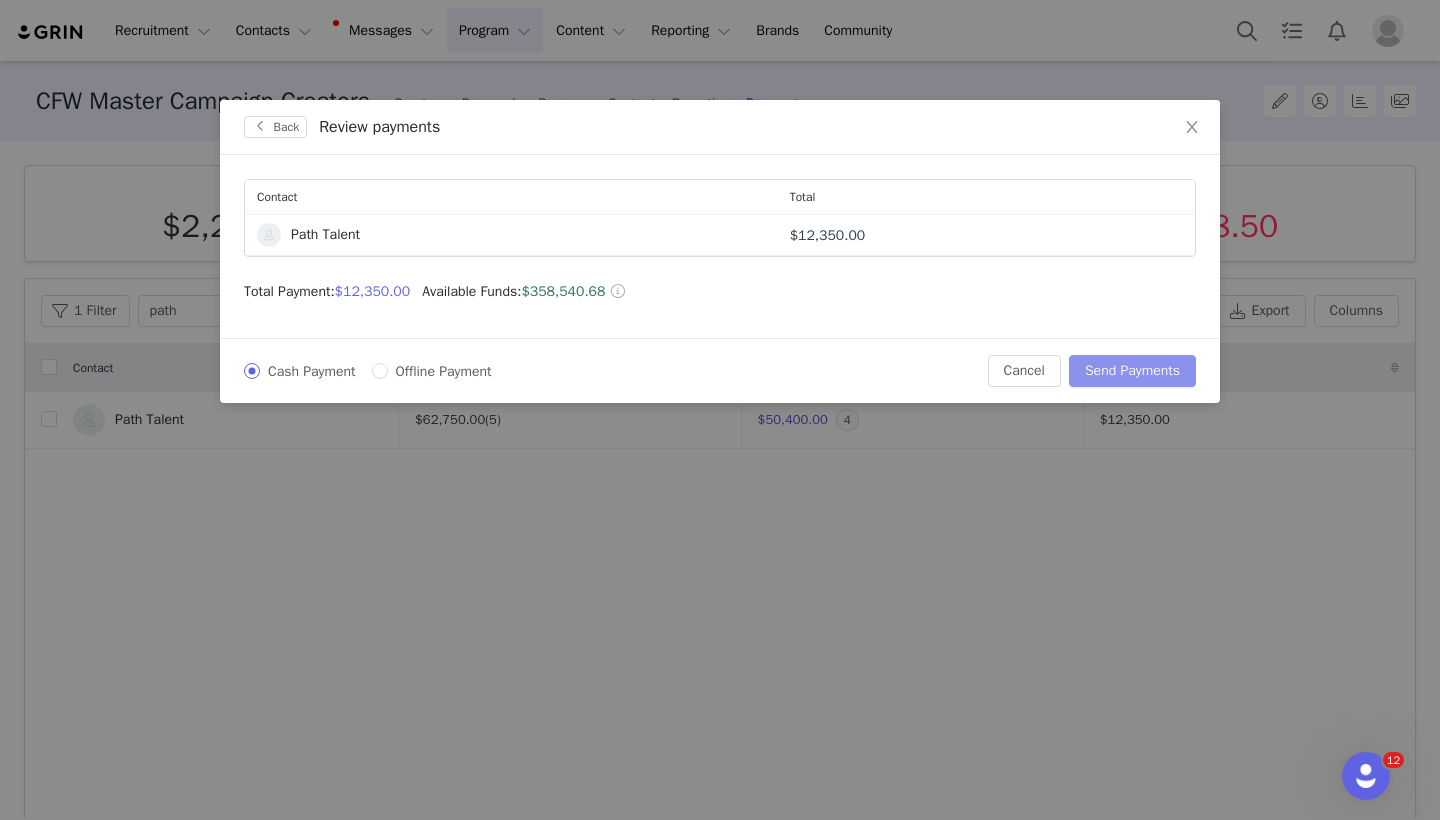 click on "Send Payments" at bounding box center [1132, 371] 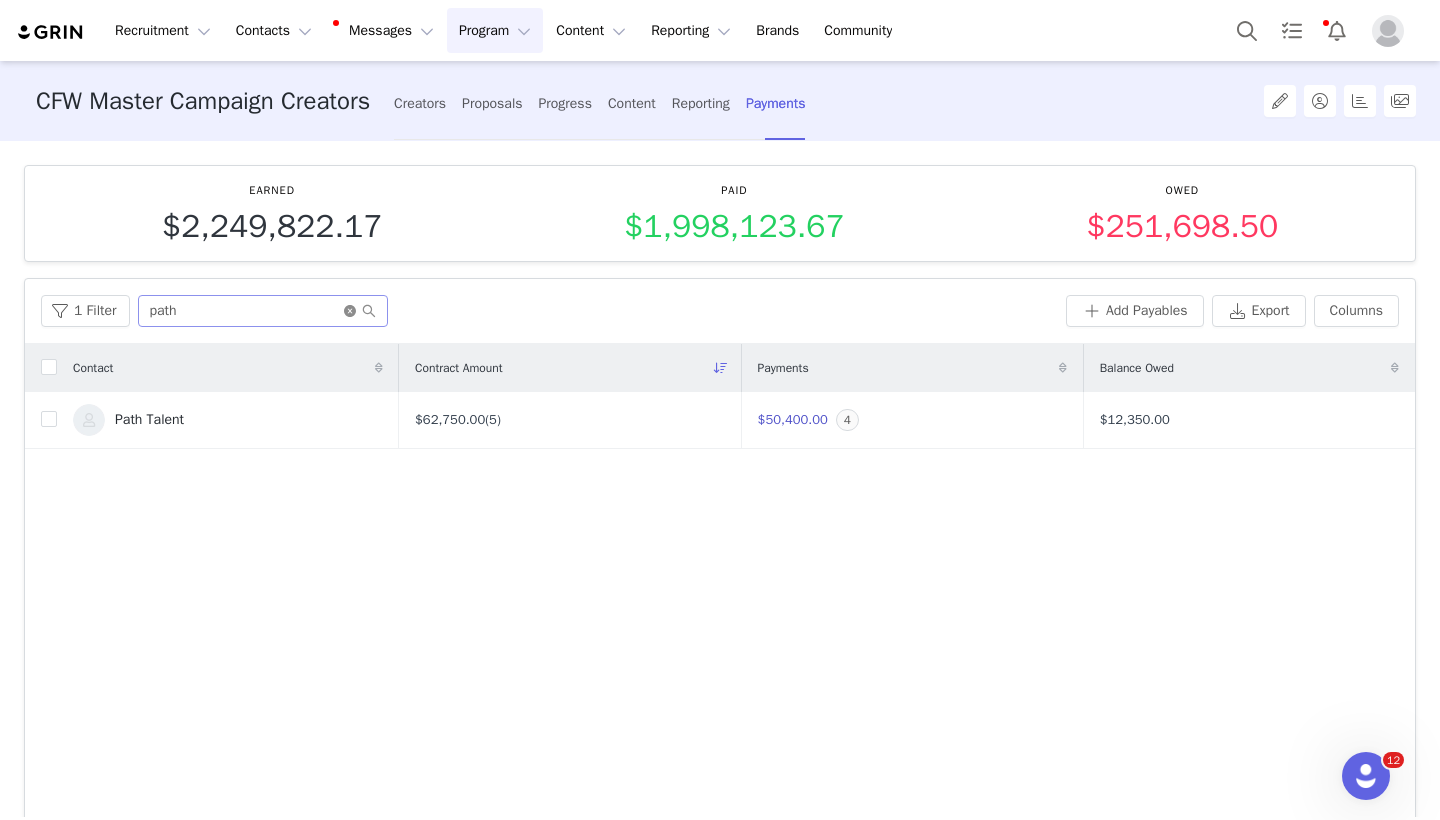 click 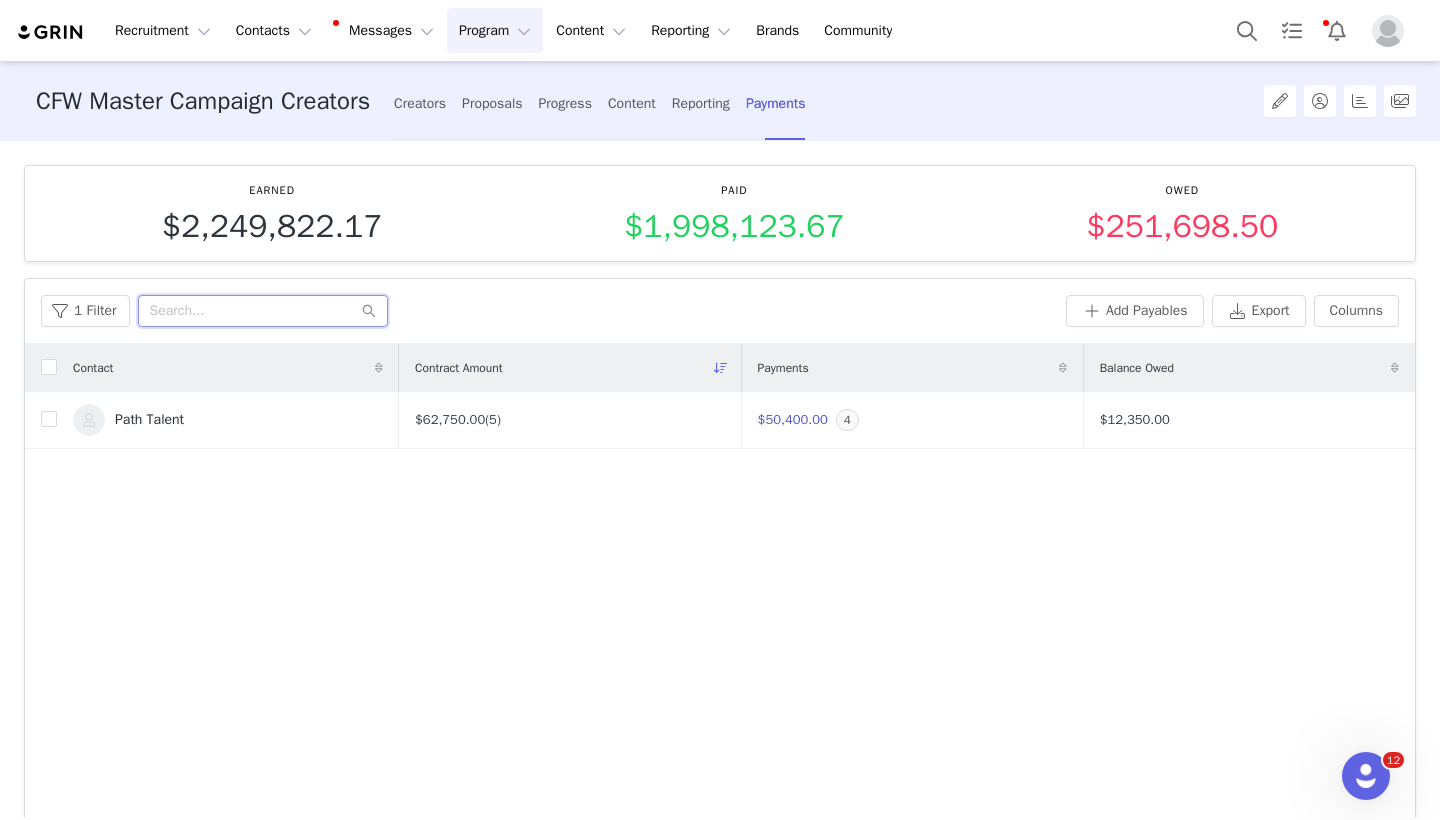 click at bounding box center (263, 311) 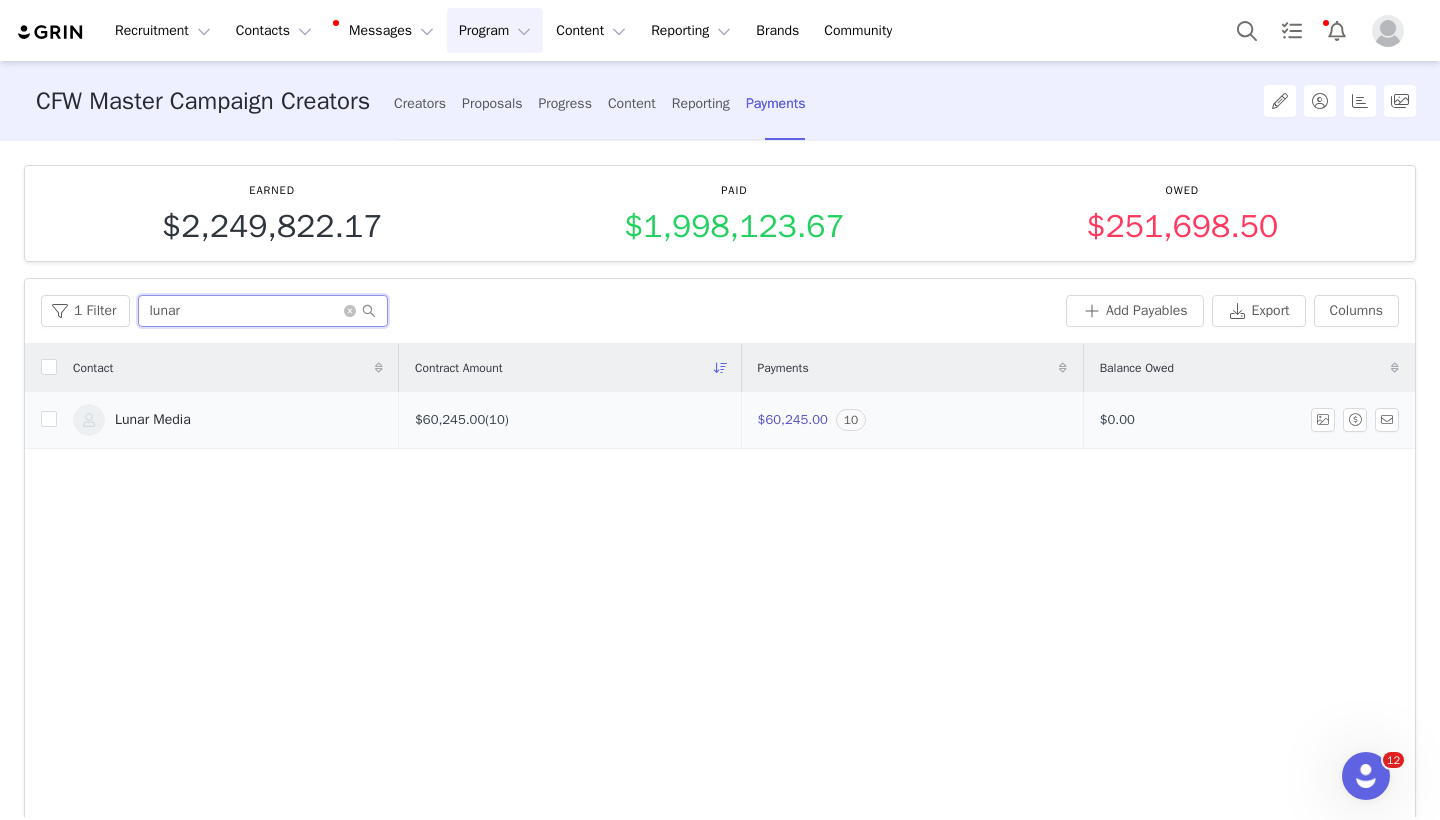 type on "lunar" 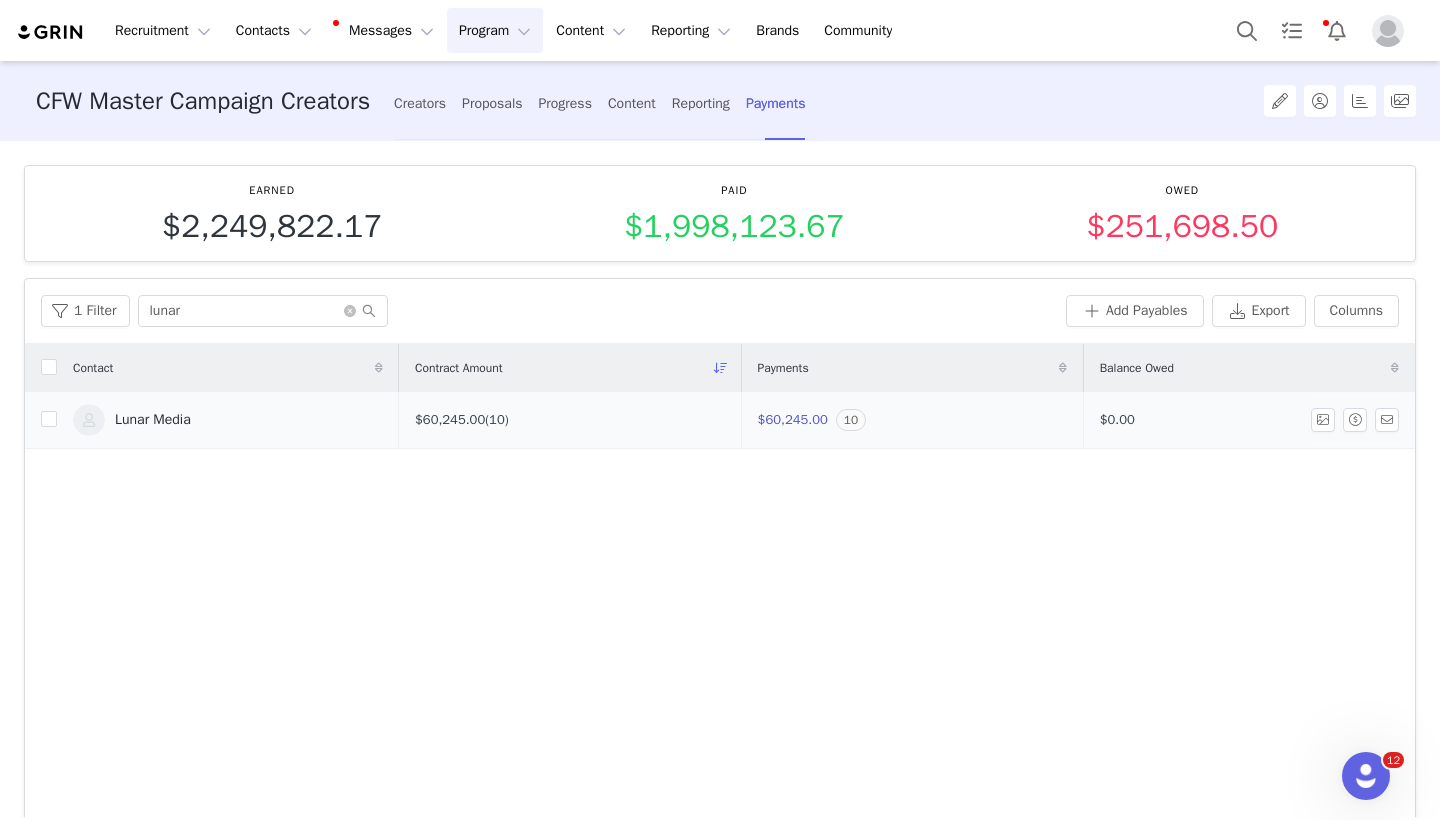 click on "Lunar Media" at bounding box center (228, 420) 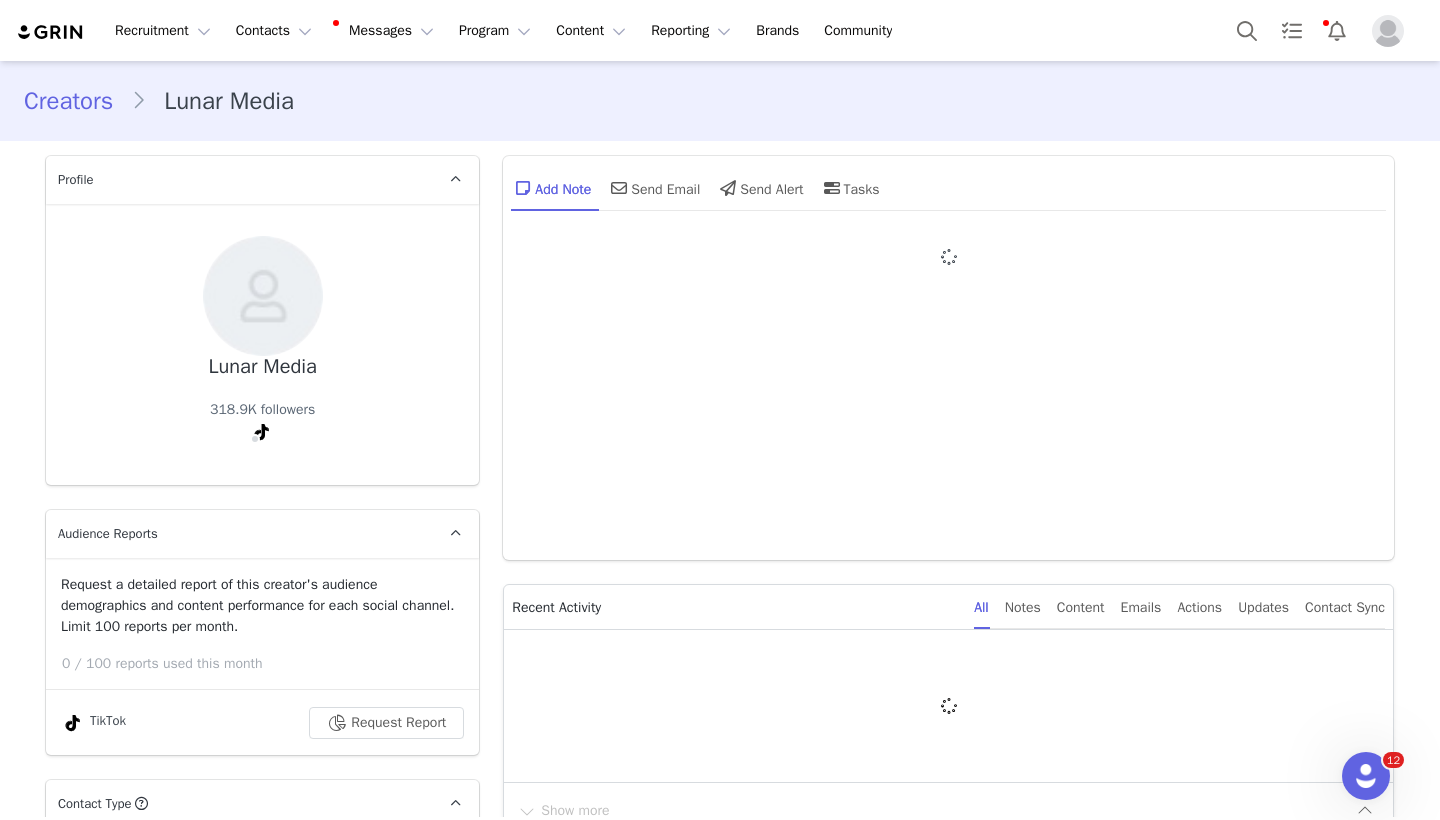 type on "+1 ([GEOGRAPHIC_DATA])" 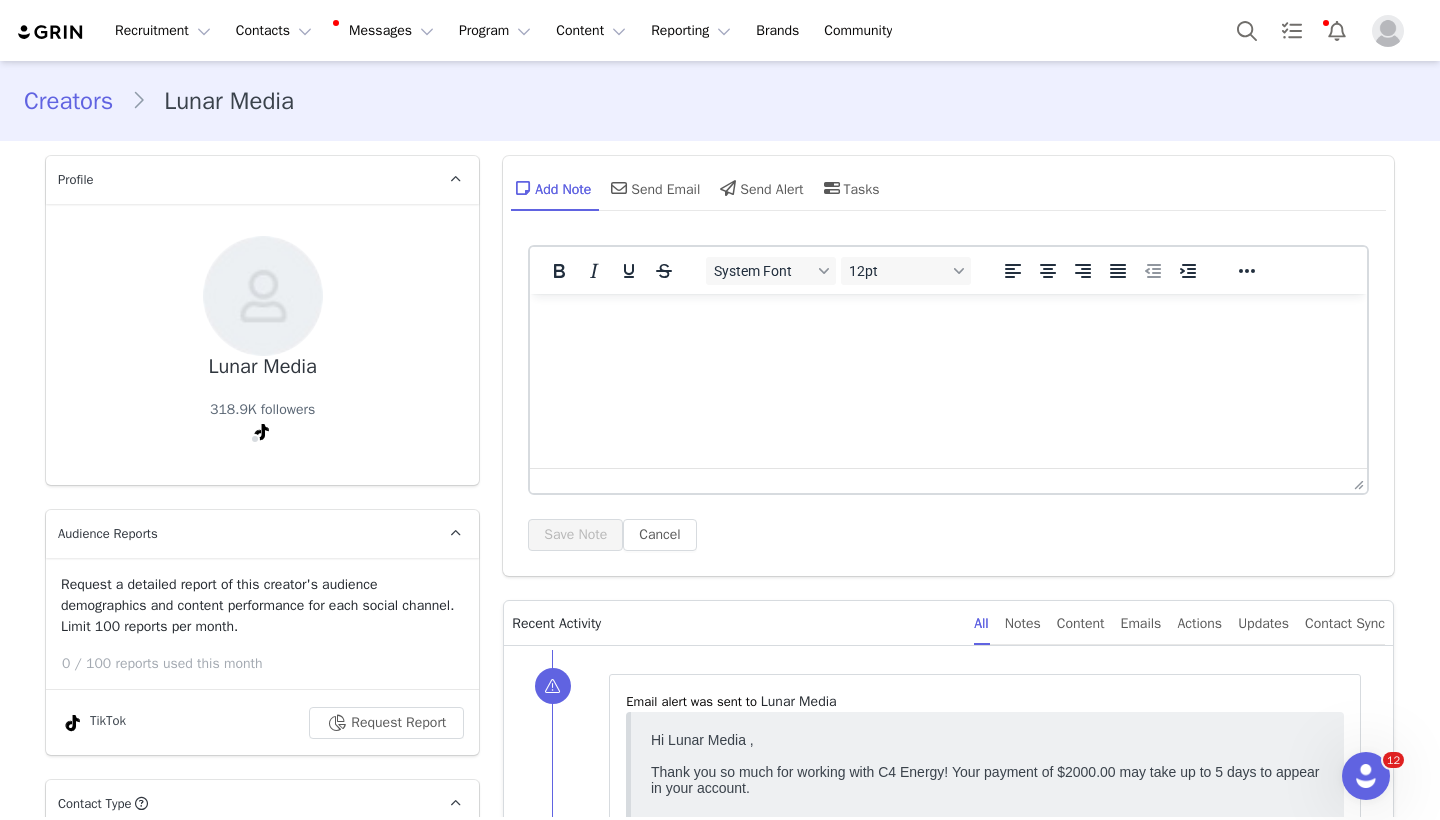 scroll, scrollTop: 0, scrollLeft: 0, axis: both 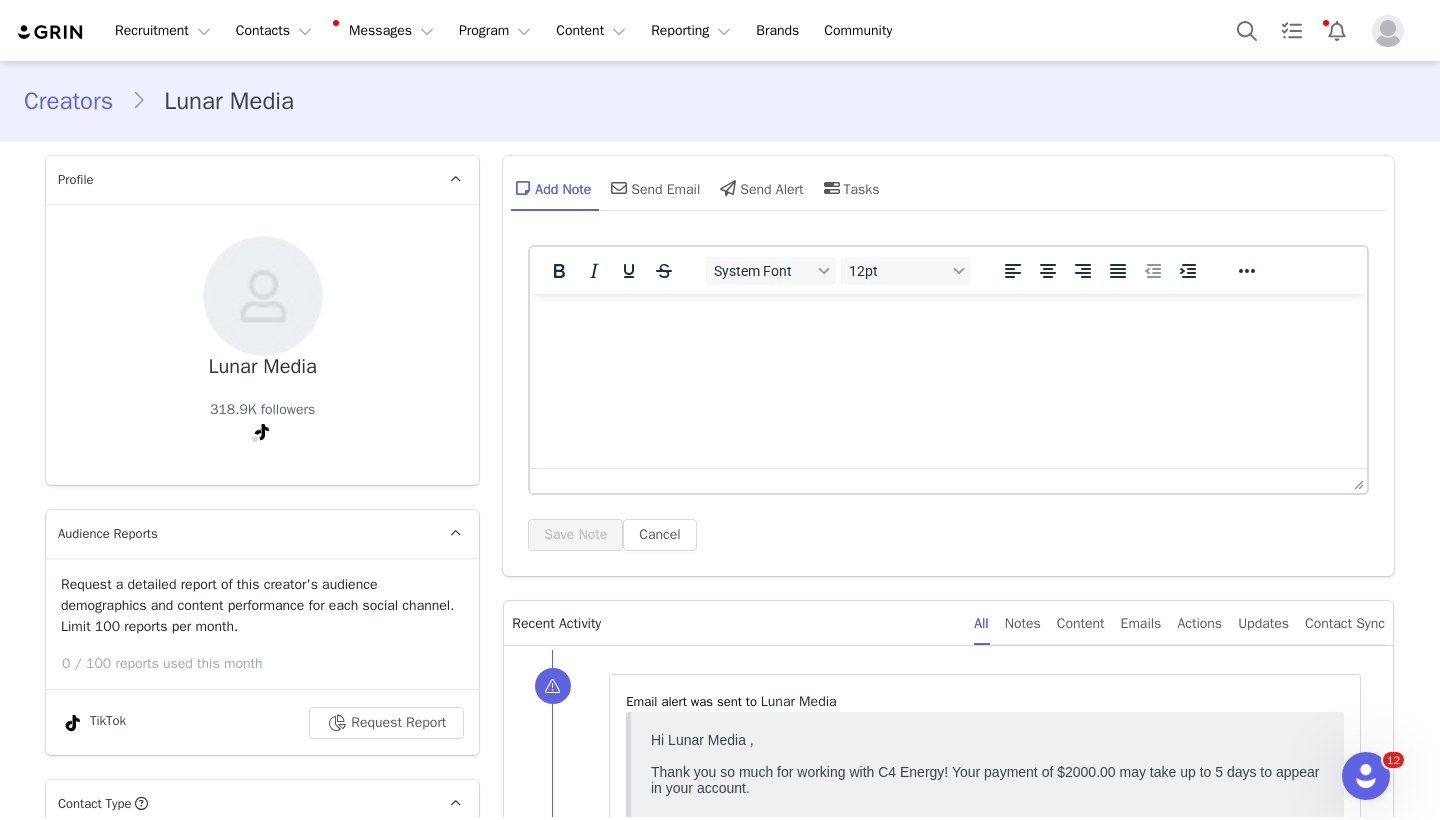 click on "Creators" at bounding box center (77, 101) 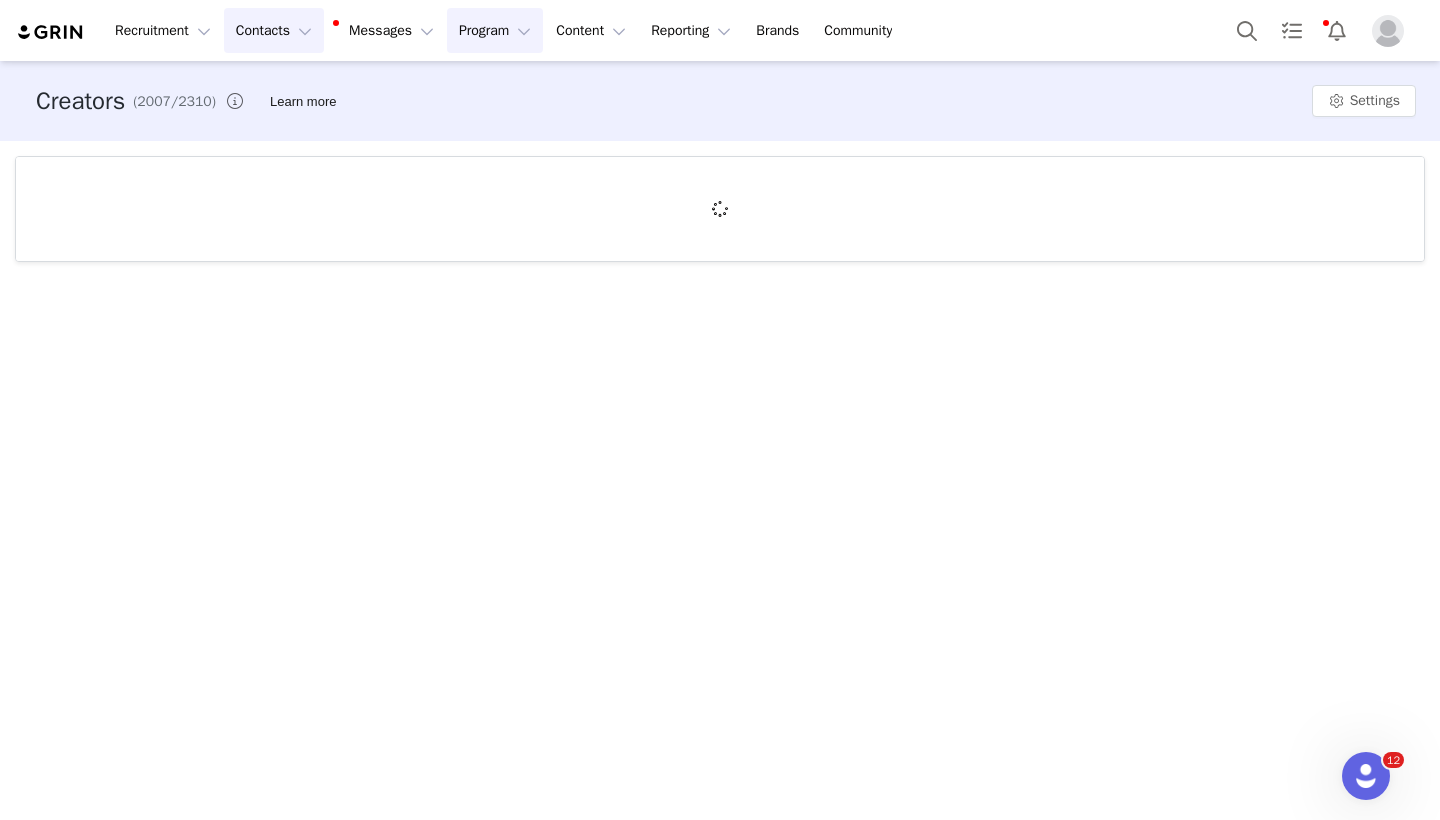 click on "Program Program" at bounding box center [495, 30] 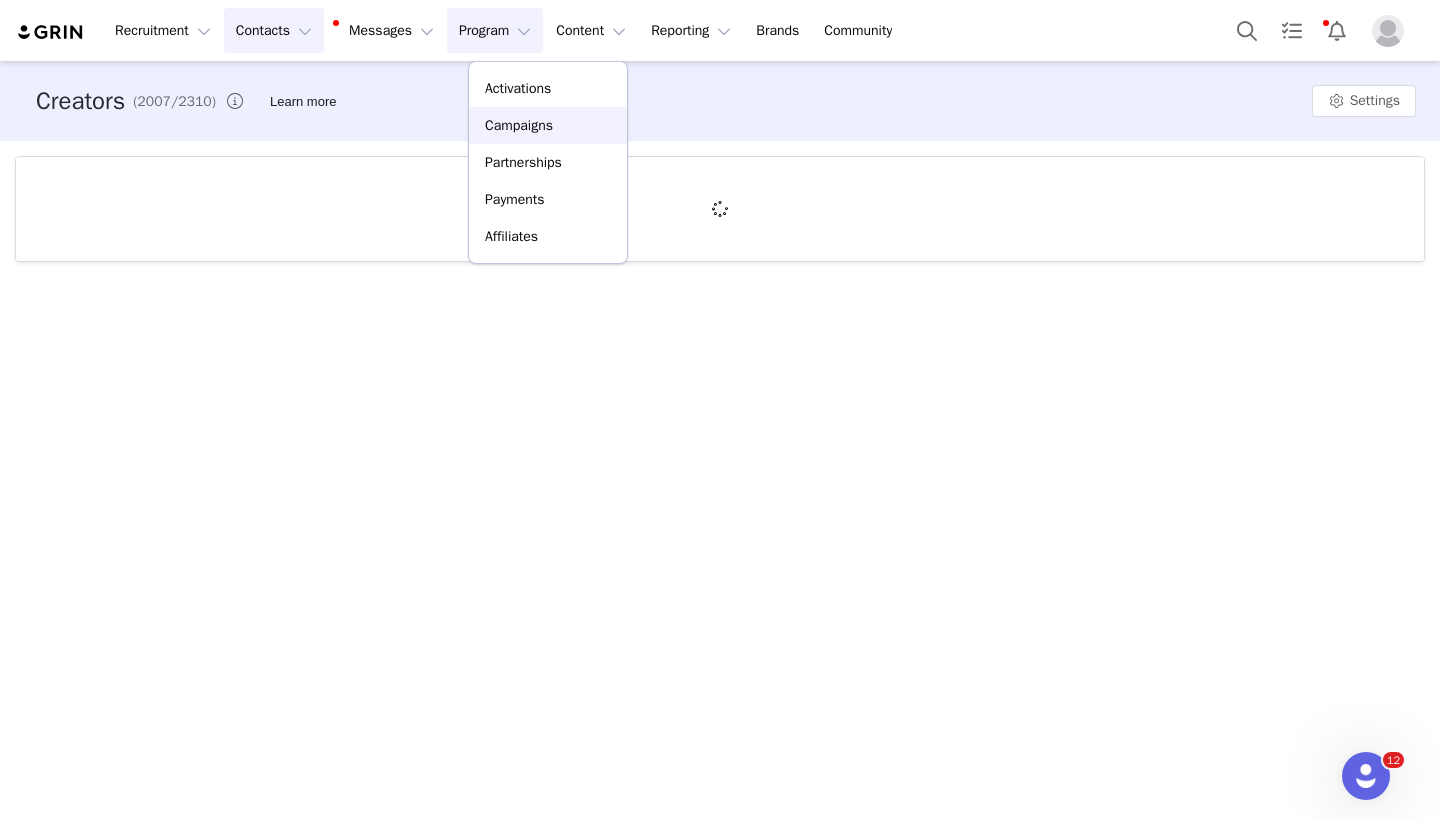 click on "Campaigns" at bounding box center [548, 125] 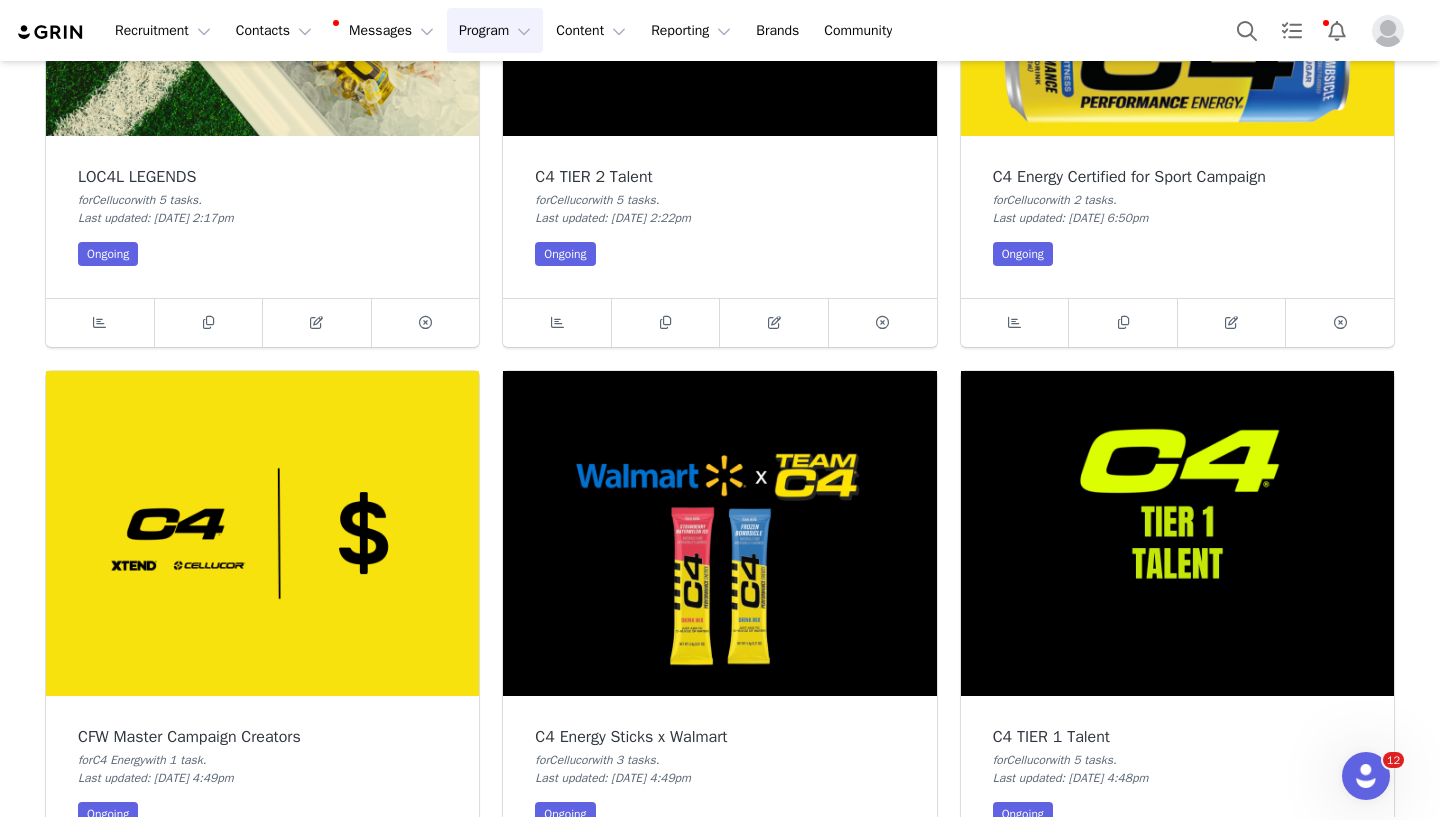 scroll, scrollTop: 381, scrollLeft: 0, axis: vertical 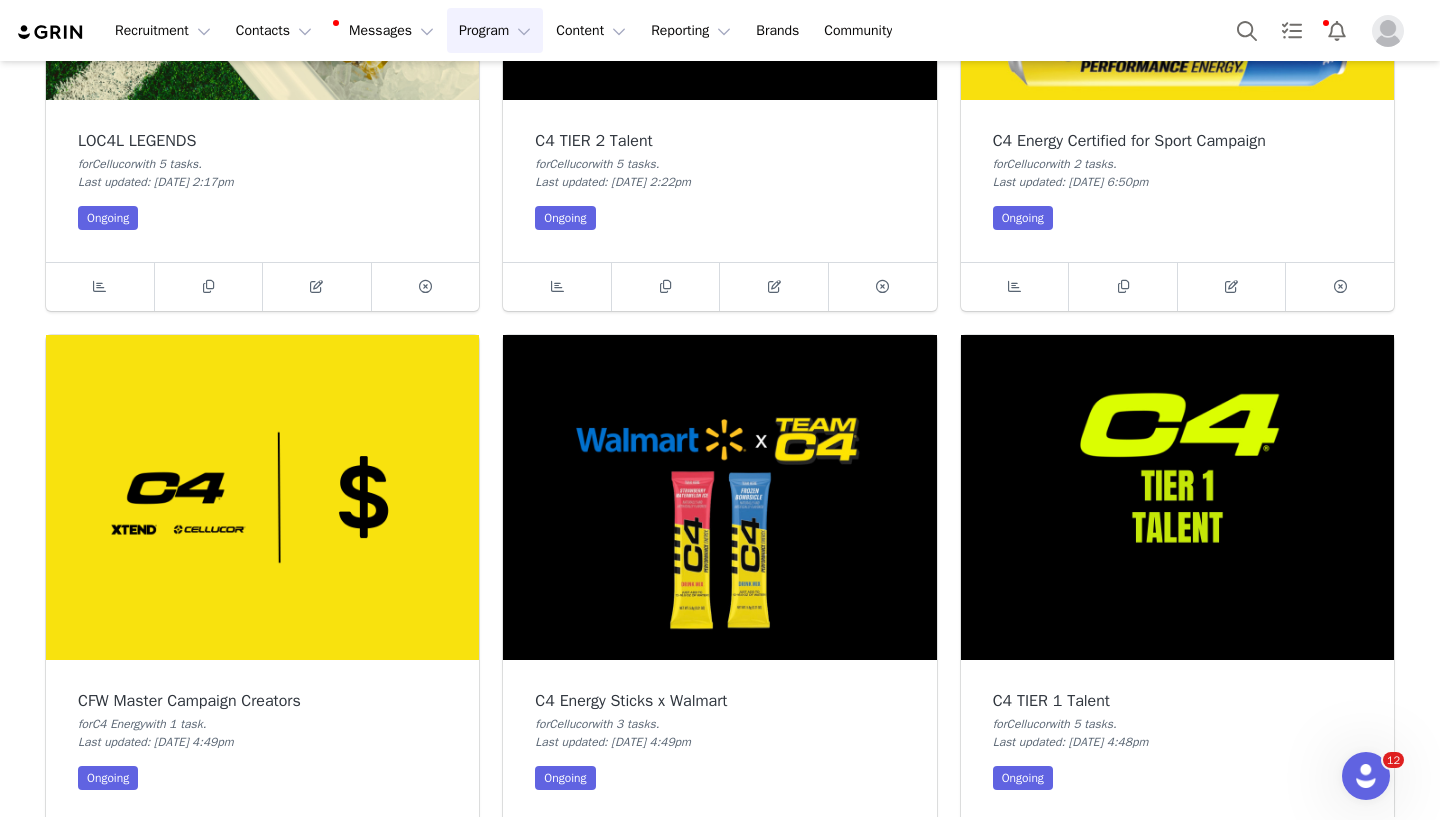 click at bounding box center [262, 497] 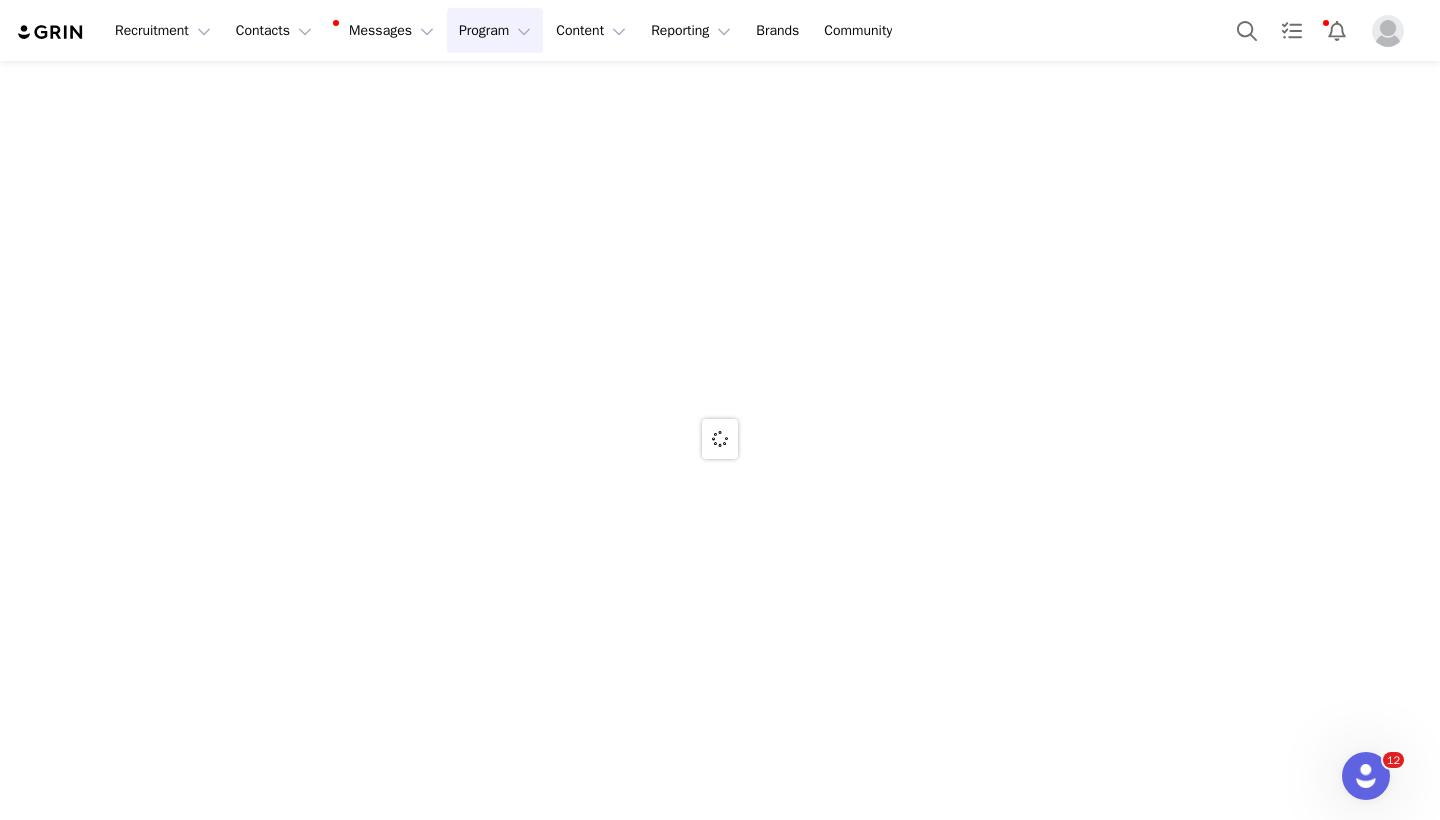 scroll, scrollTop: 0, scrollLeft: 0, axis: both 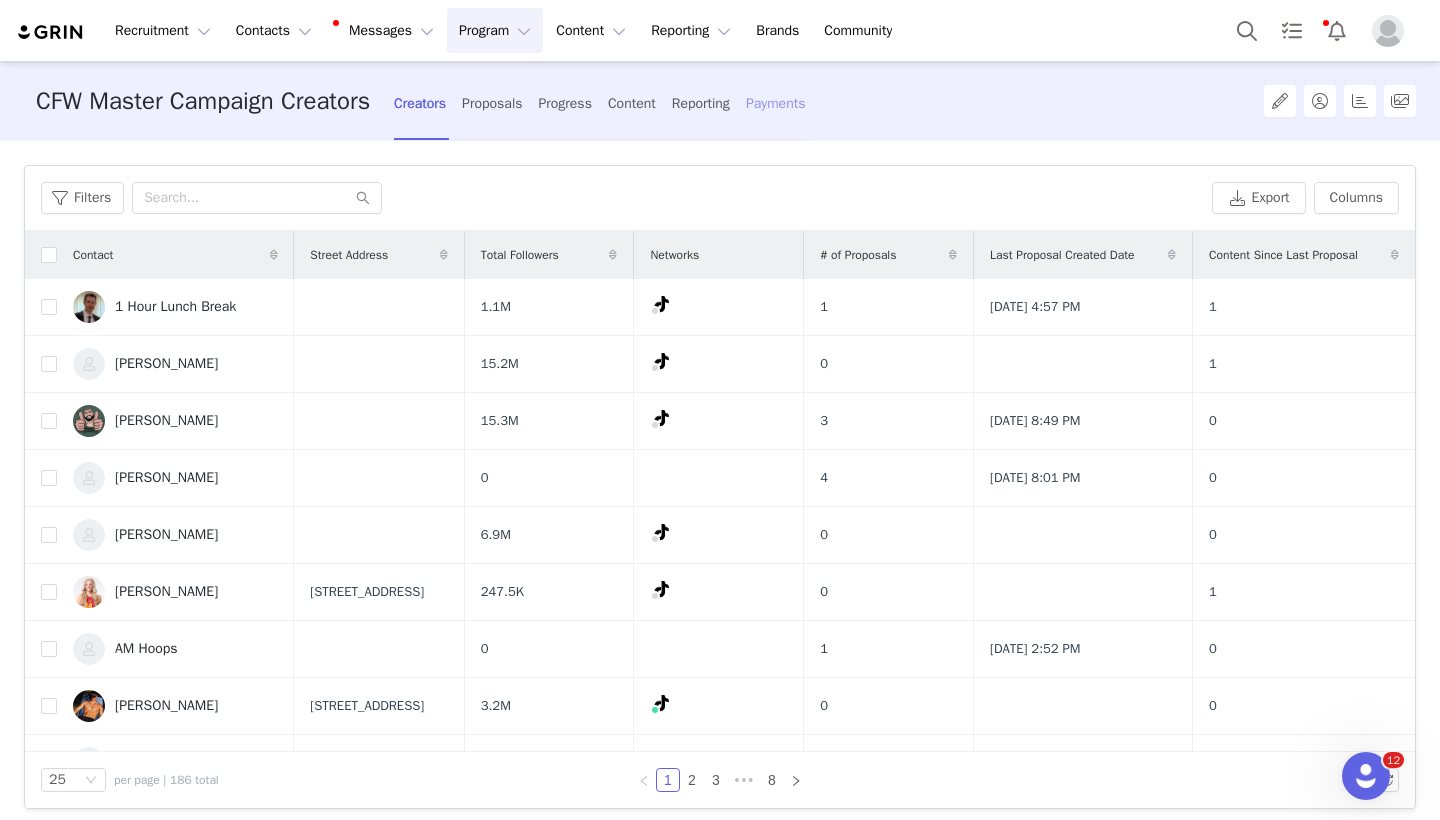 click on "Payments" at bounding box center [776, 103] 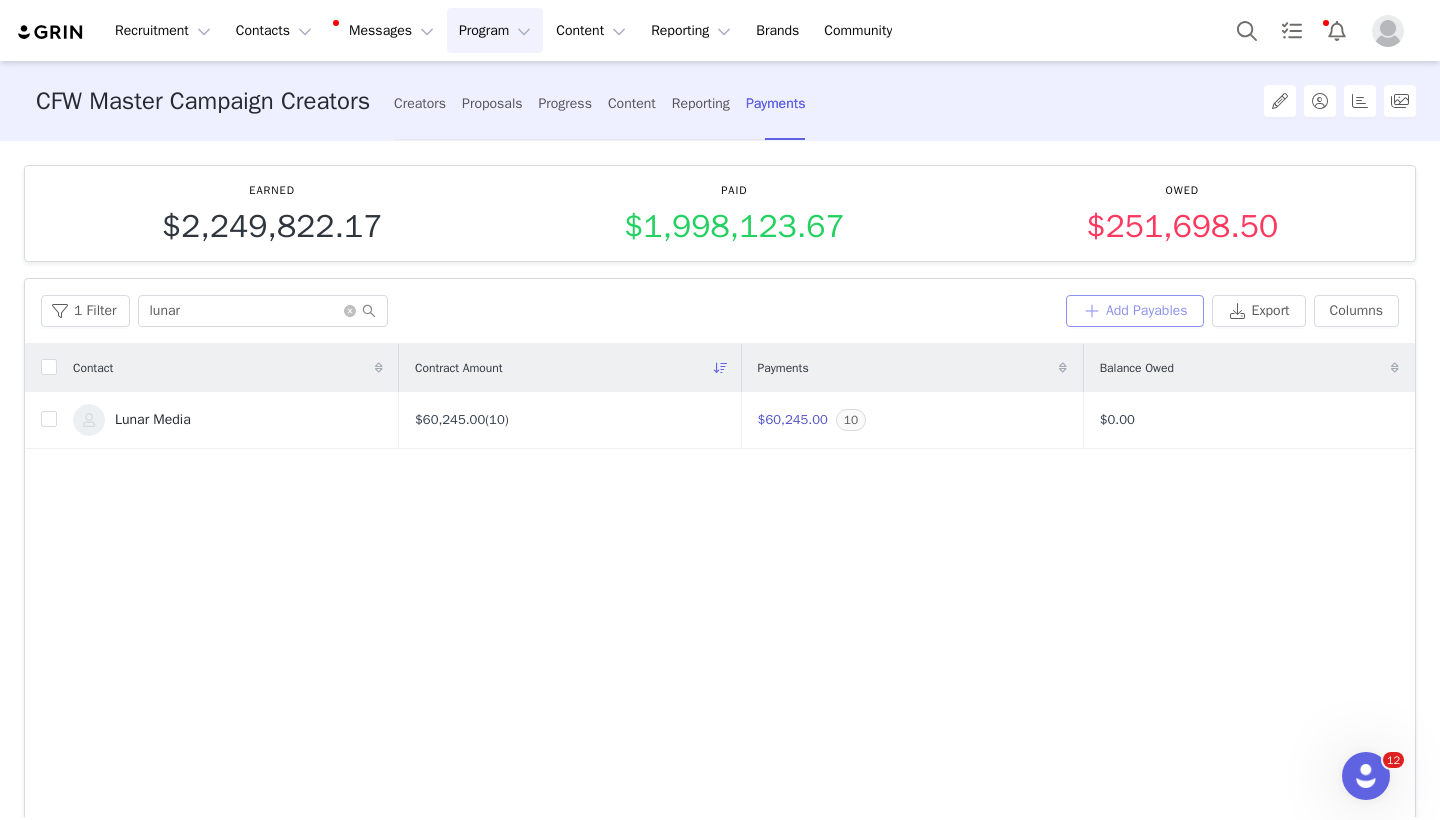 click on "Add Payables" at bounding box center (1135, 311) 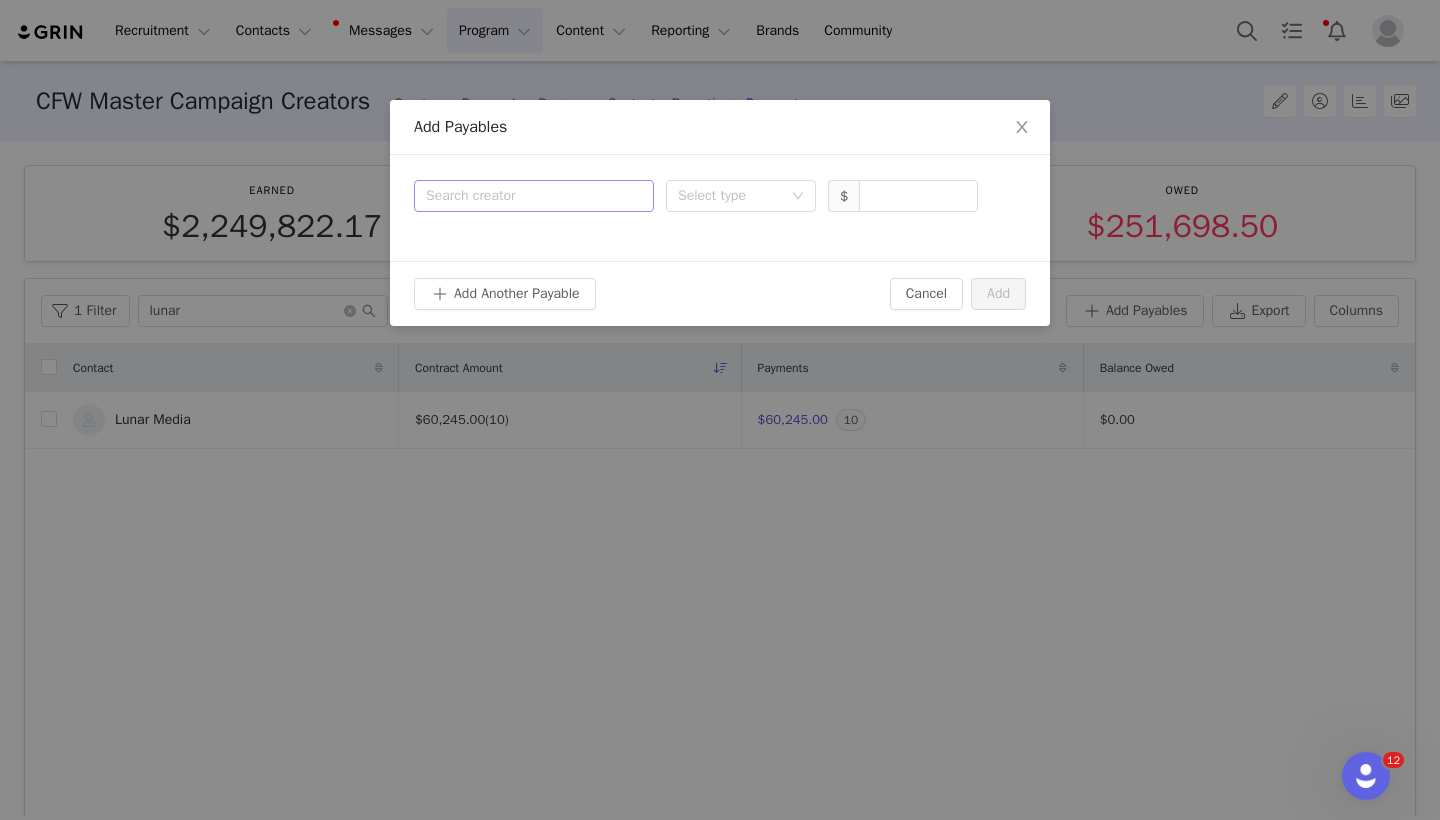 click on "Search creator" at bounding box center [534, 196] 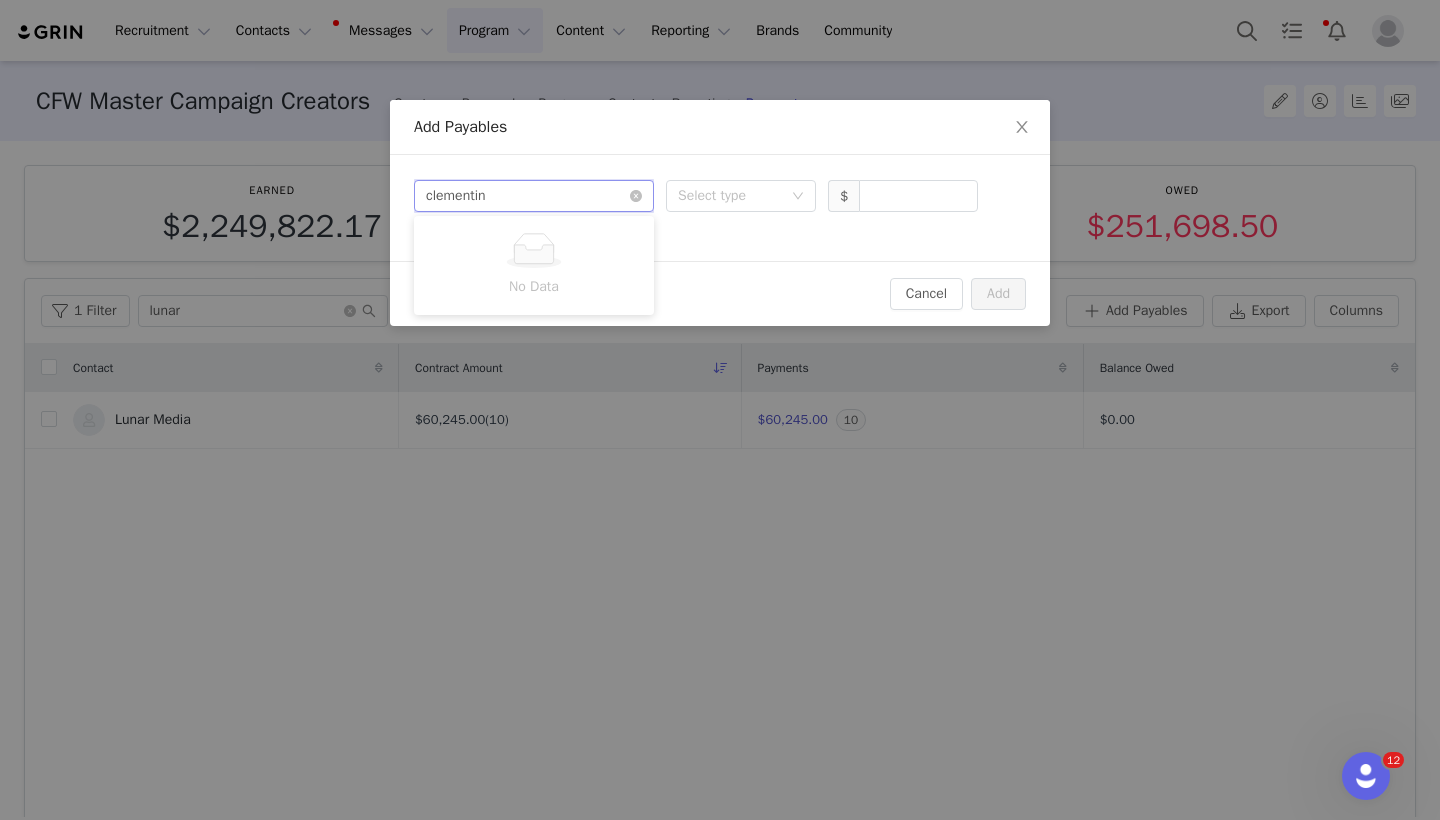 type on "clementine" 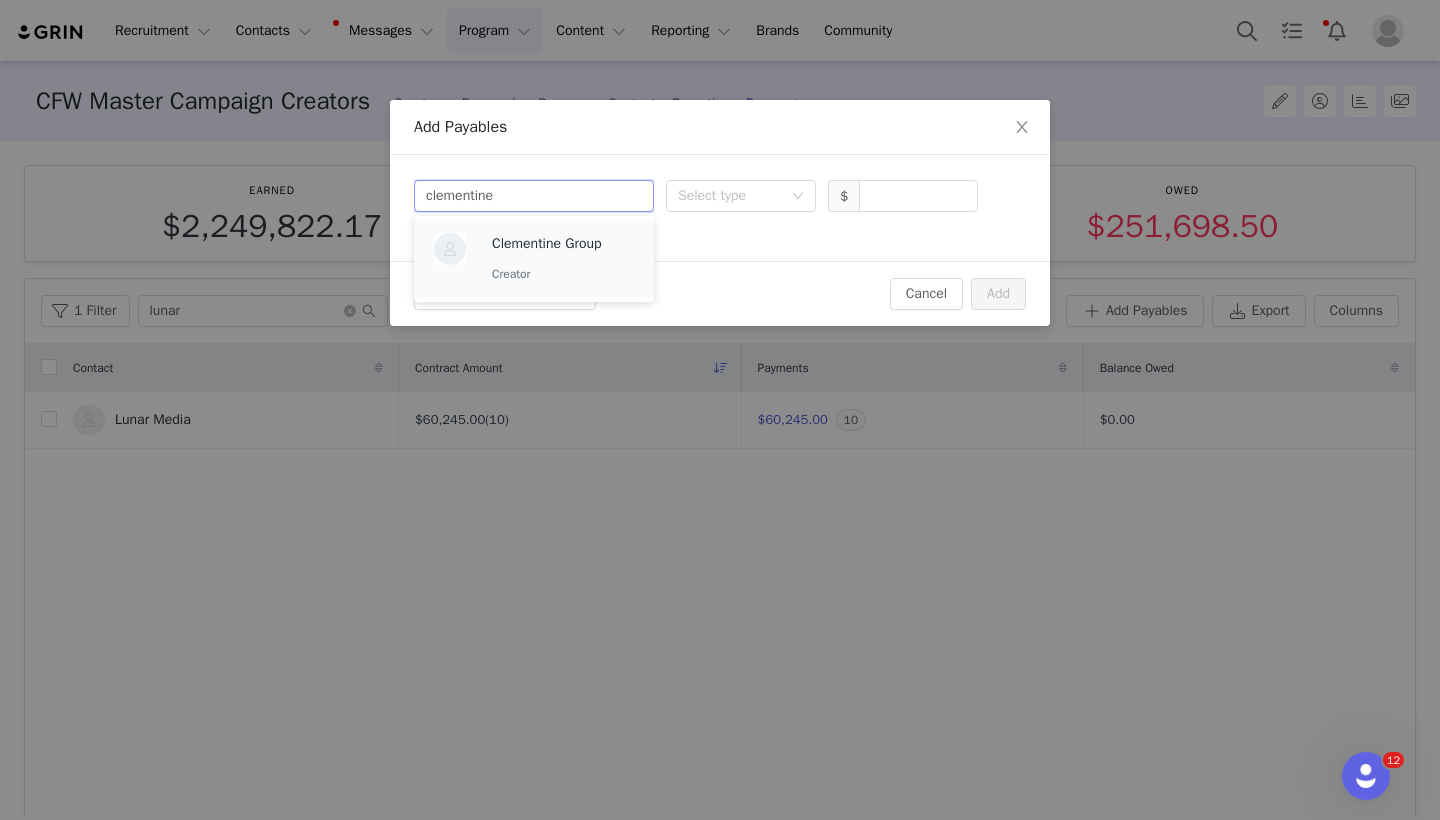 click on "Clementine Group" at bounding box center (563, 244) 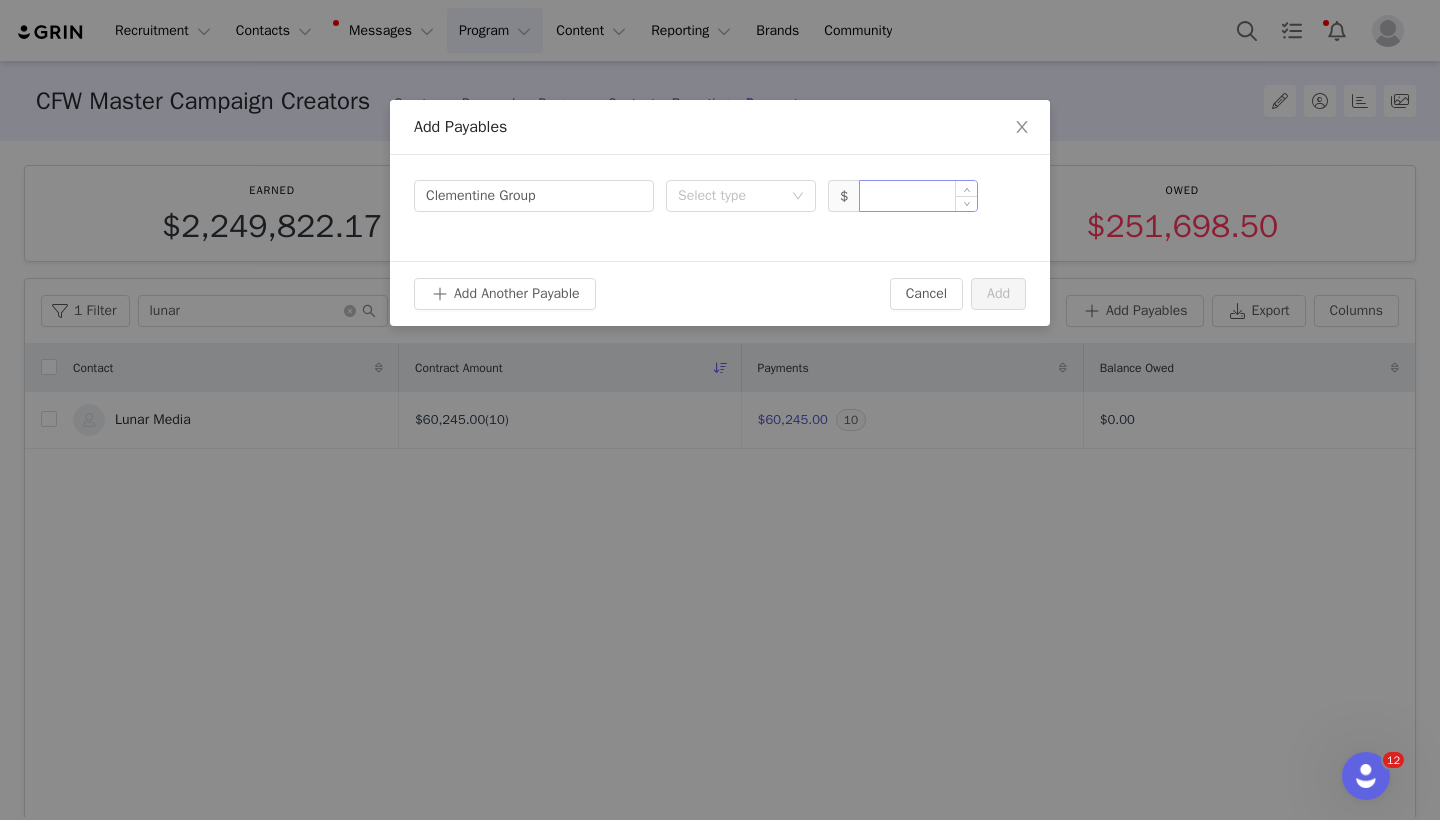 click at bounding box center [918, 196] 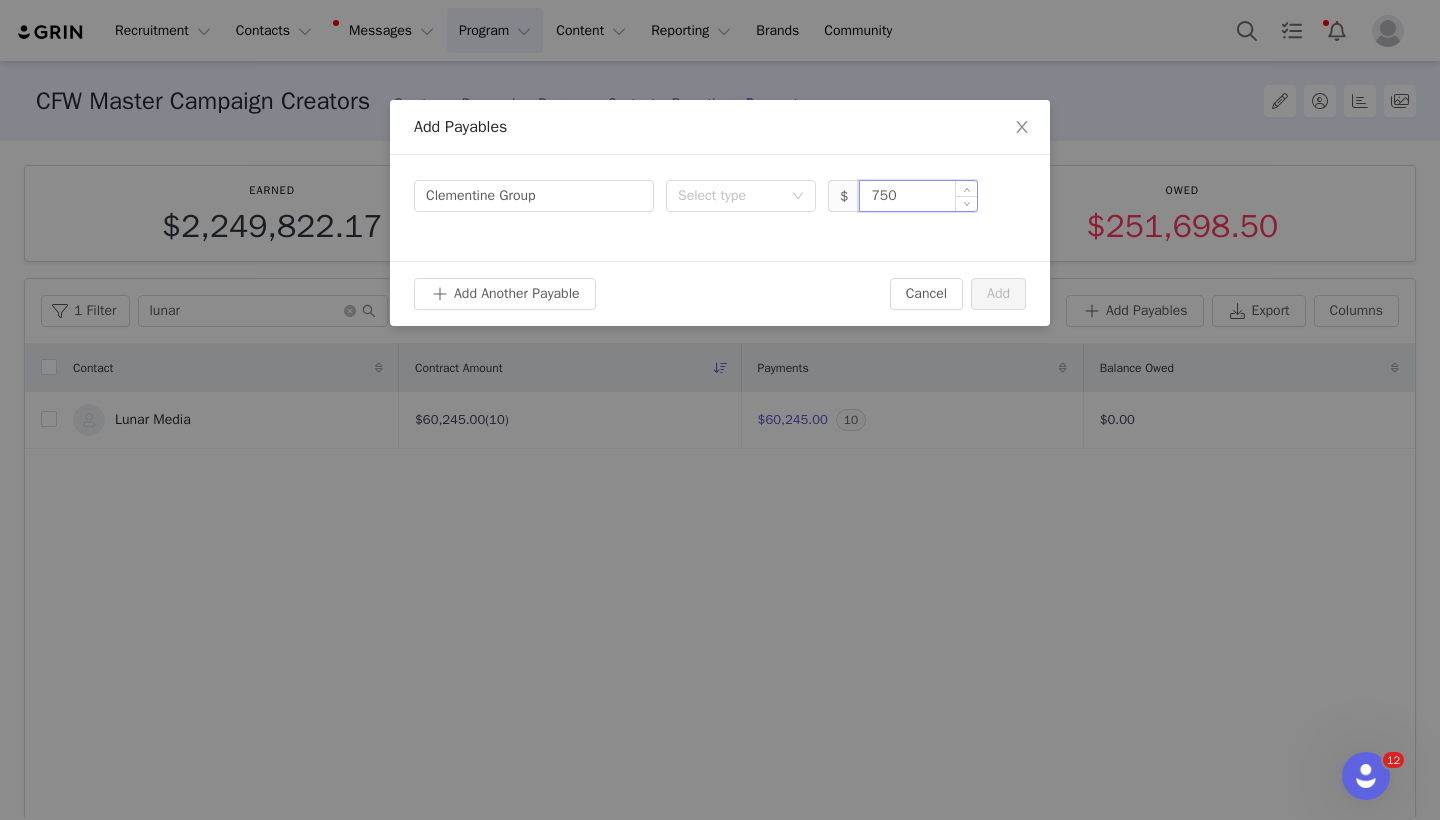 type on "7,500" 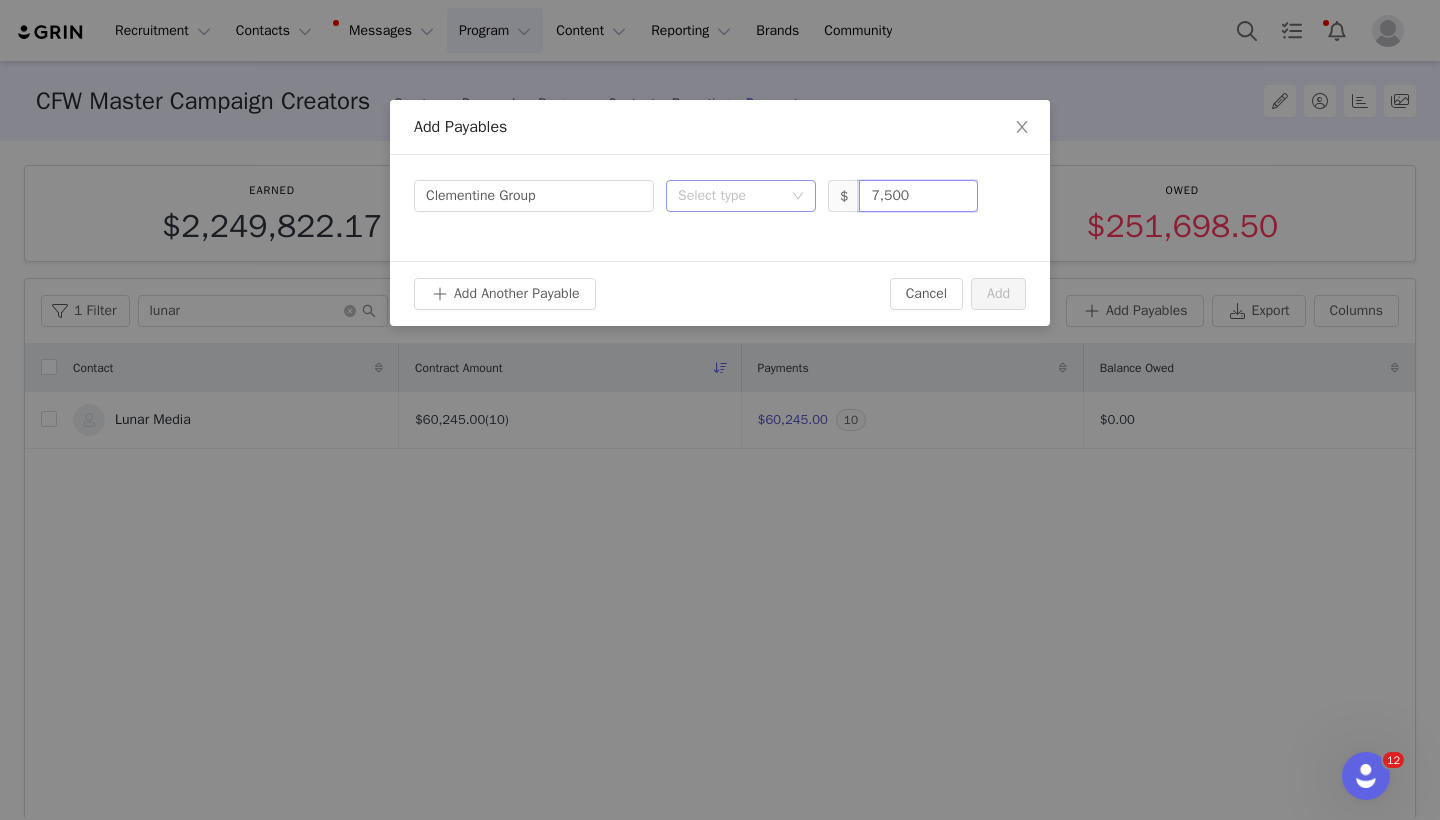click on "Select type" at bounding box center [730, 196] 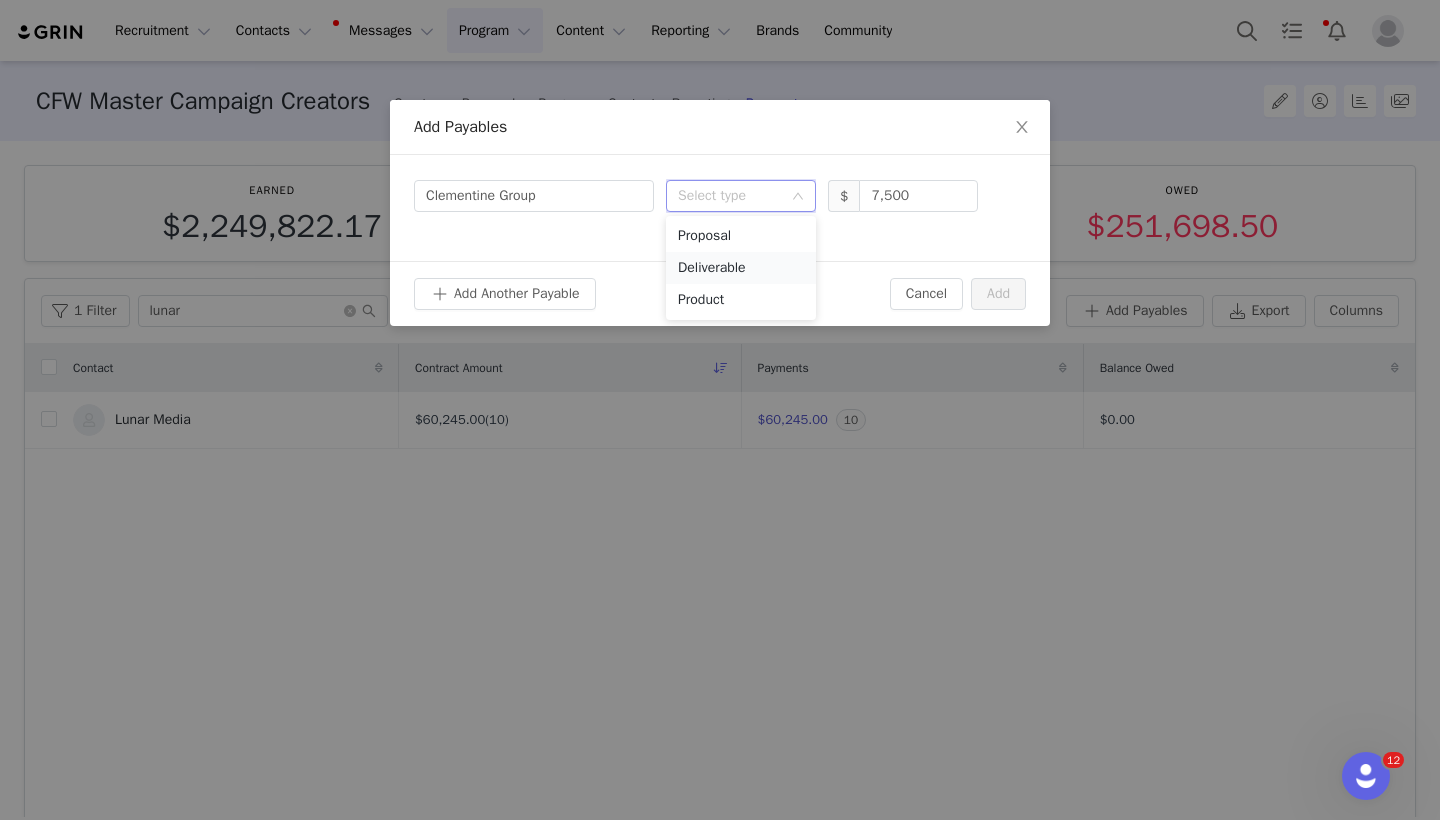 click on "Deliverable" at bounding box center (741, 268) 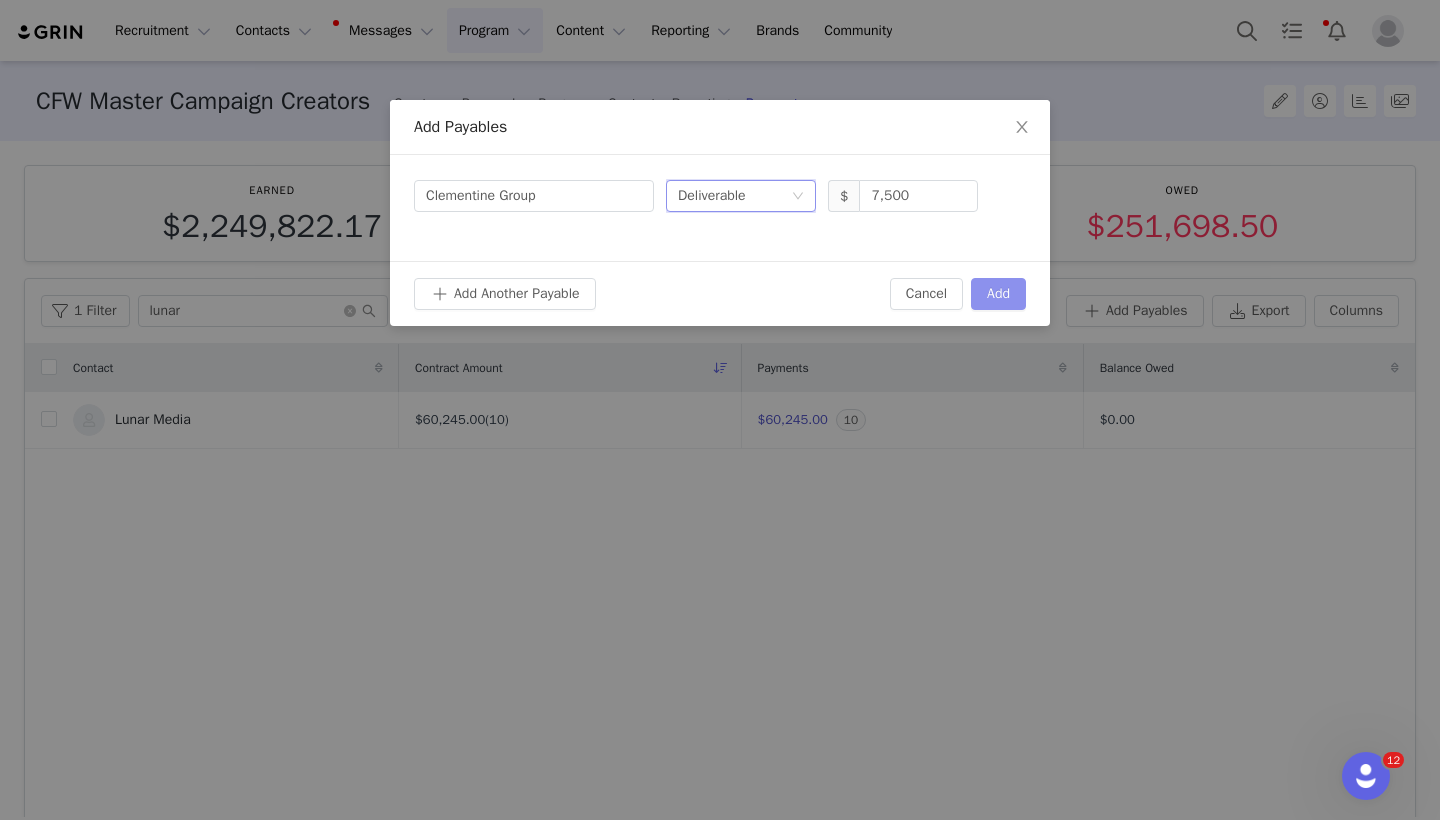 click on "Add" at bounding box center (998, 294) 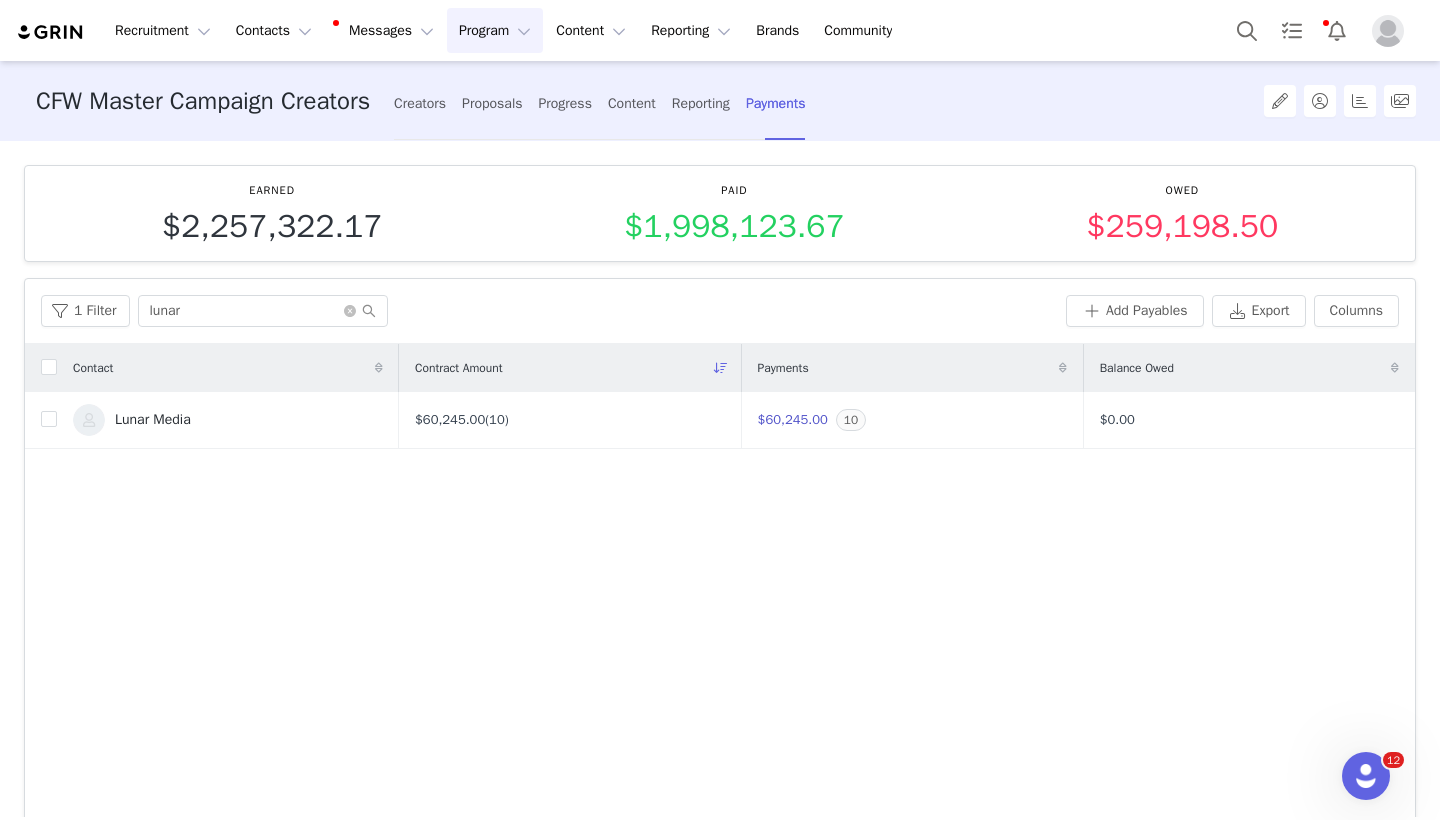 scroll, scrollTop: 52, scrollLeft: 0, axis: vertical 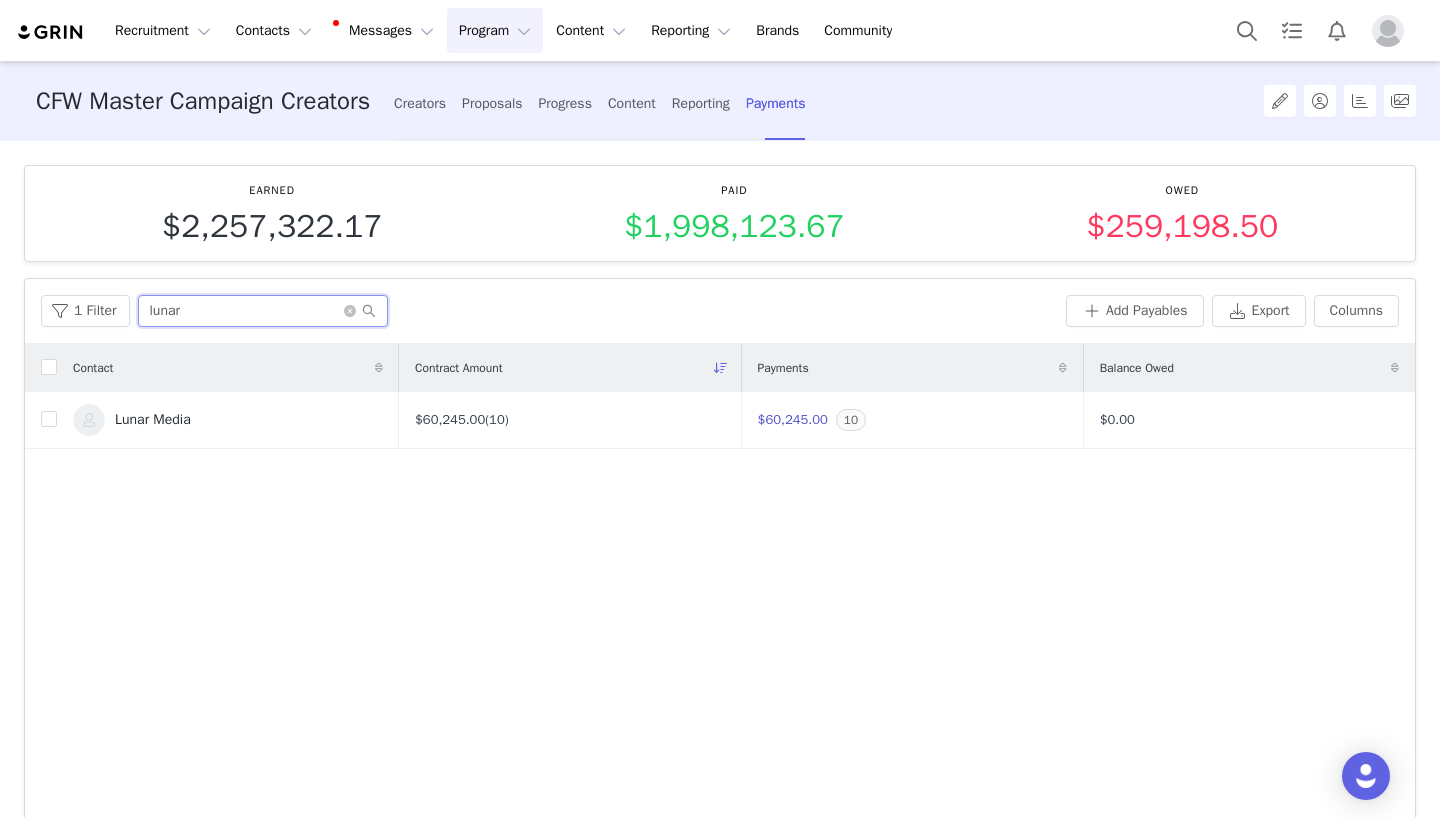 click on "lunar" at bounding box center [263, 311] 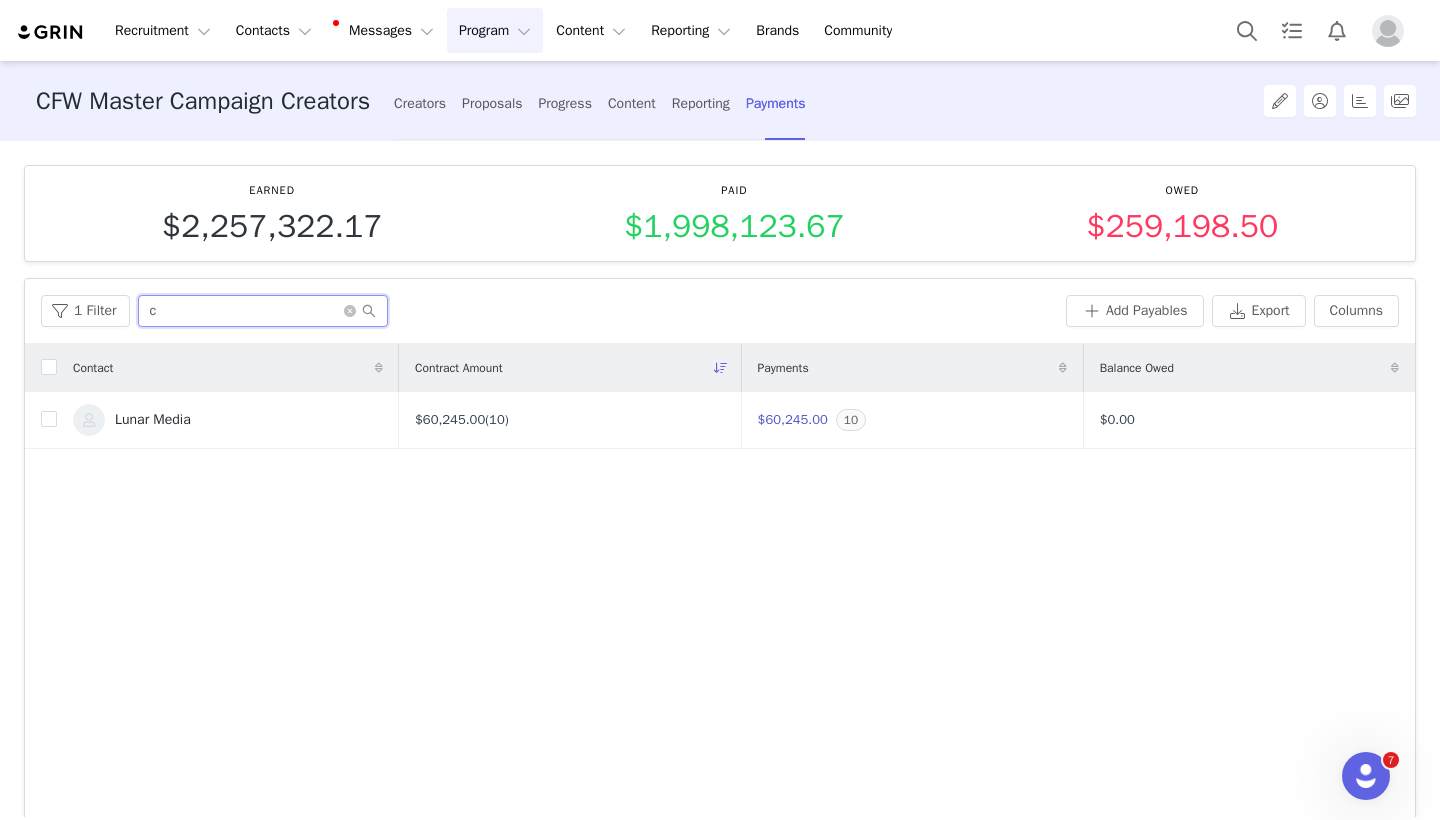 scroll, scrollTop: 0, scrollLeft: 0, axis: both 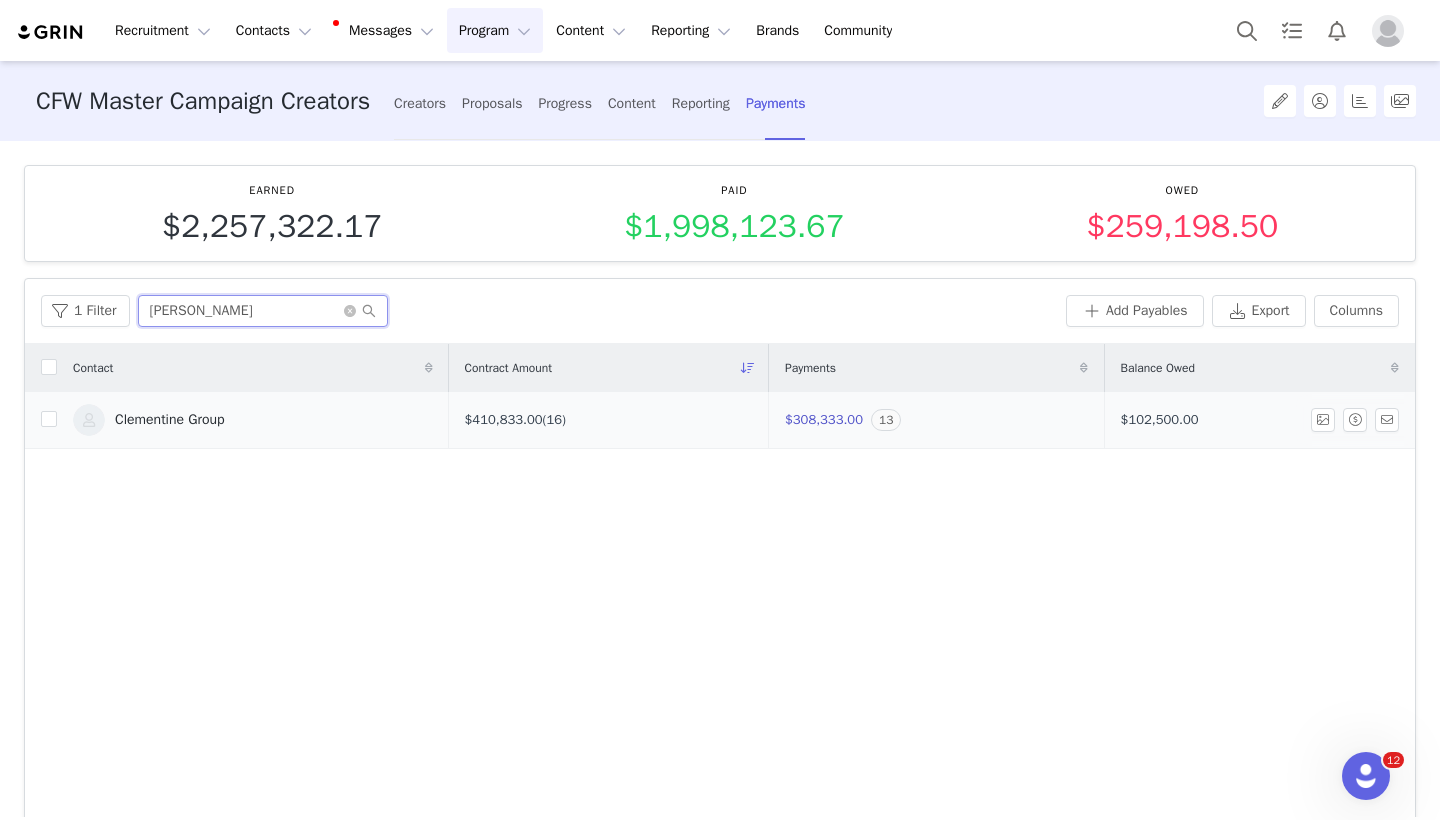 type on "[PERSON_NAME]" 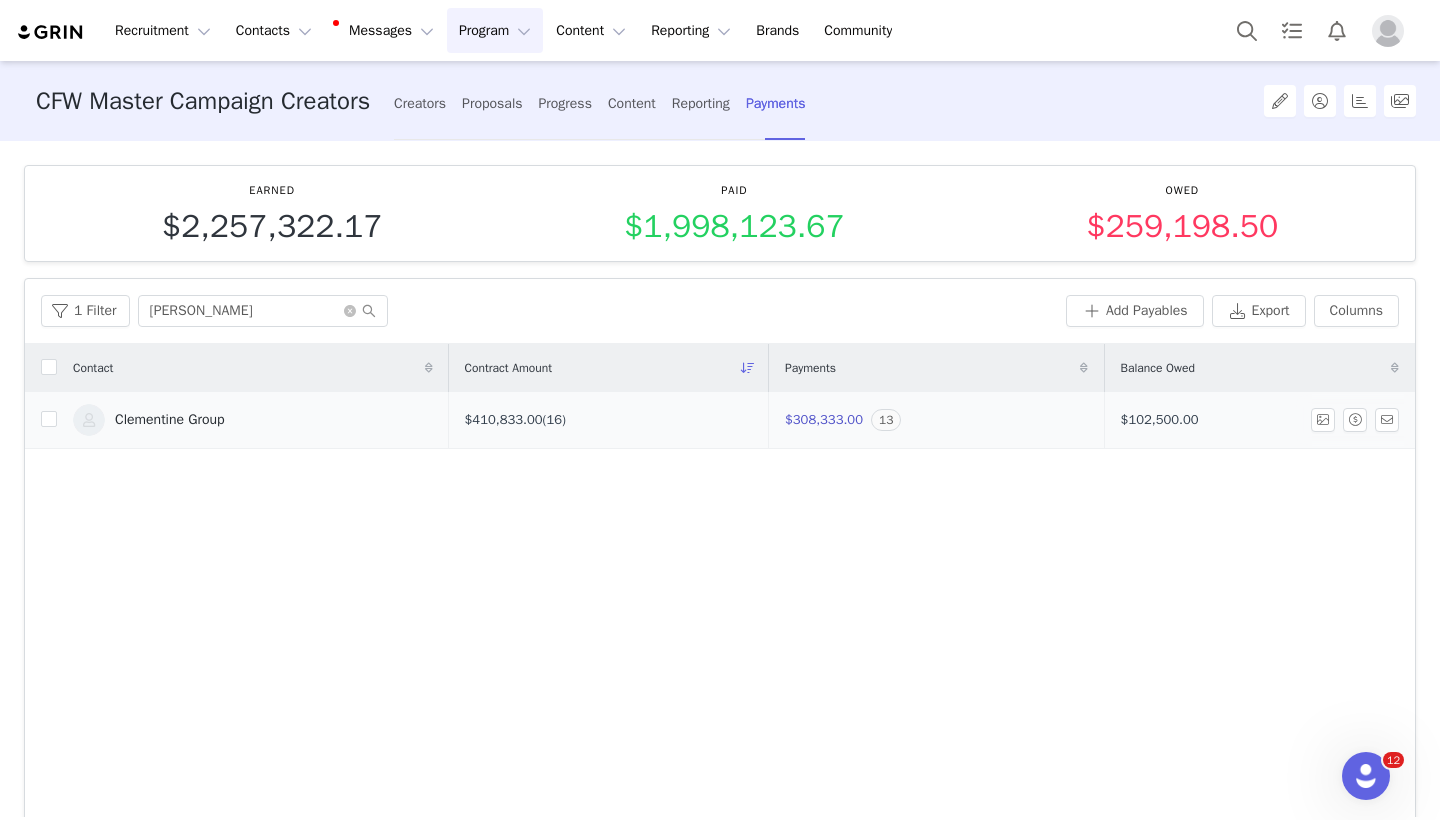 click on "$308,333.00  13" at bounding box center (936, 420) 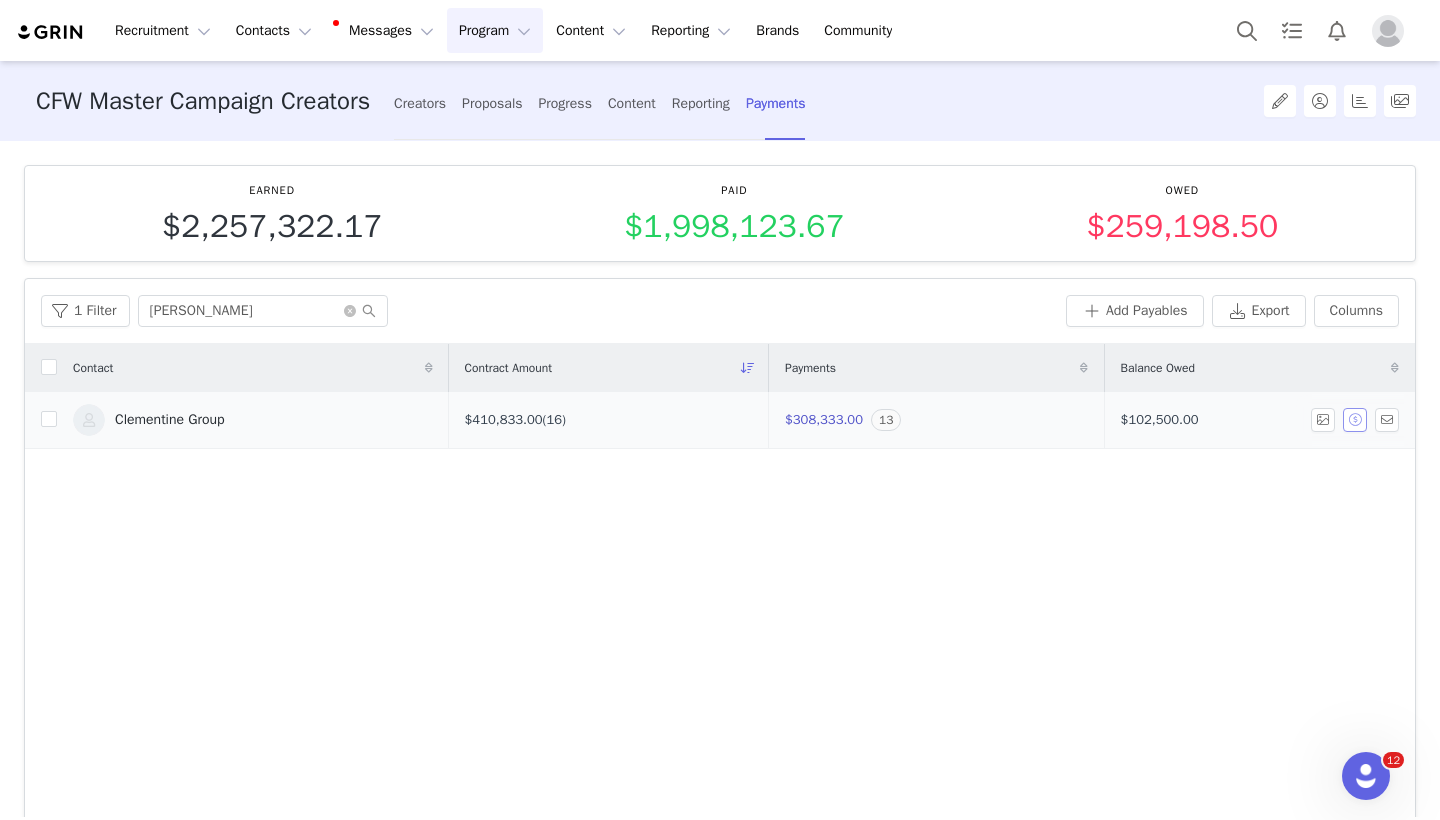 click at bounding box center (1355, 420) 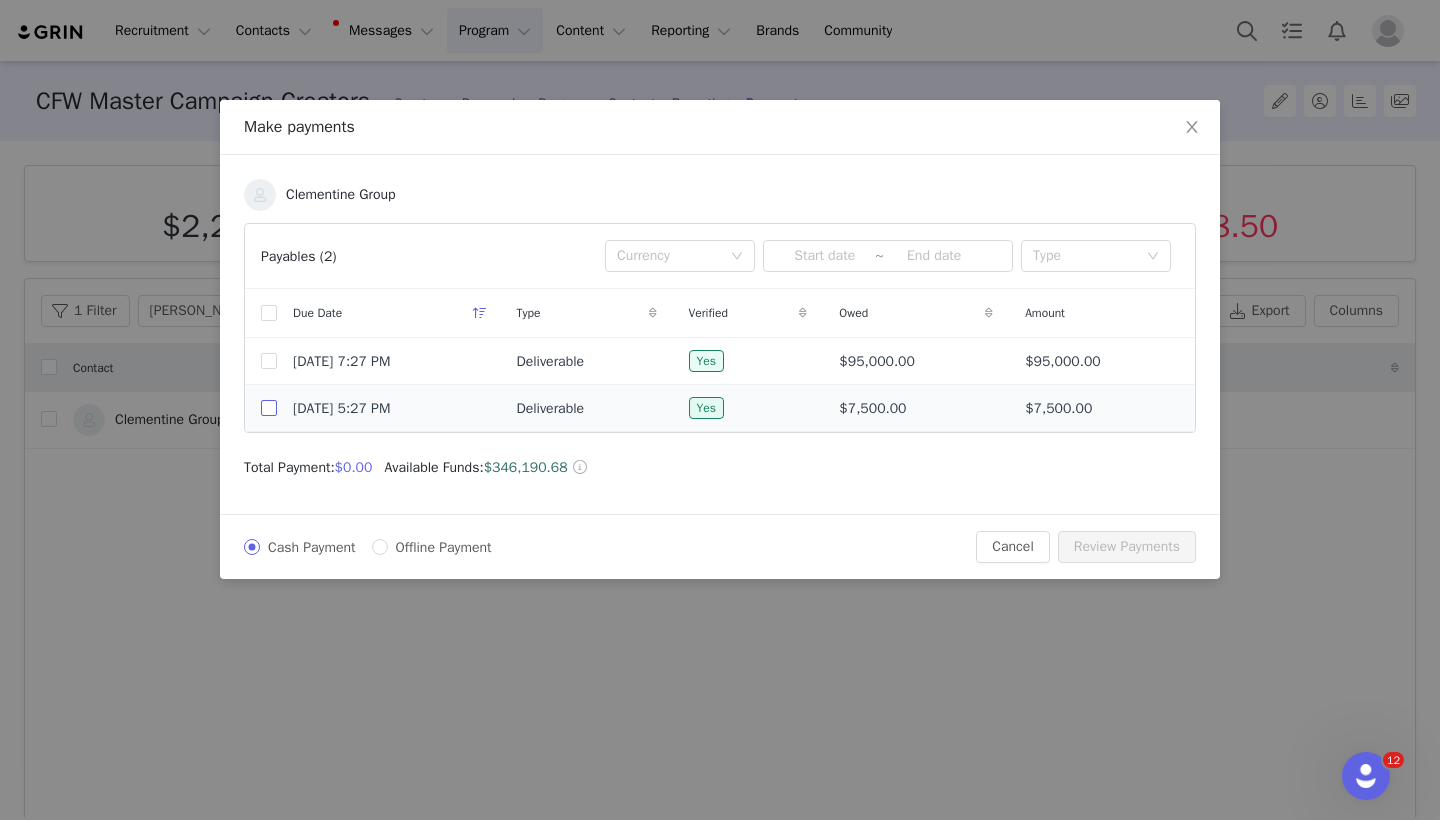 click at bounding box center [269, 408] 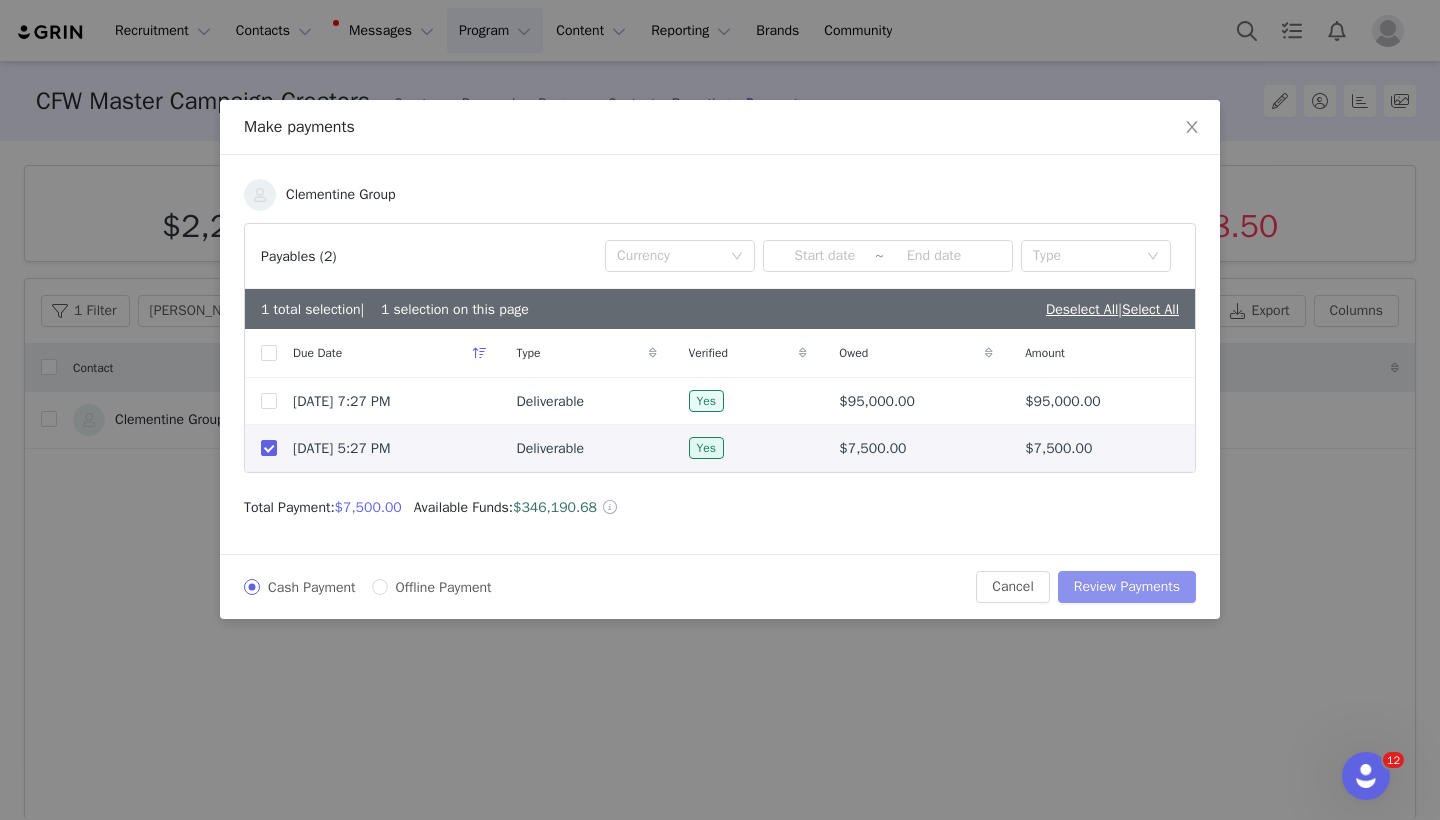 click on "Review Payments" at bounding box center (1127, 587) 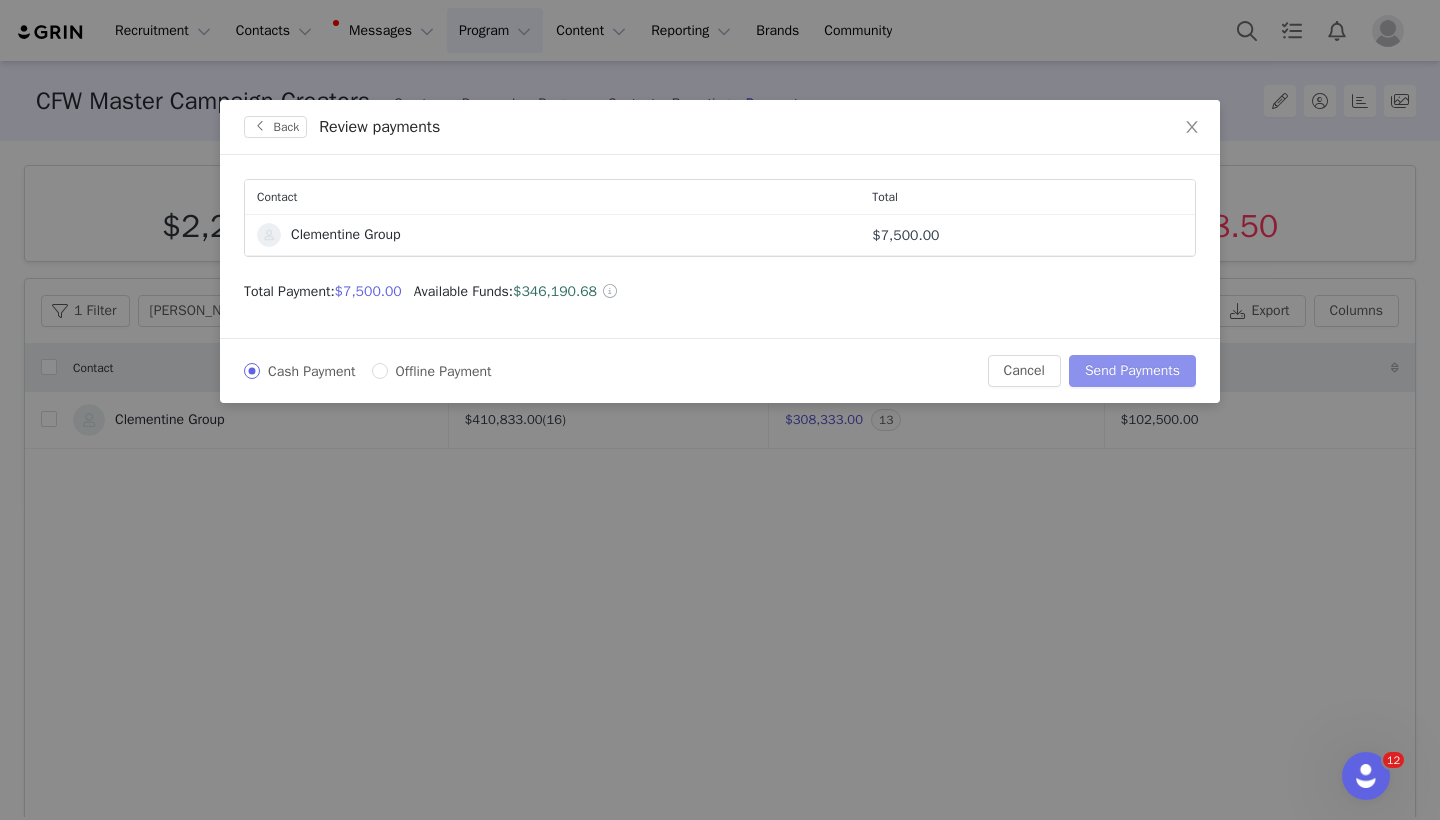 click on "Send Payments" at bounding box center [1132, 371] 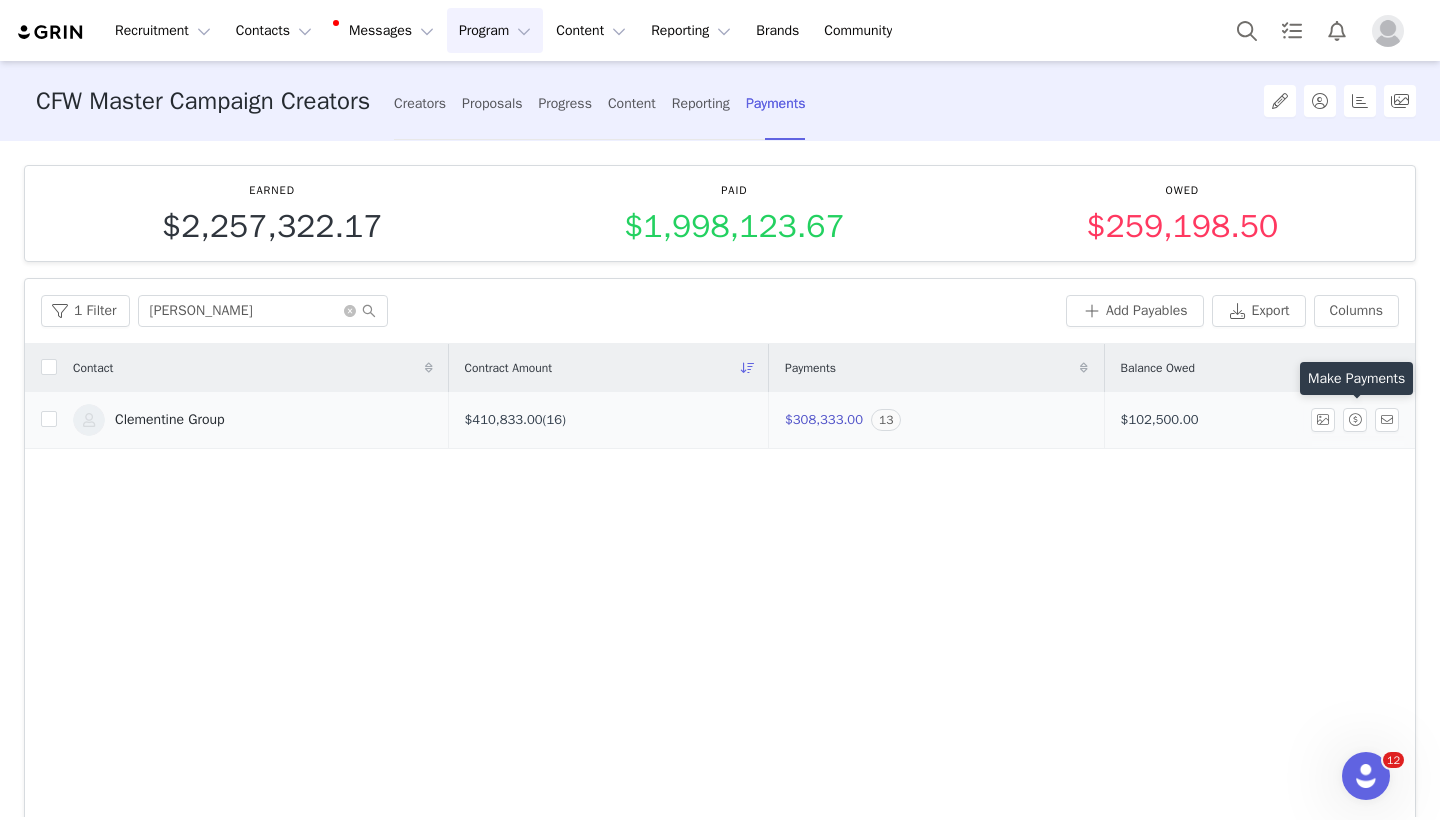 click on "$102,500.00" at bounding box center [1255, 420] 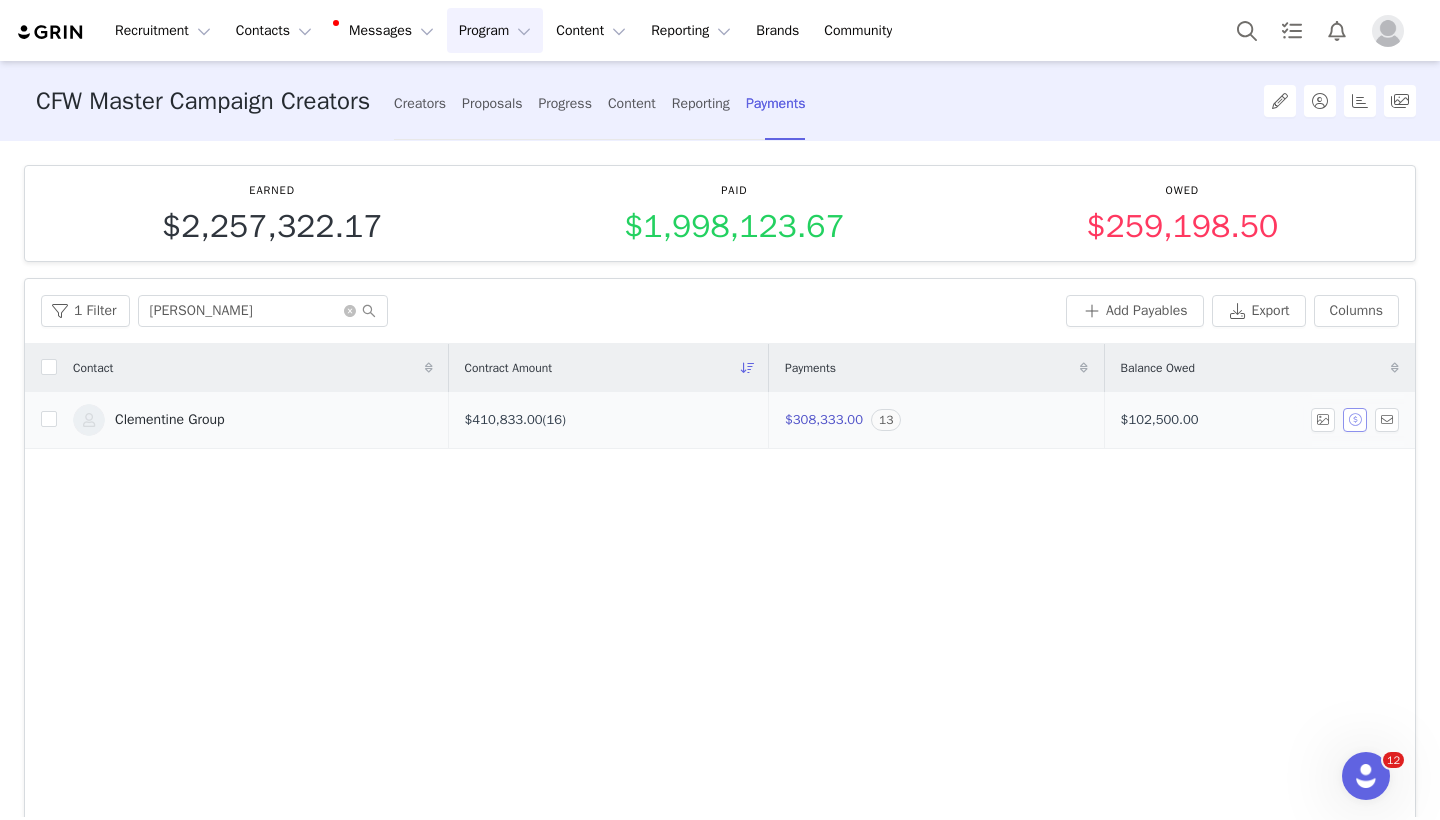 click at bounding box center [1355, 420] 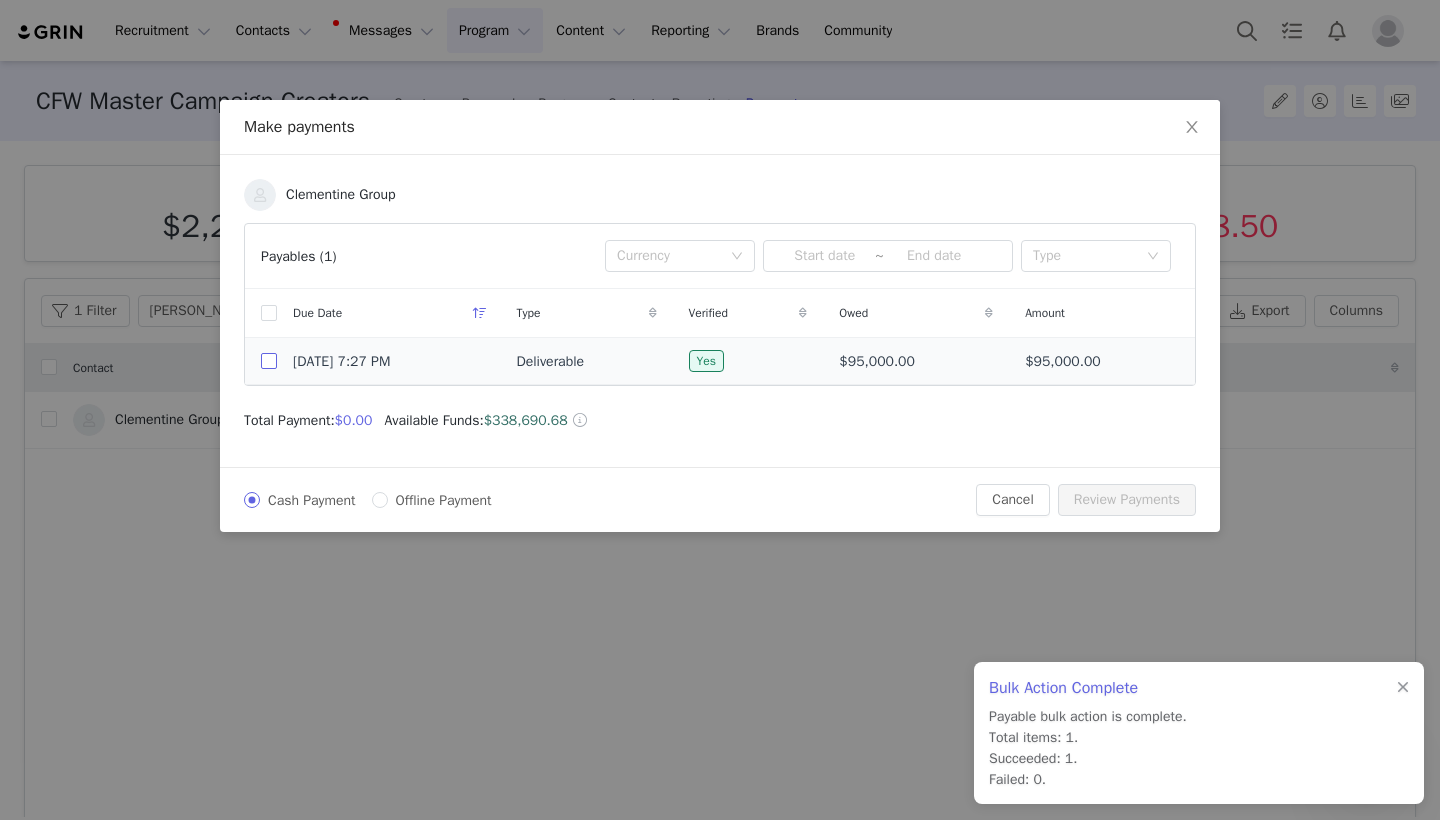 click at bounding box center [269, 361] 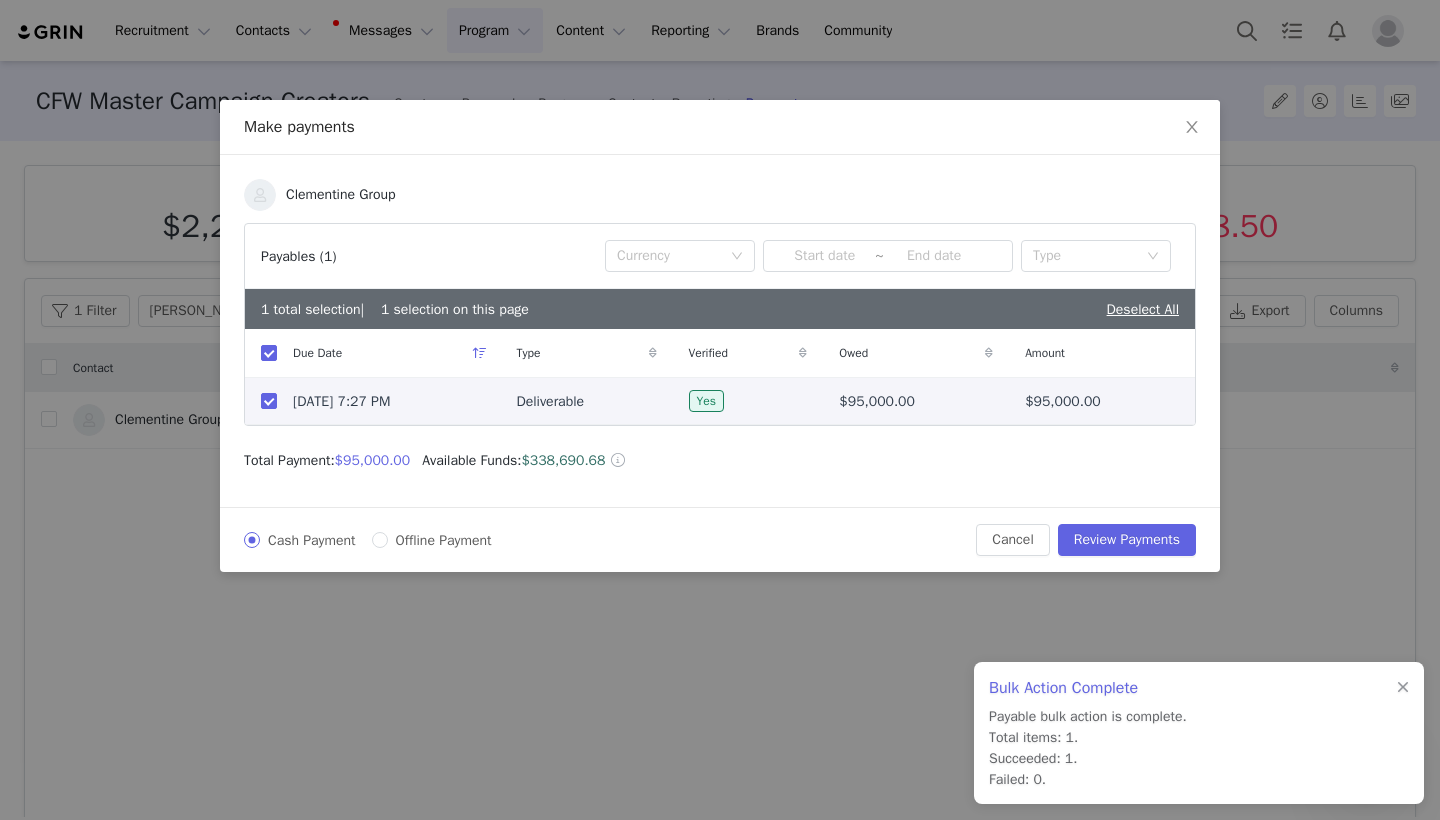 click on "Deliverable" at bounding box center (550, 401) 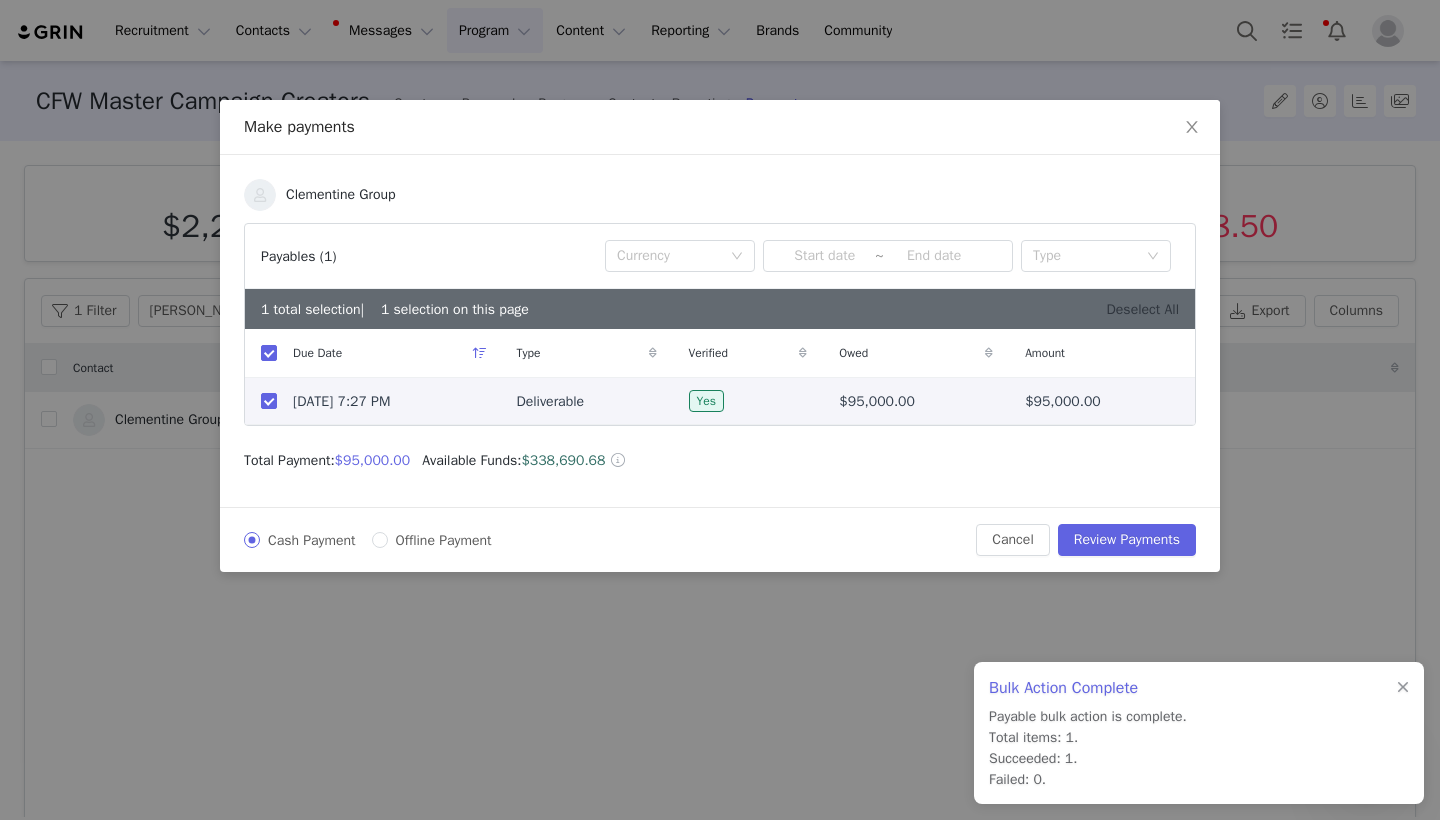 click on "Deselect All" at bounding box center [1143, 309] 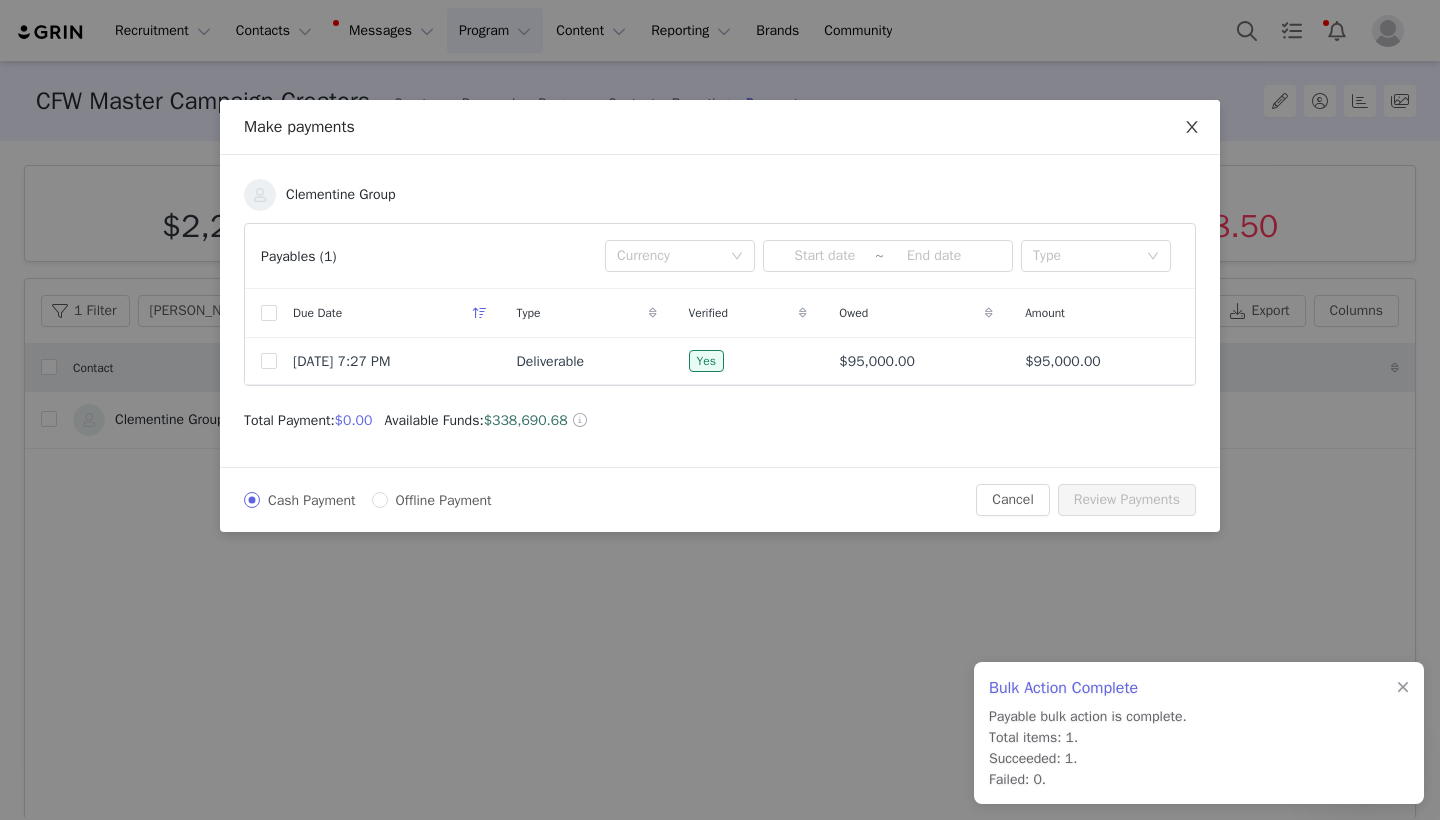 click at bounding box center [1192, 128] 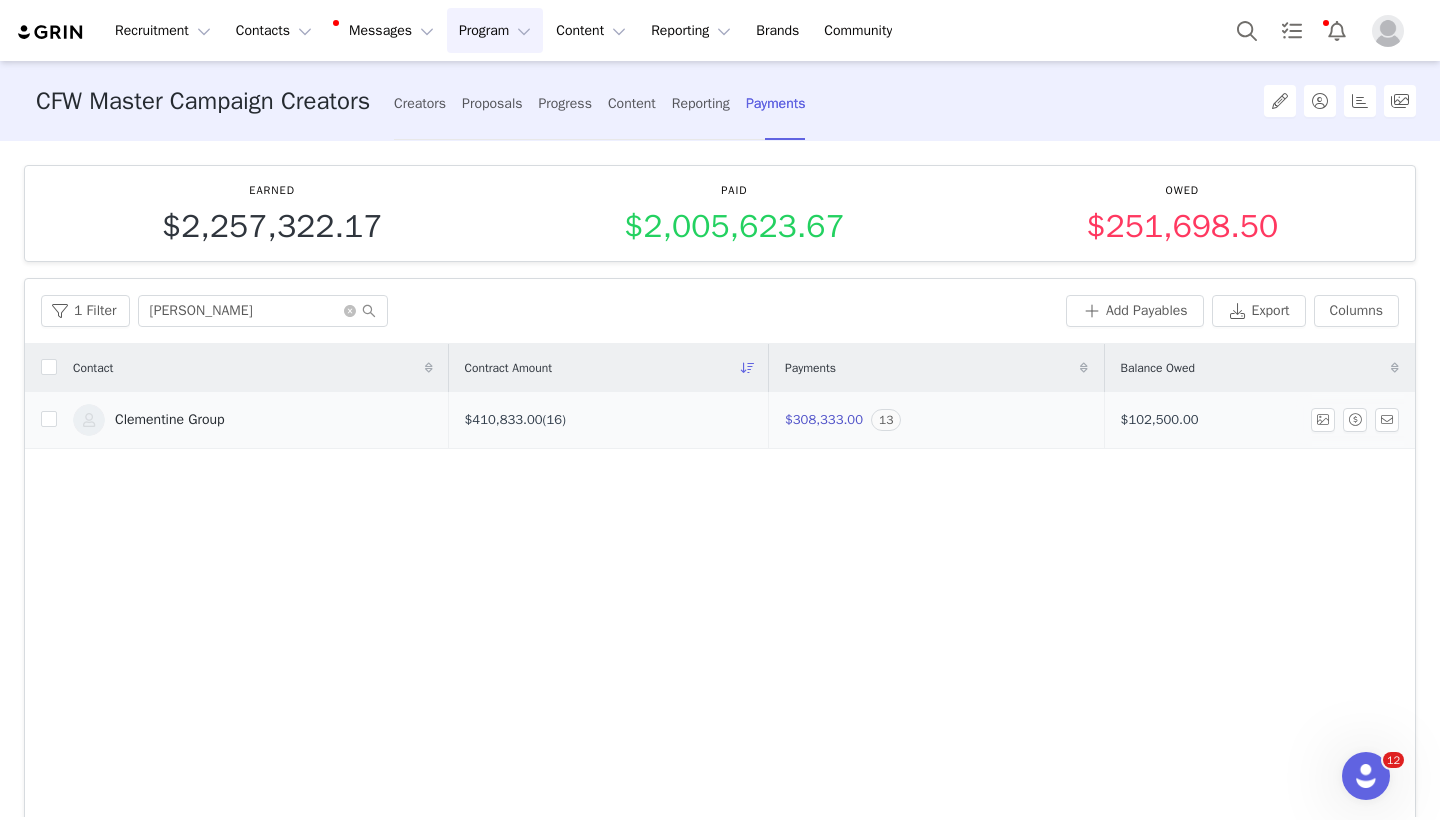 click on "Clementine Group" at bounding box center [253, 420] 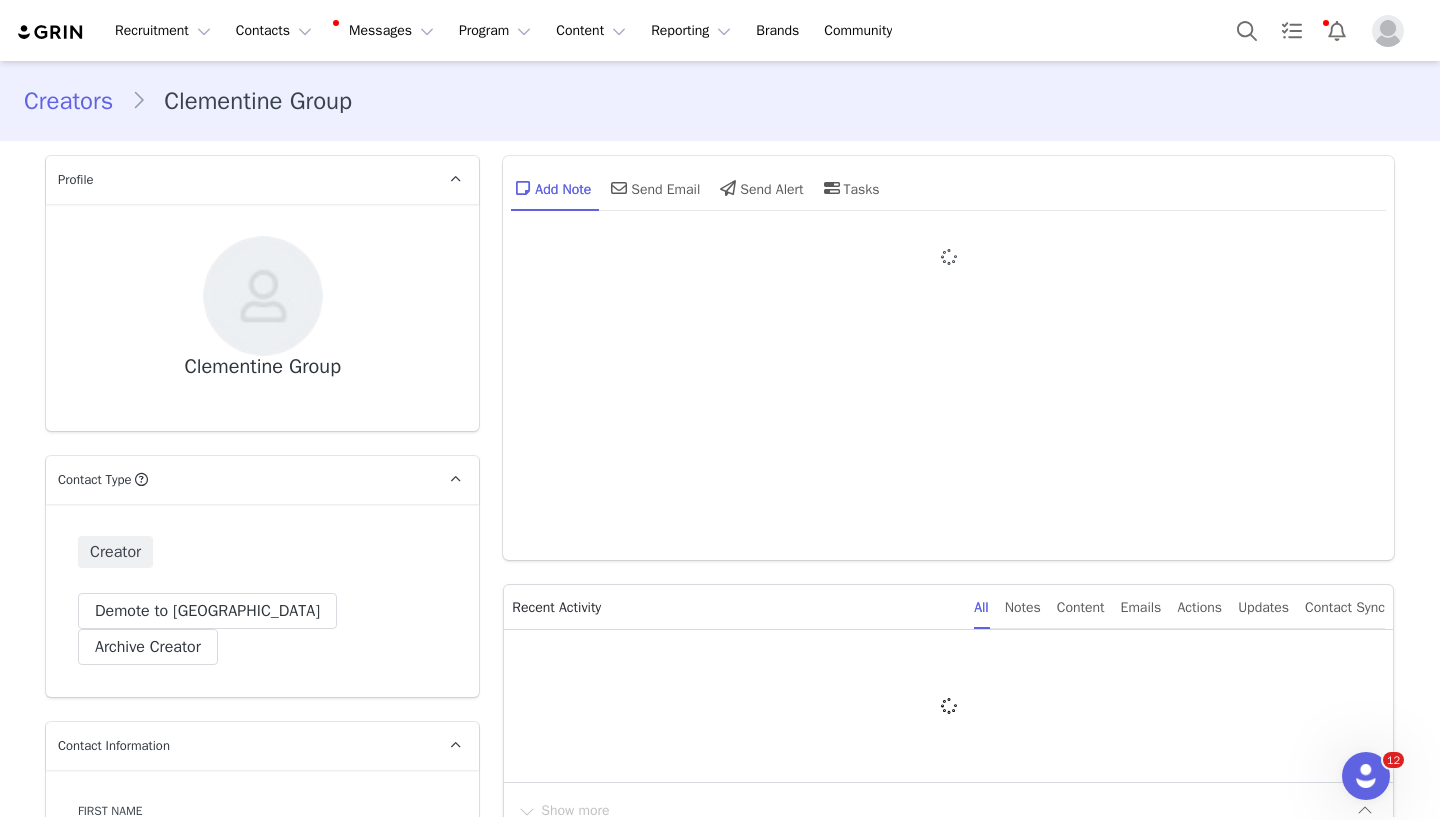 type on "+1 ([GEOGRAPHIC_DATA])" 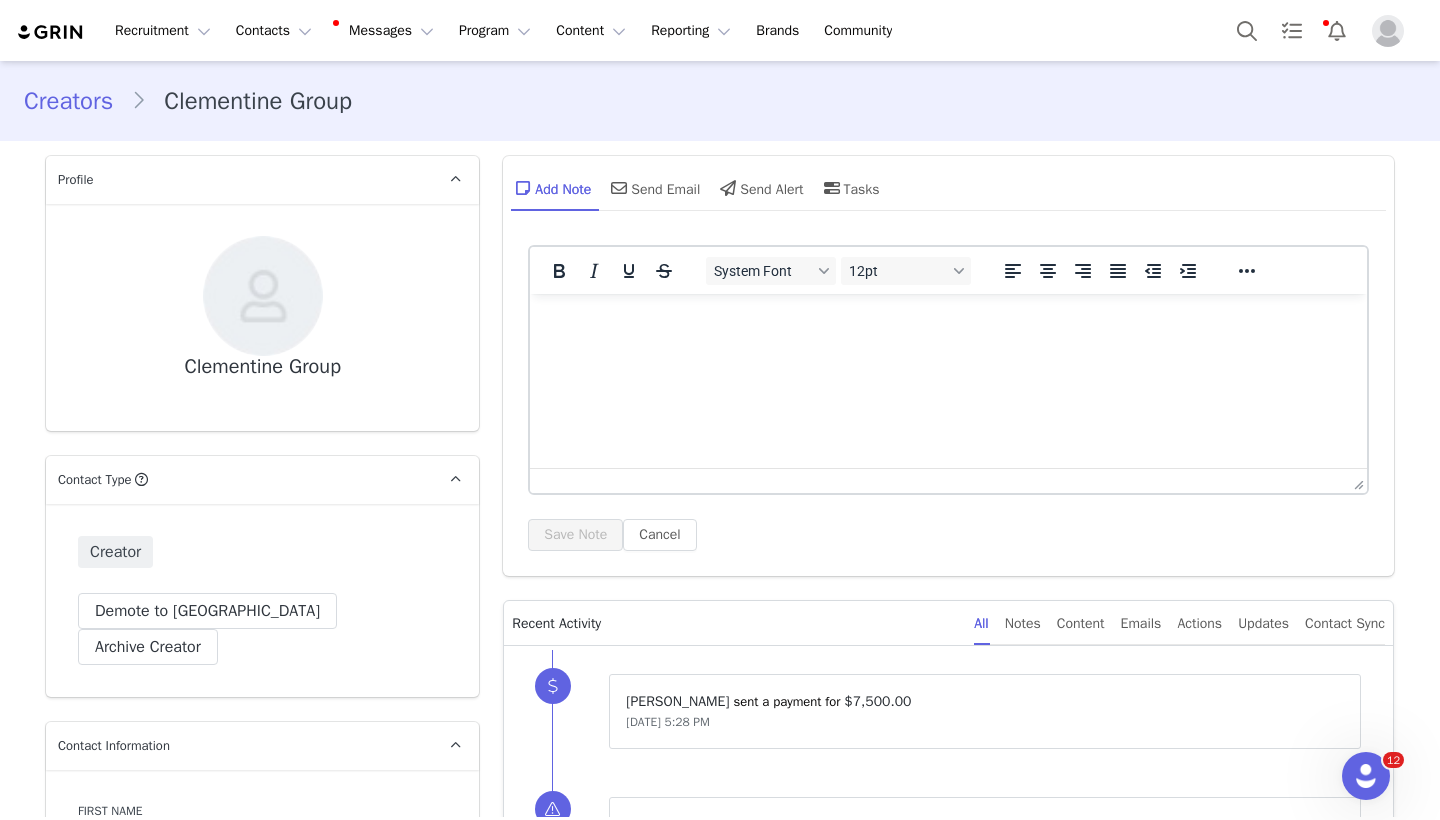 scroll, scrollTop: 0, scrollLeft: 0, axis: both 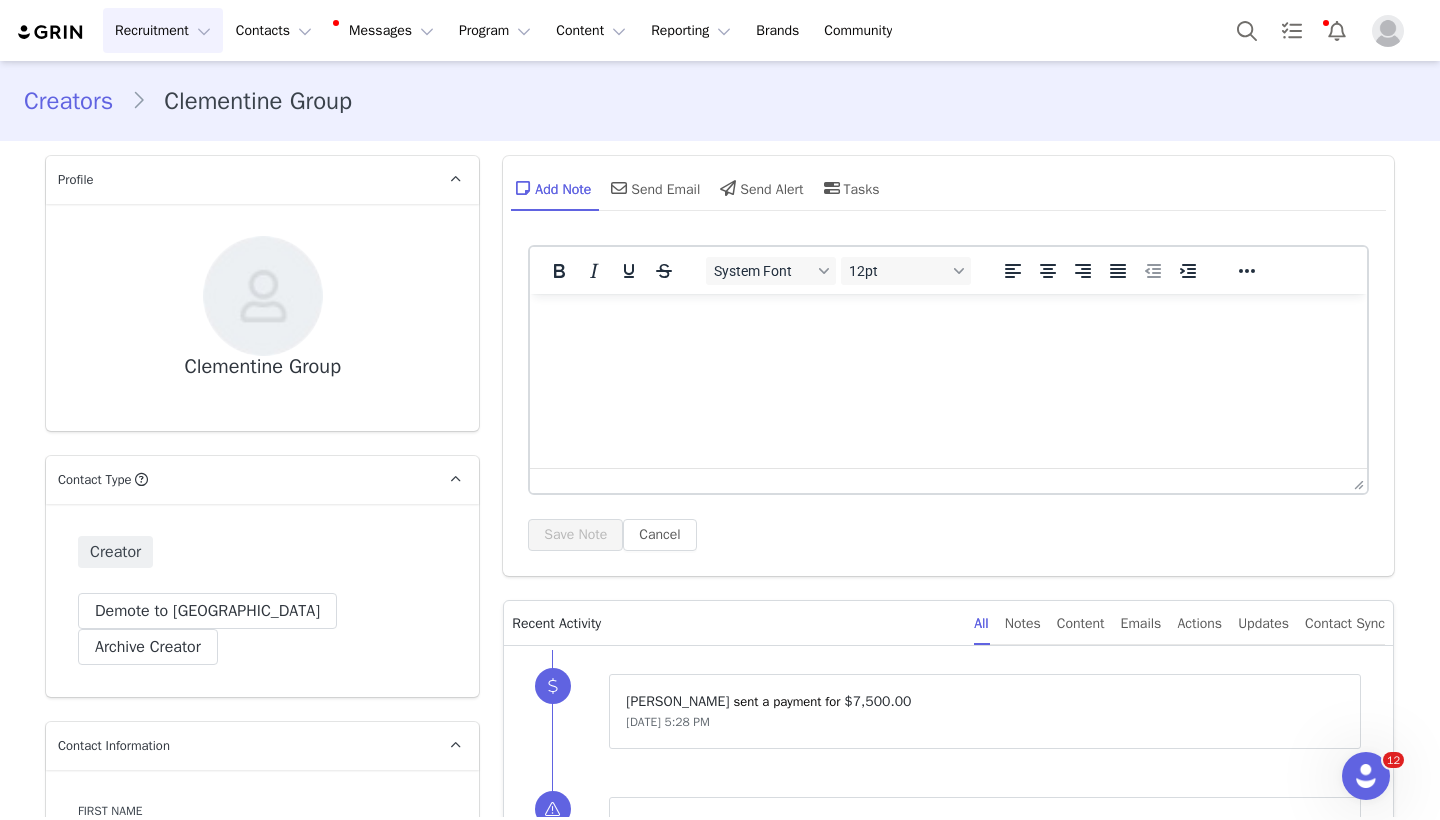 click on "Recruitment Recruitment" at bounding box center [163, 30] 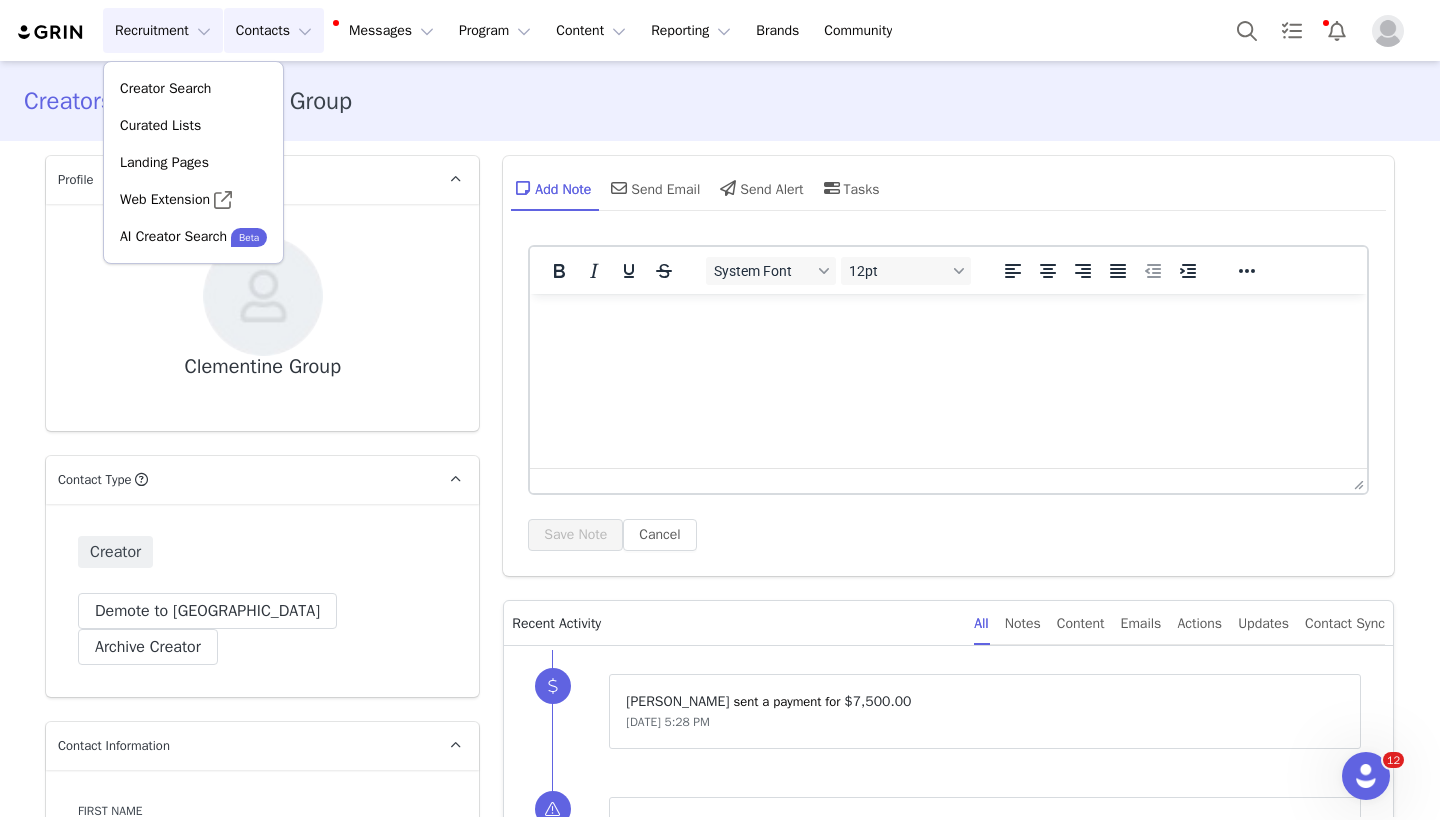 click on "Contacts Contacts" at bounding box center [274, 30] 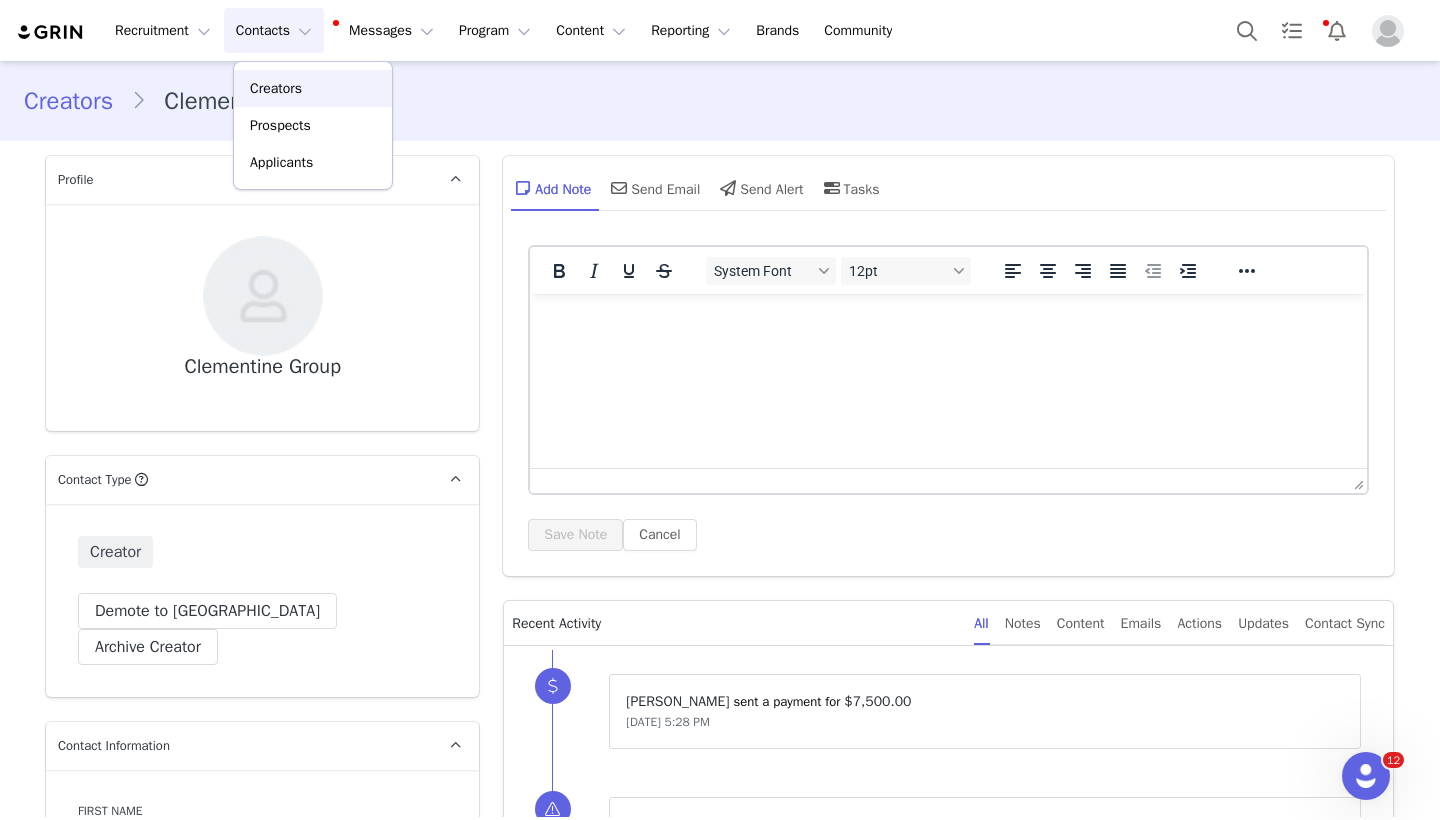 click on "Creators" at bounding box center [313, 88] 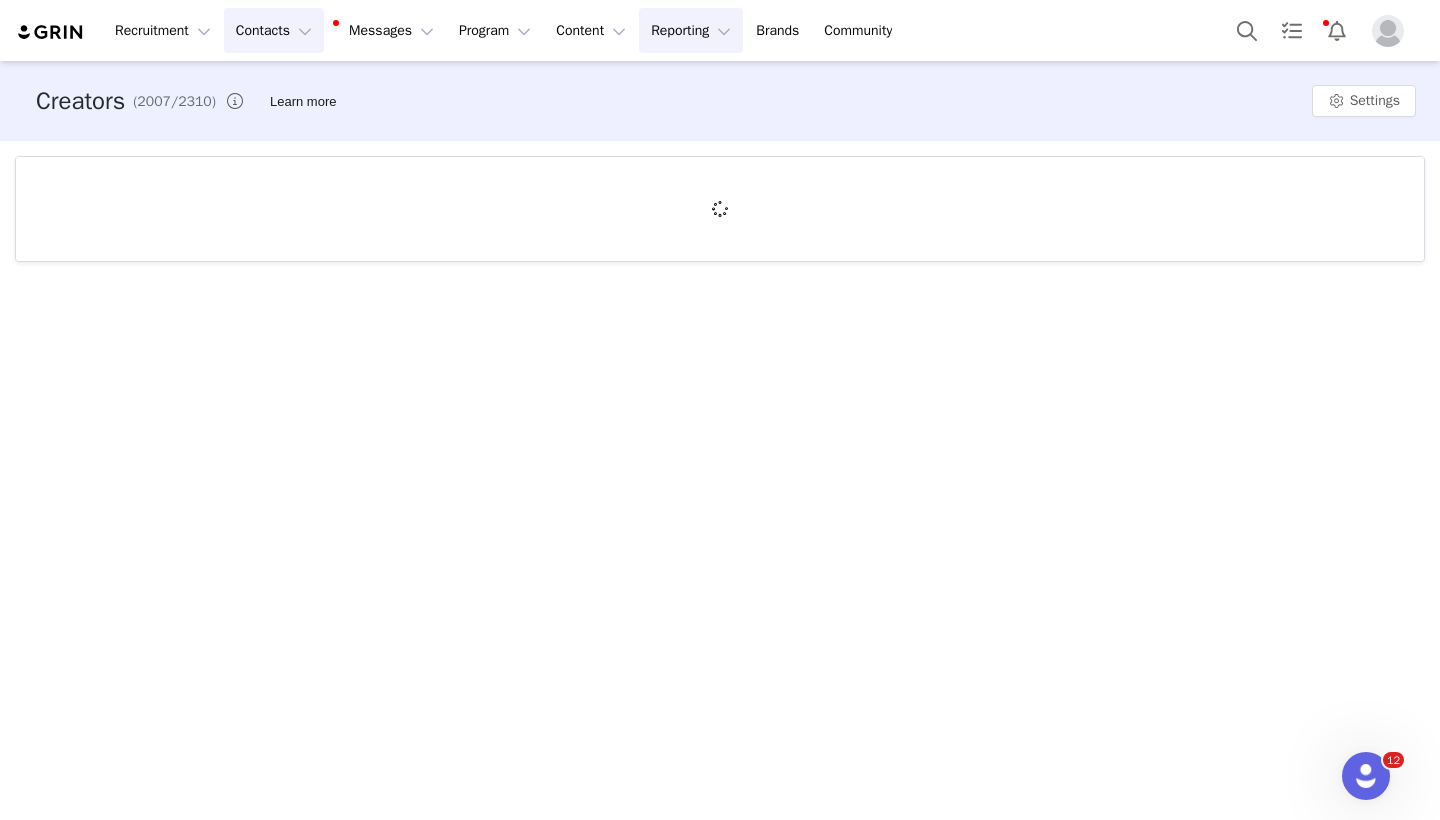click on "Reporting Reporting" at bounding box center (691, 30) 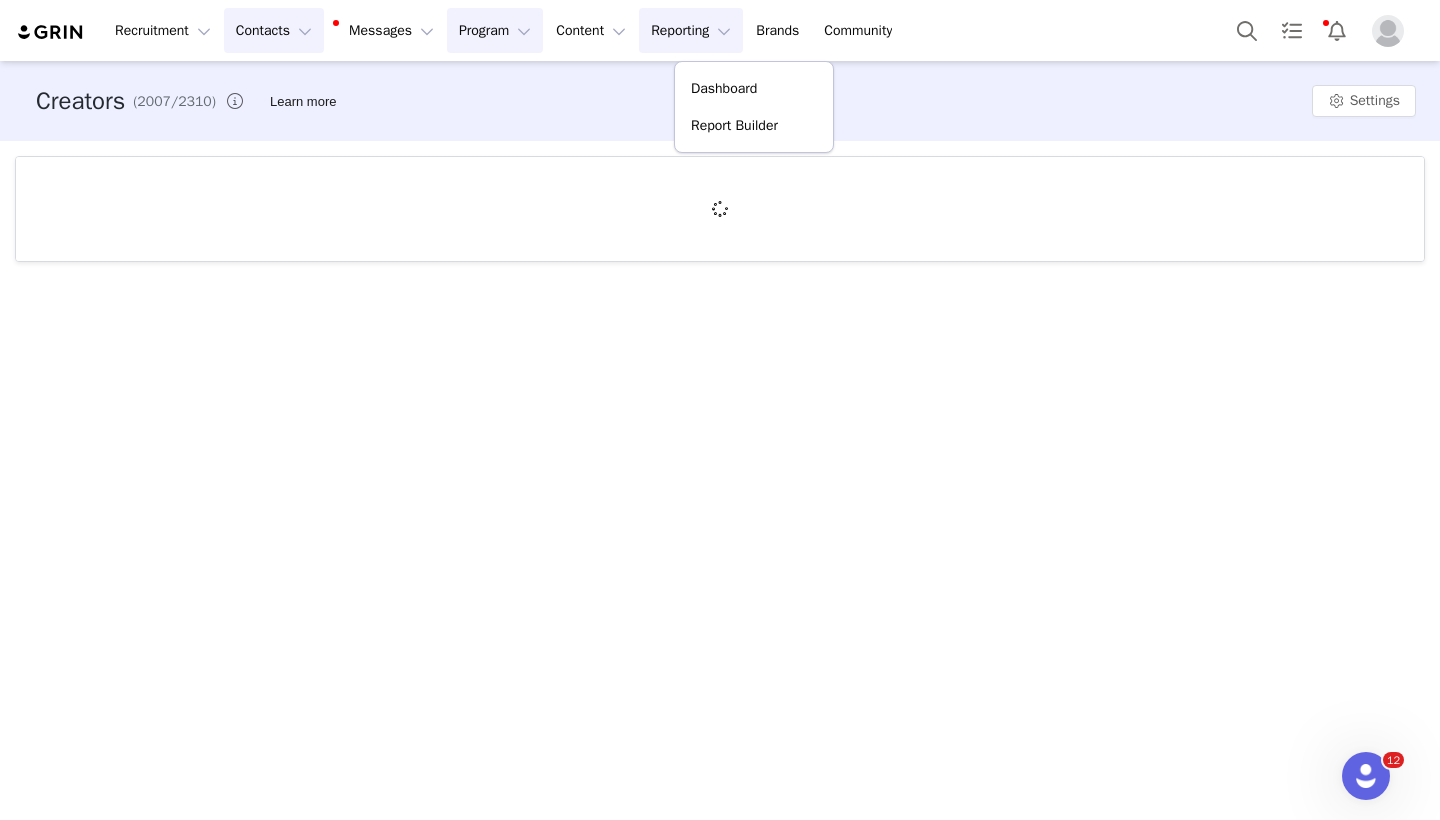 click on "Program Program" at bounding box center (495, 30) 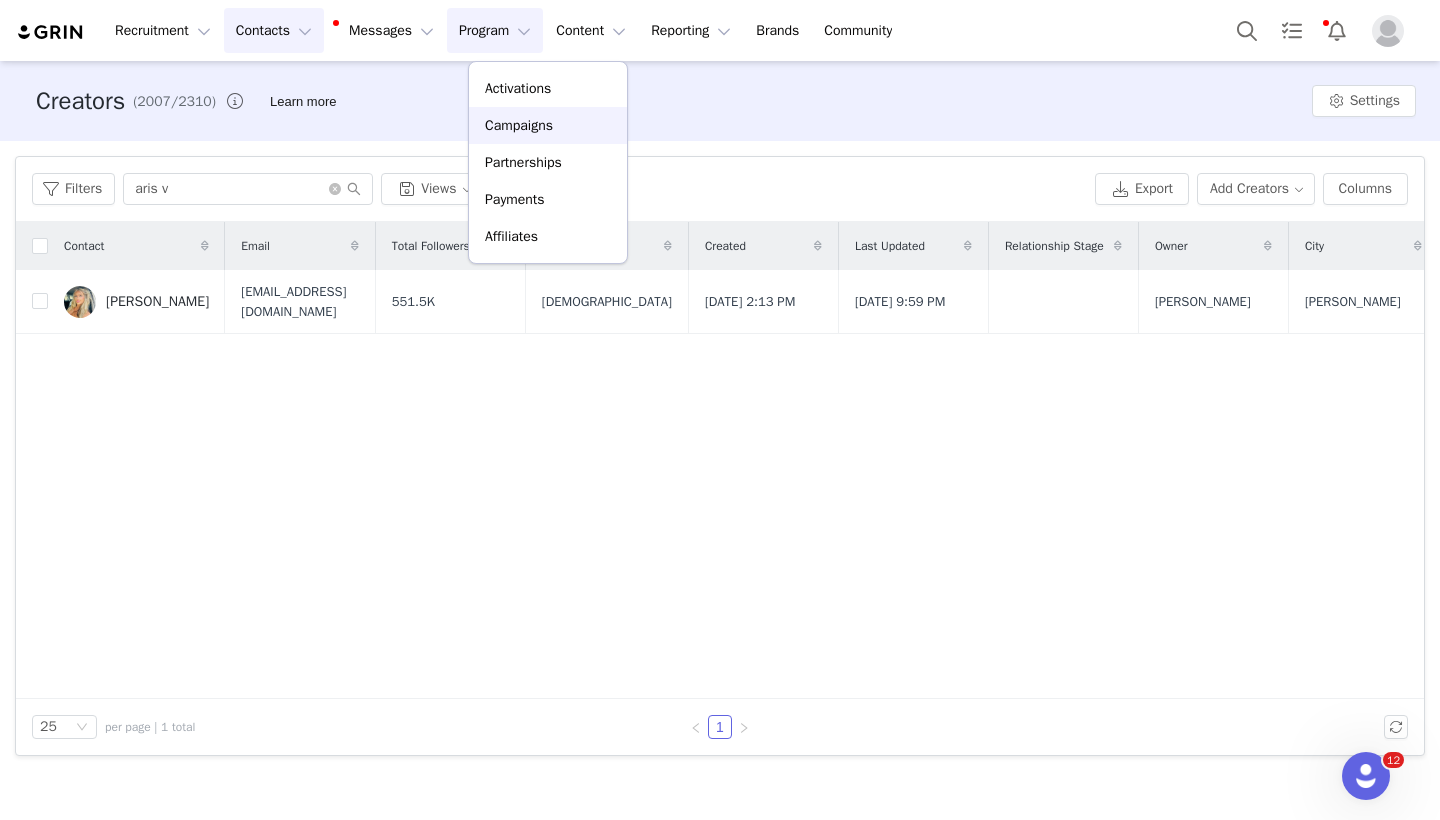 click on "Campaigns" at bounding box center [519, 125] 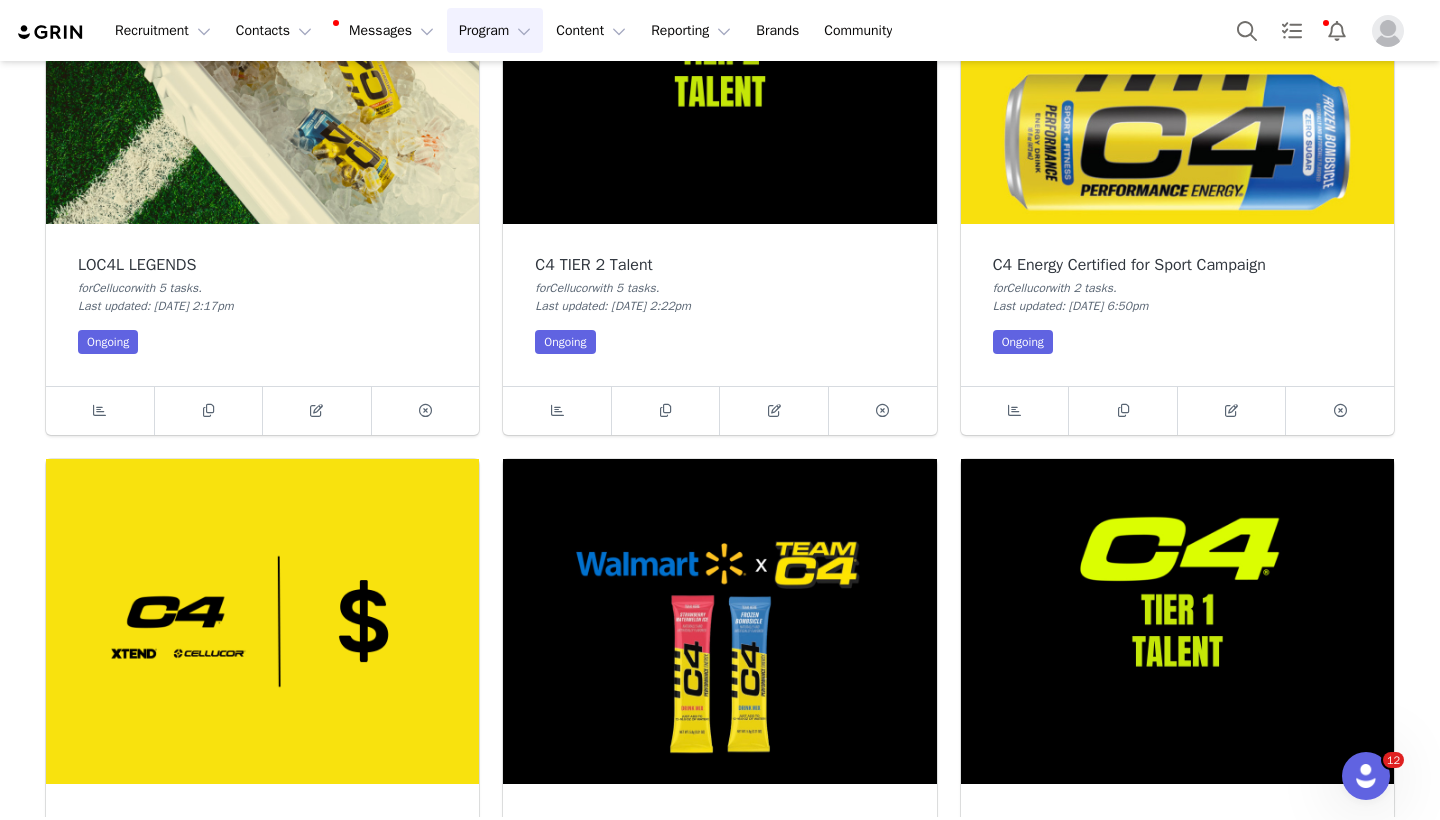 scroll, scrollTop: 368, scrollLeft: 0, axis: vertical 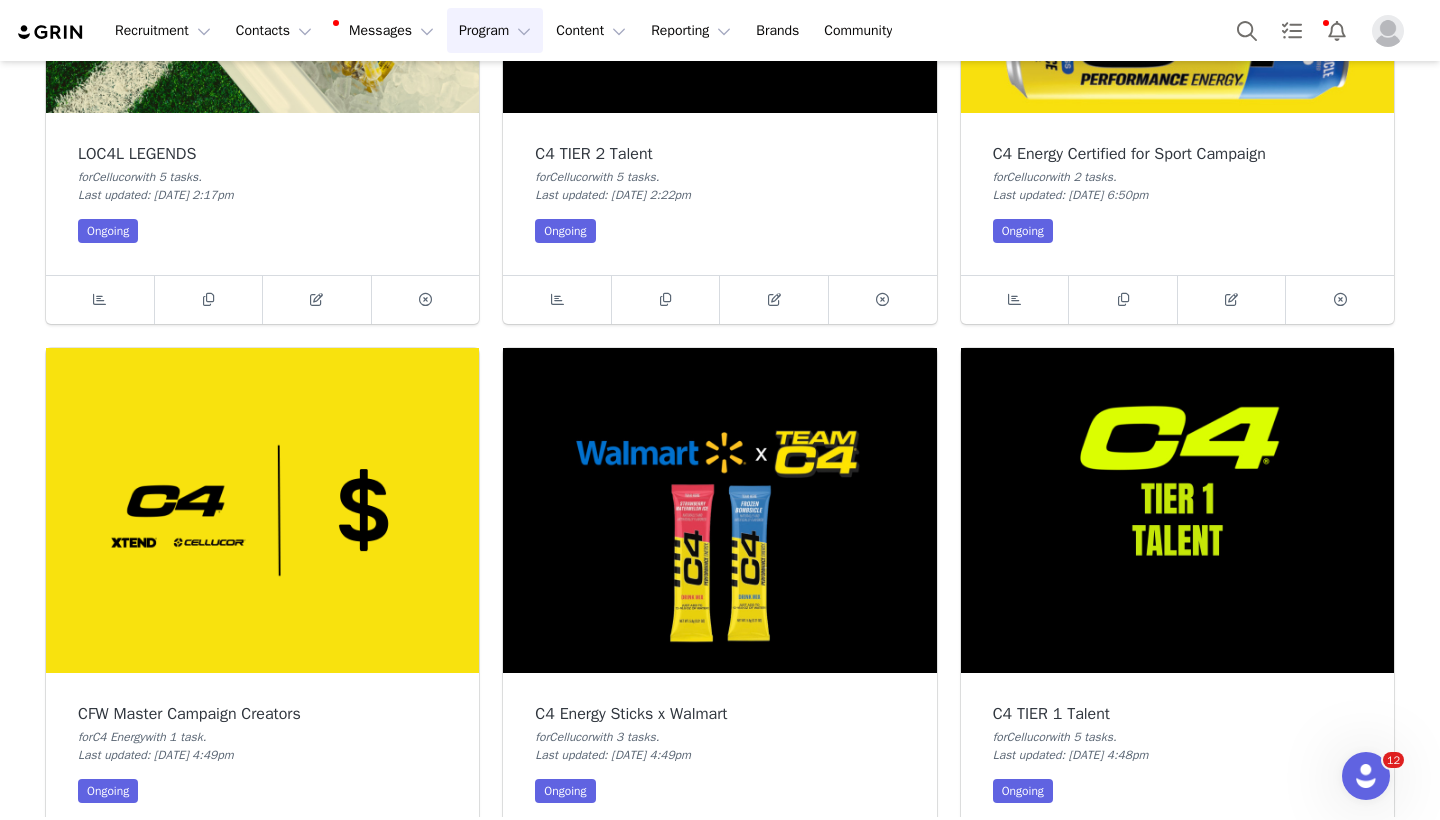 click at bounding box center [262, 510] 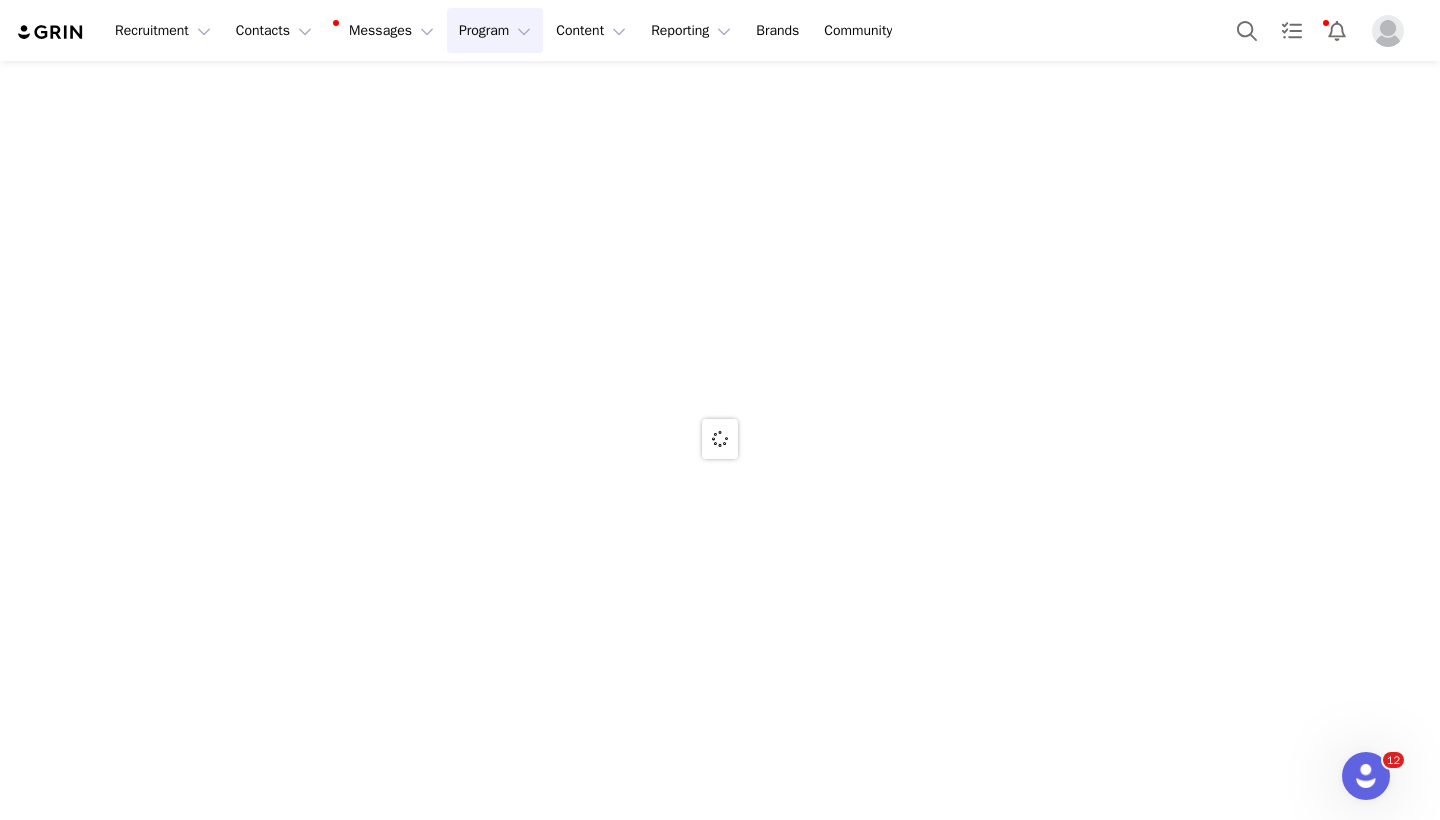 scroll, scrollTop: 0, scrollLeft: 0, axis: both 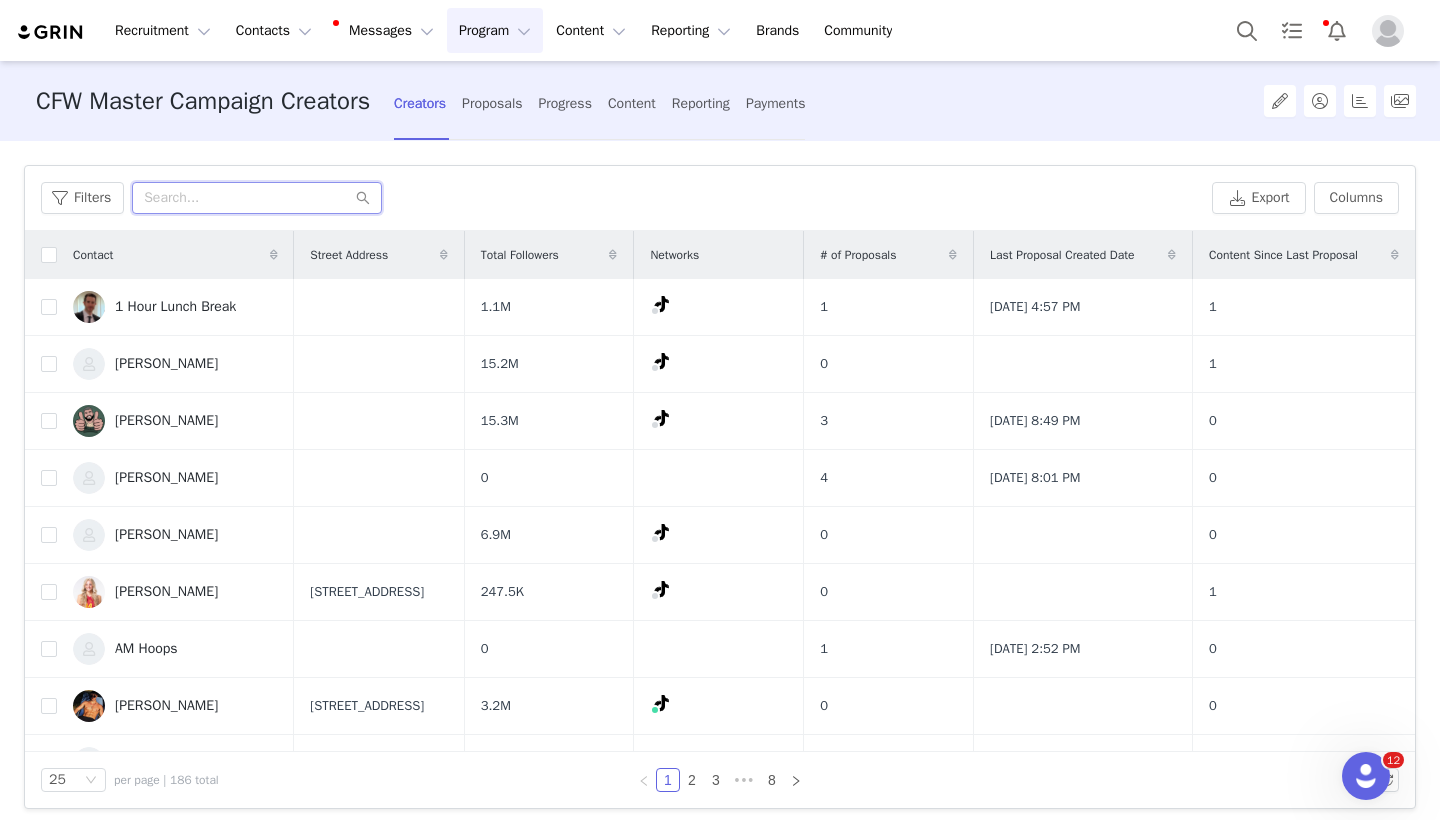click at bounding box center [257, 198] 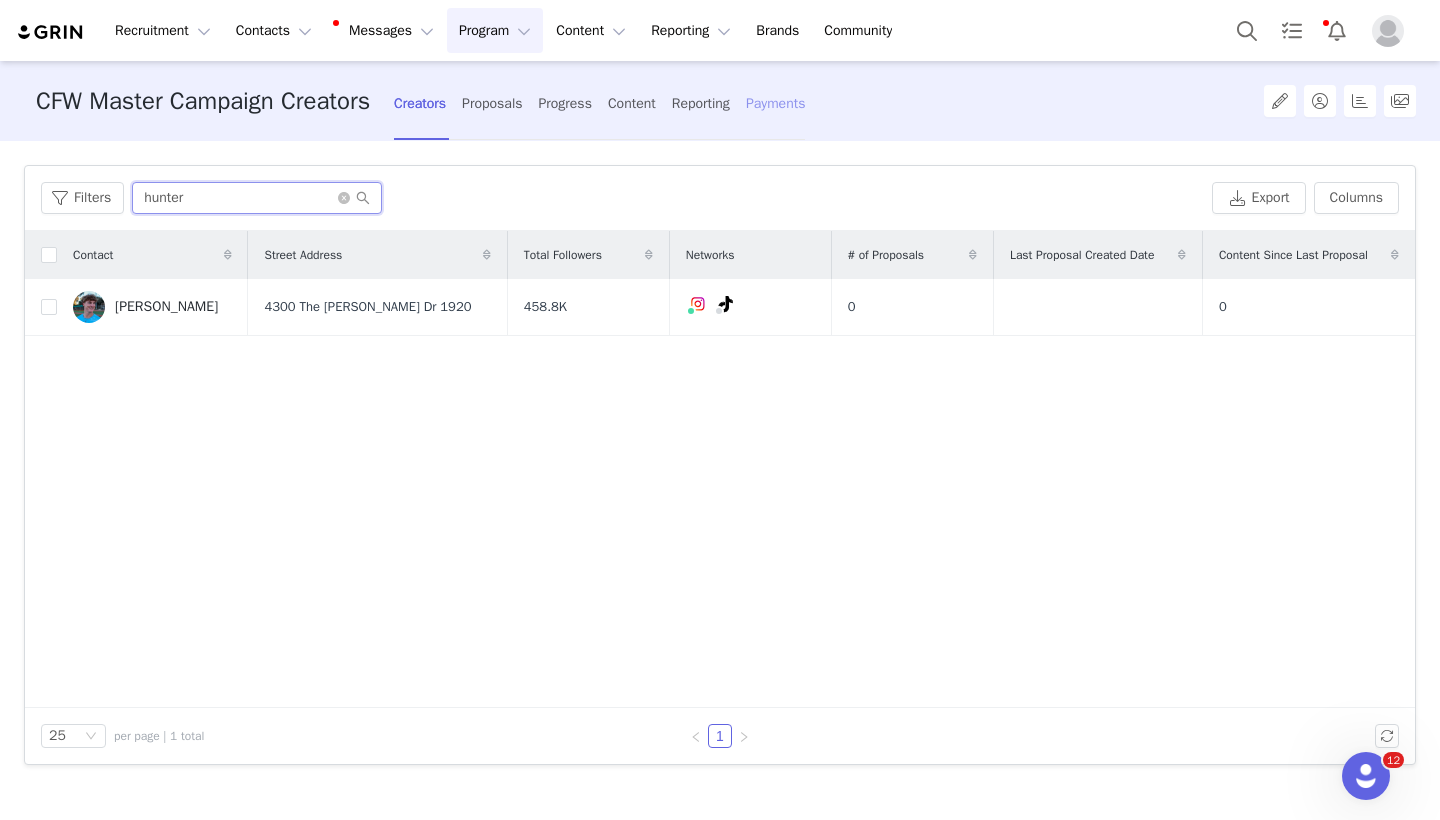 type on "hunter" 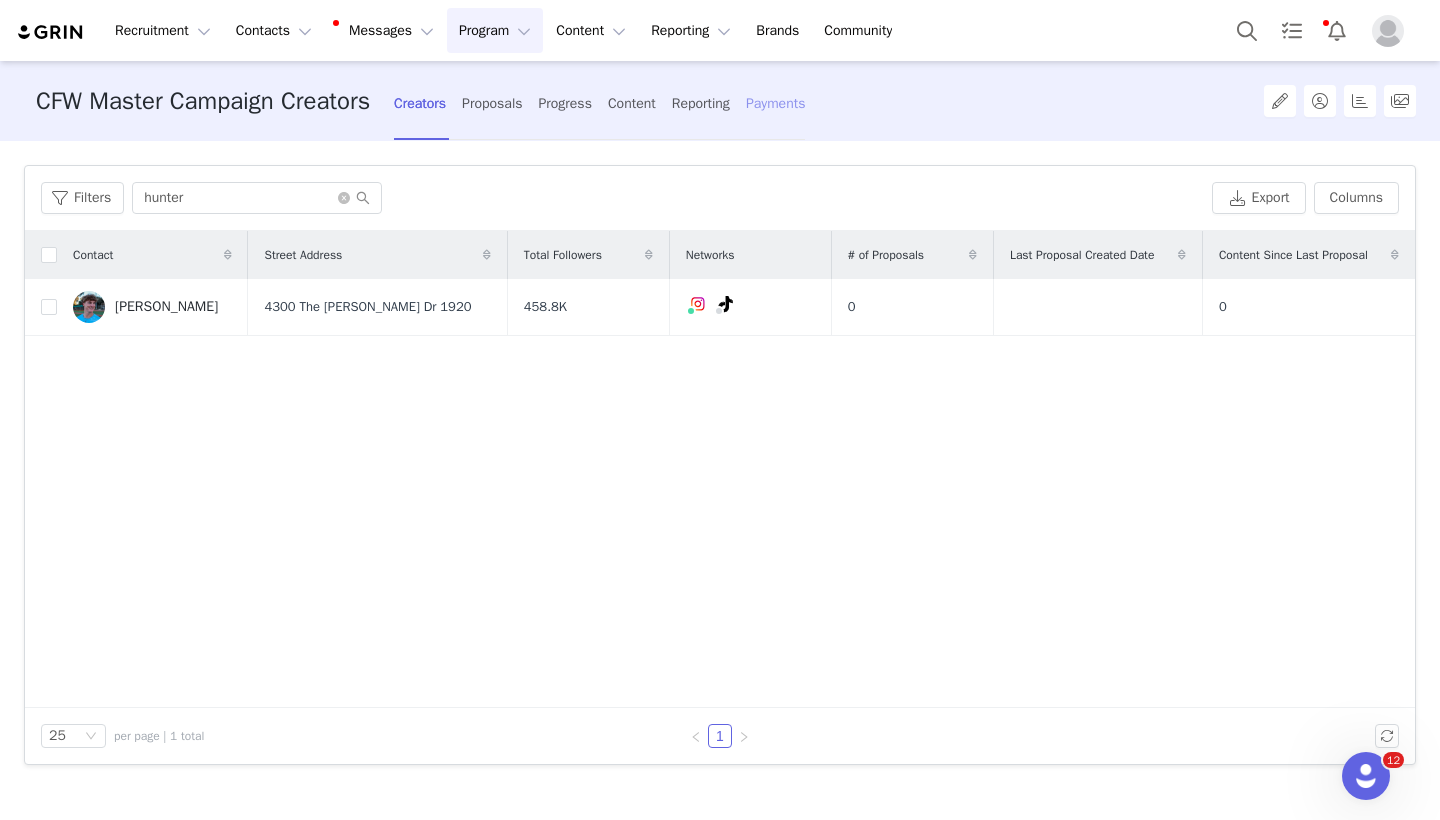 click on "Payments" at bounding box center [776, 103] 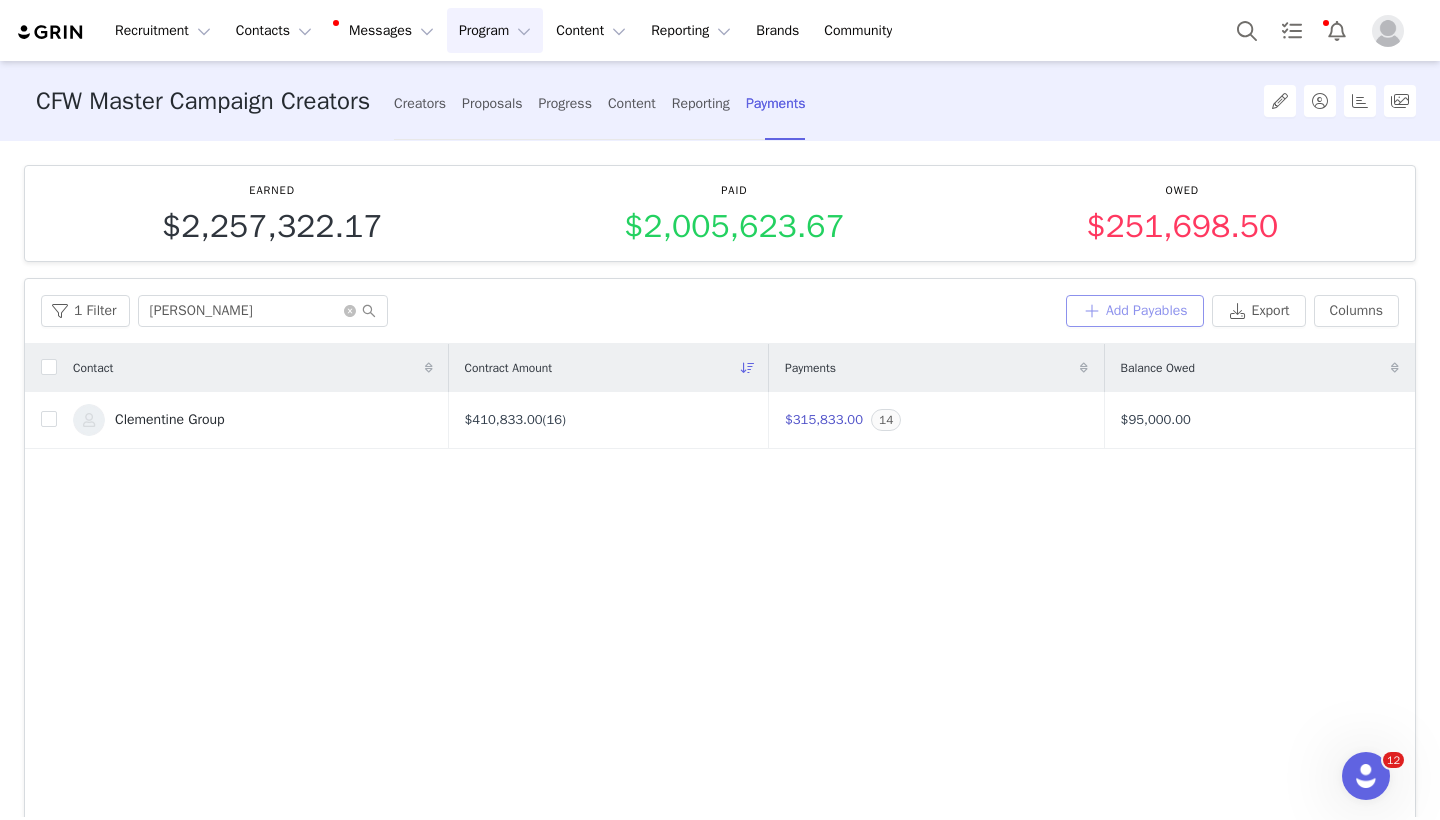 click on "Add Payables" at bounding box center (1135, 311) 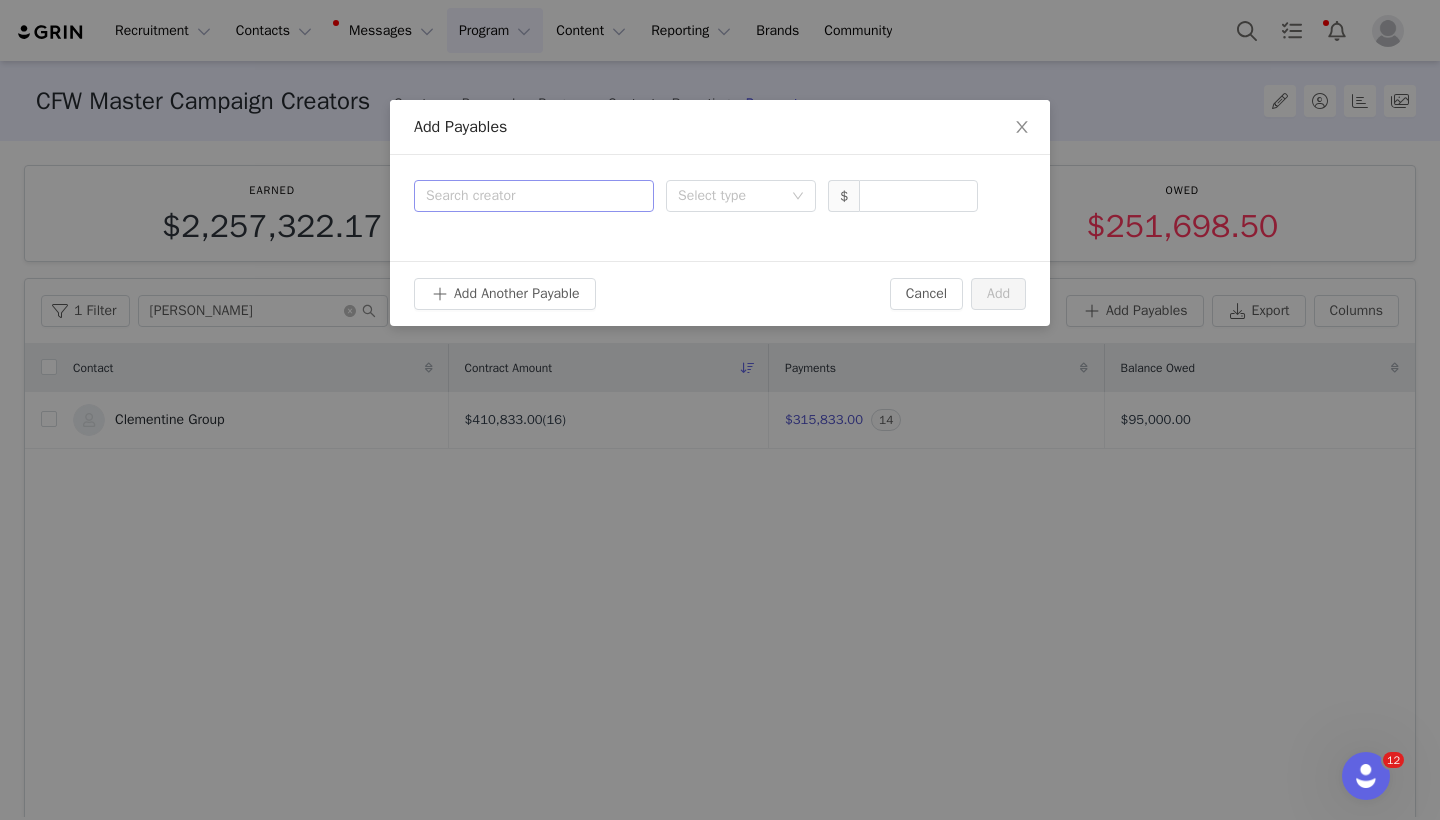 click on "Search creator" at bounding box center (529, 196) 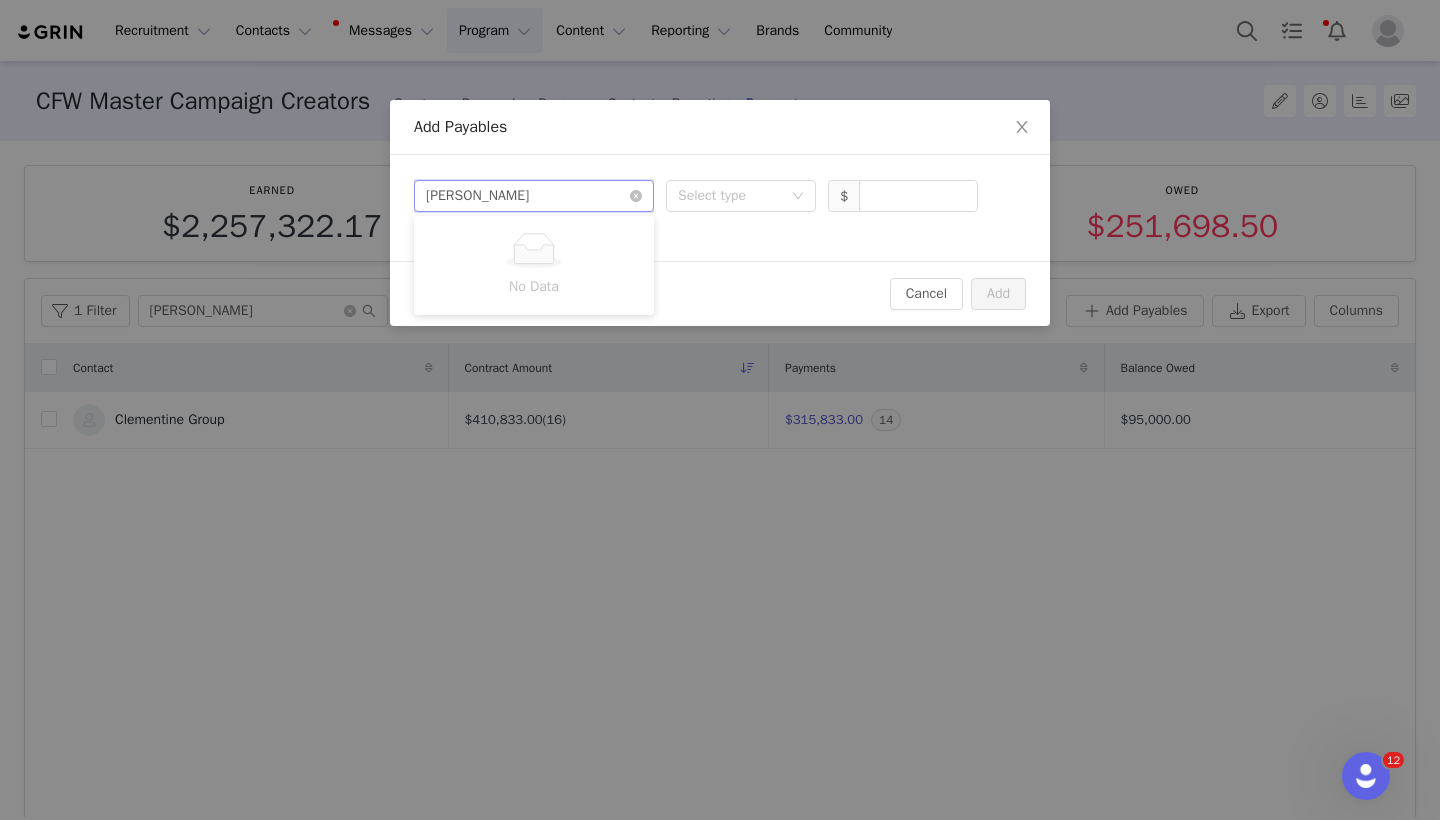 type on "hunter" 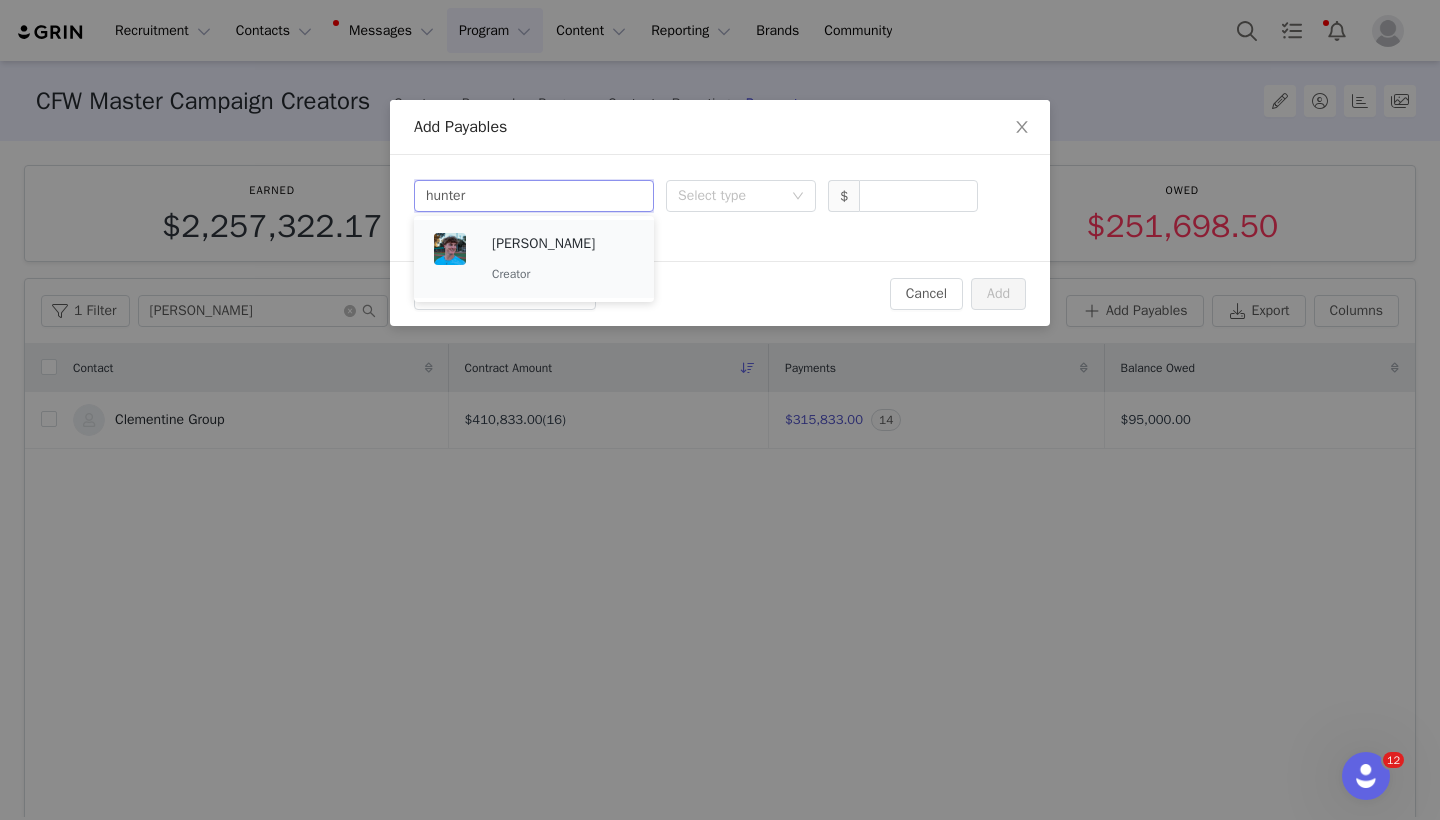 click on "[PERSON_NAME]" at bounding box center (563, 244) 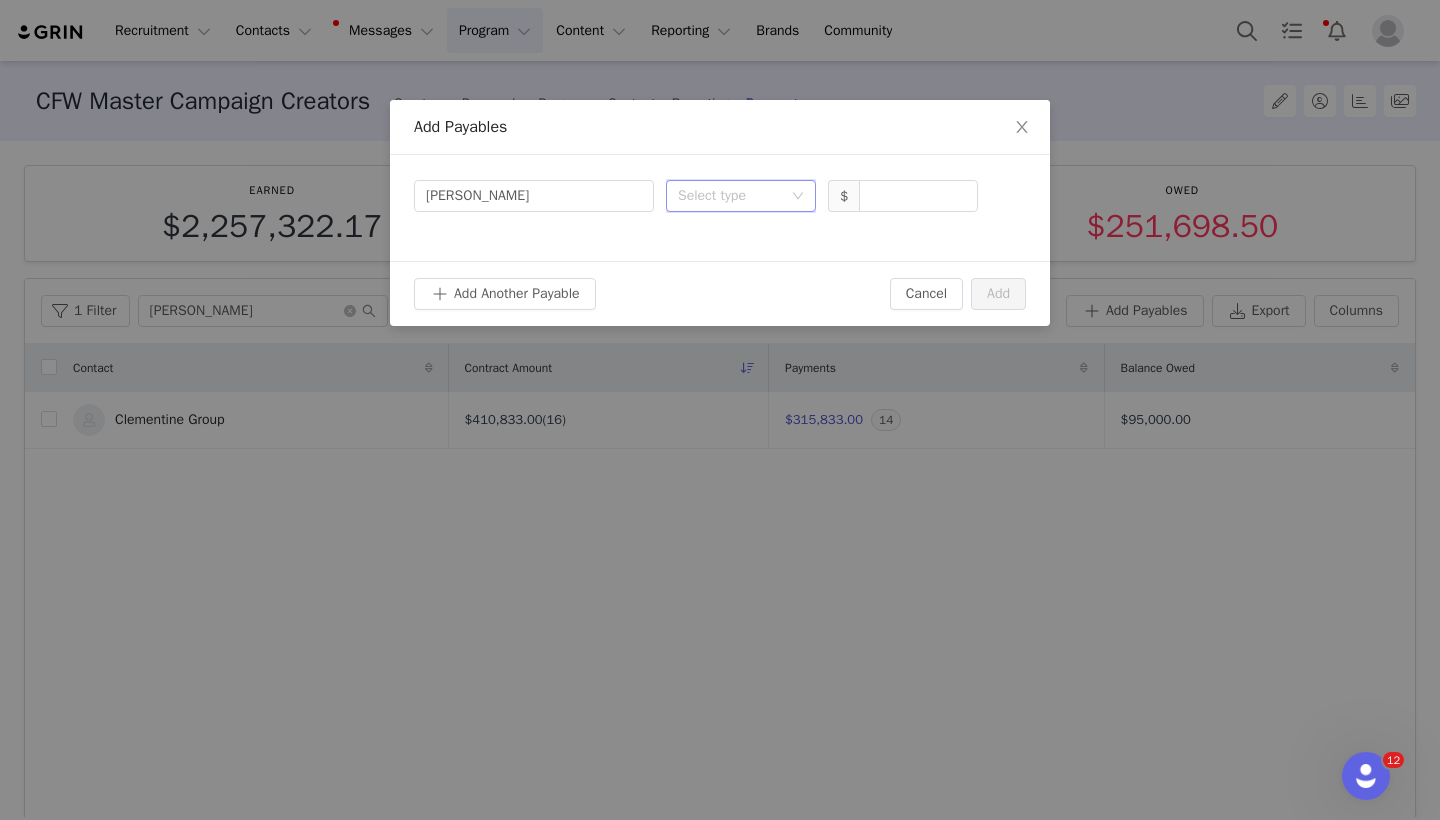 click on "Select type" at bounding box center (734, 196) 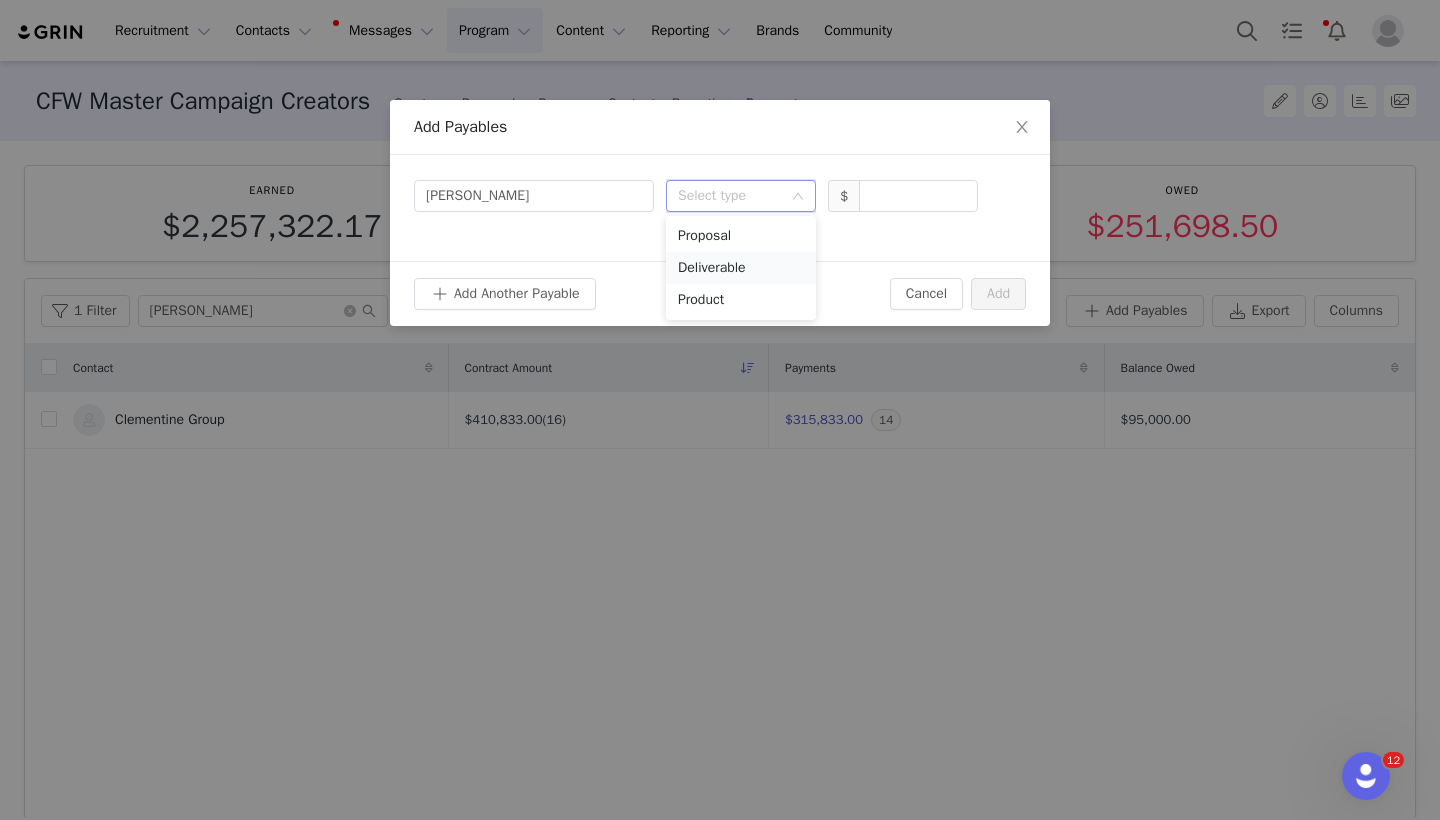 click on "Deliverable" at bounding box center (741, 268) 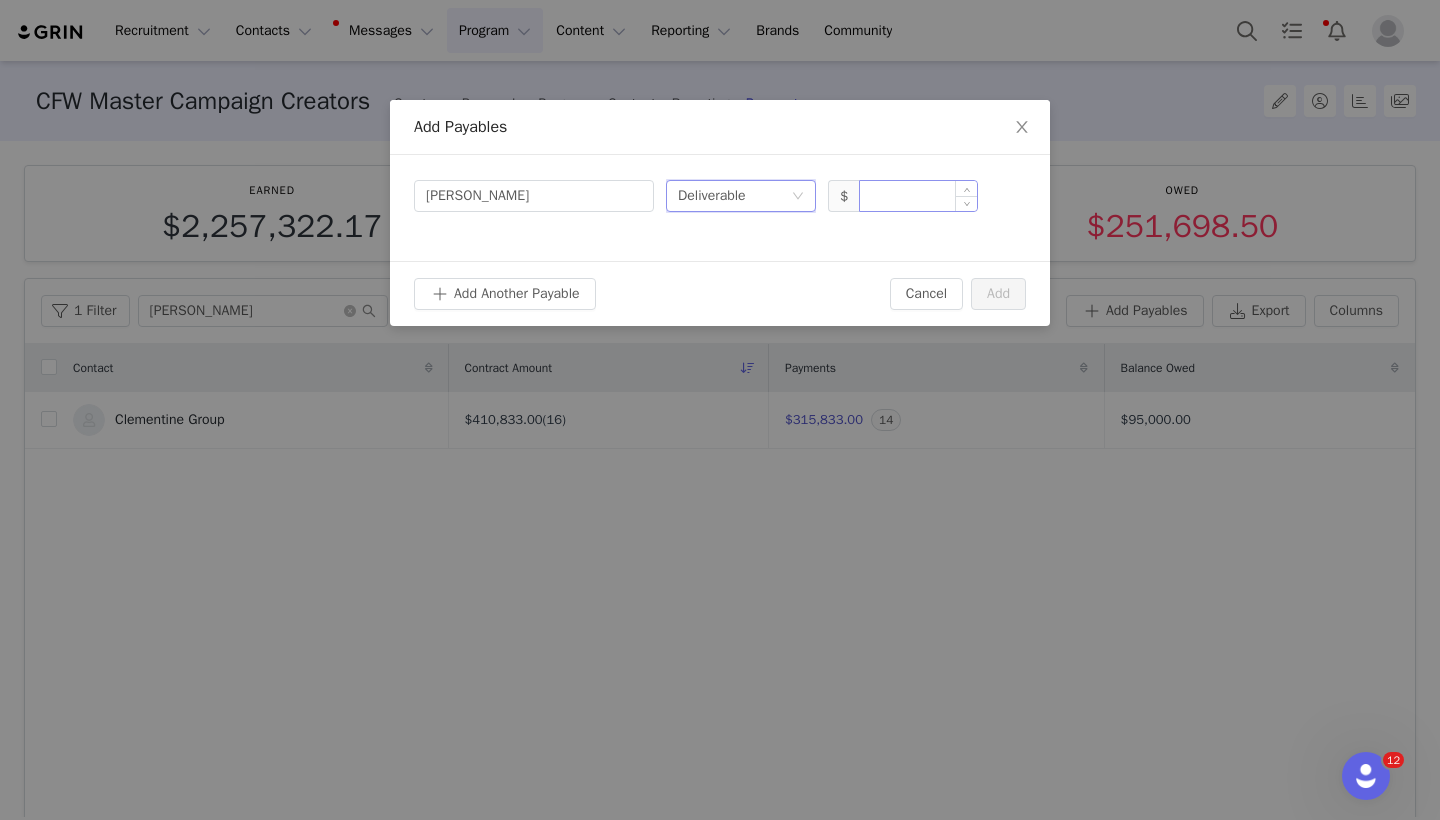 click at bounding box center [918, 196] 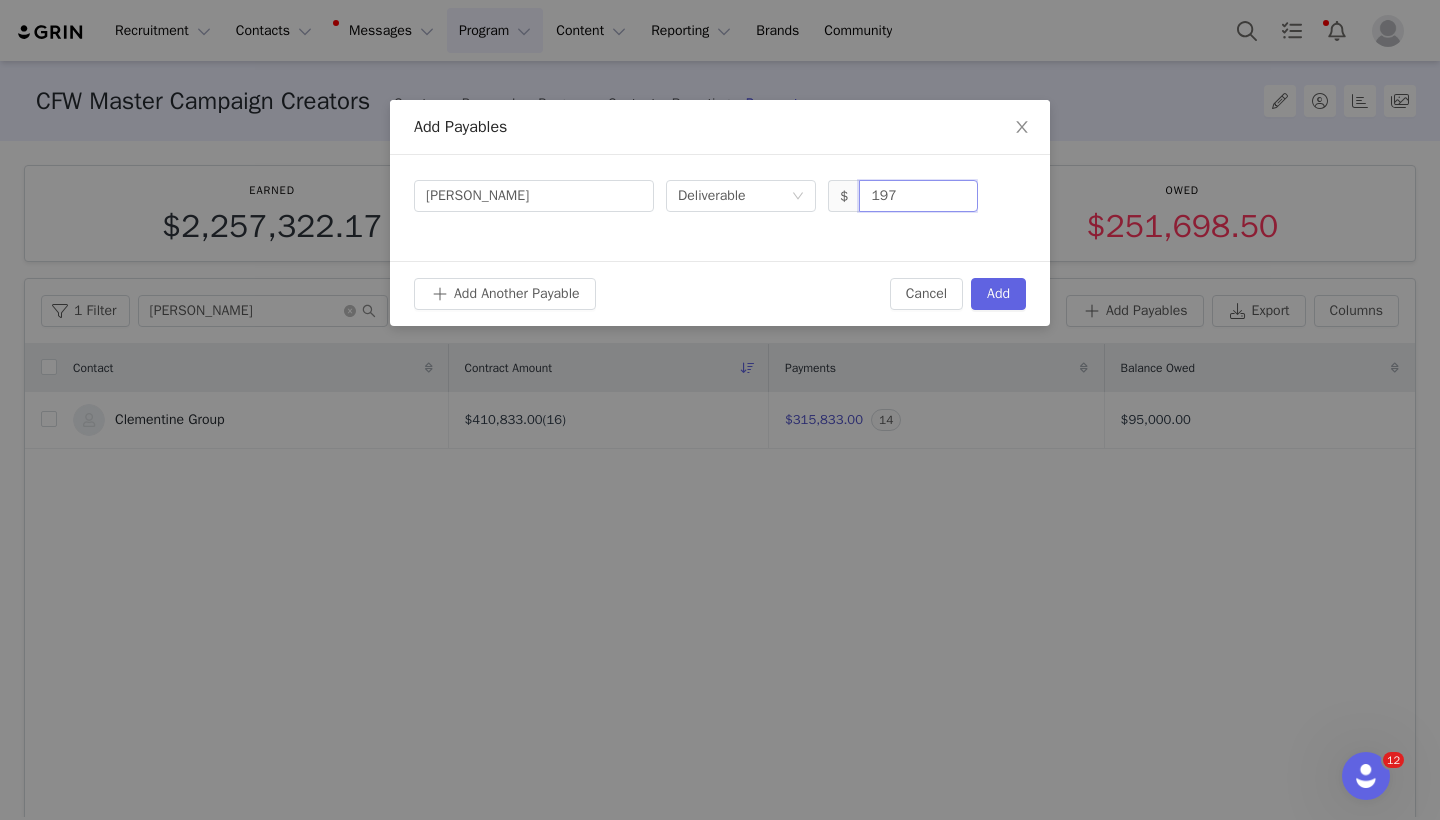 type on "1,970" 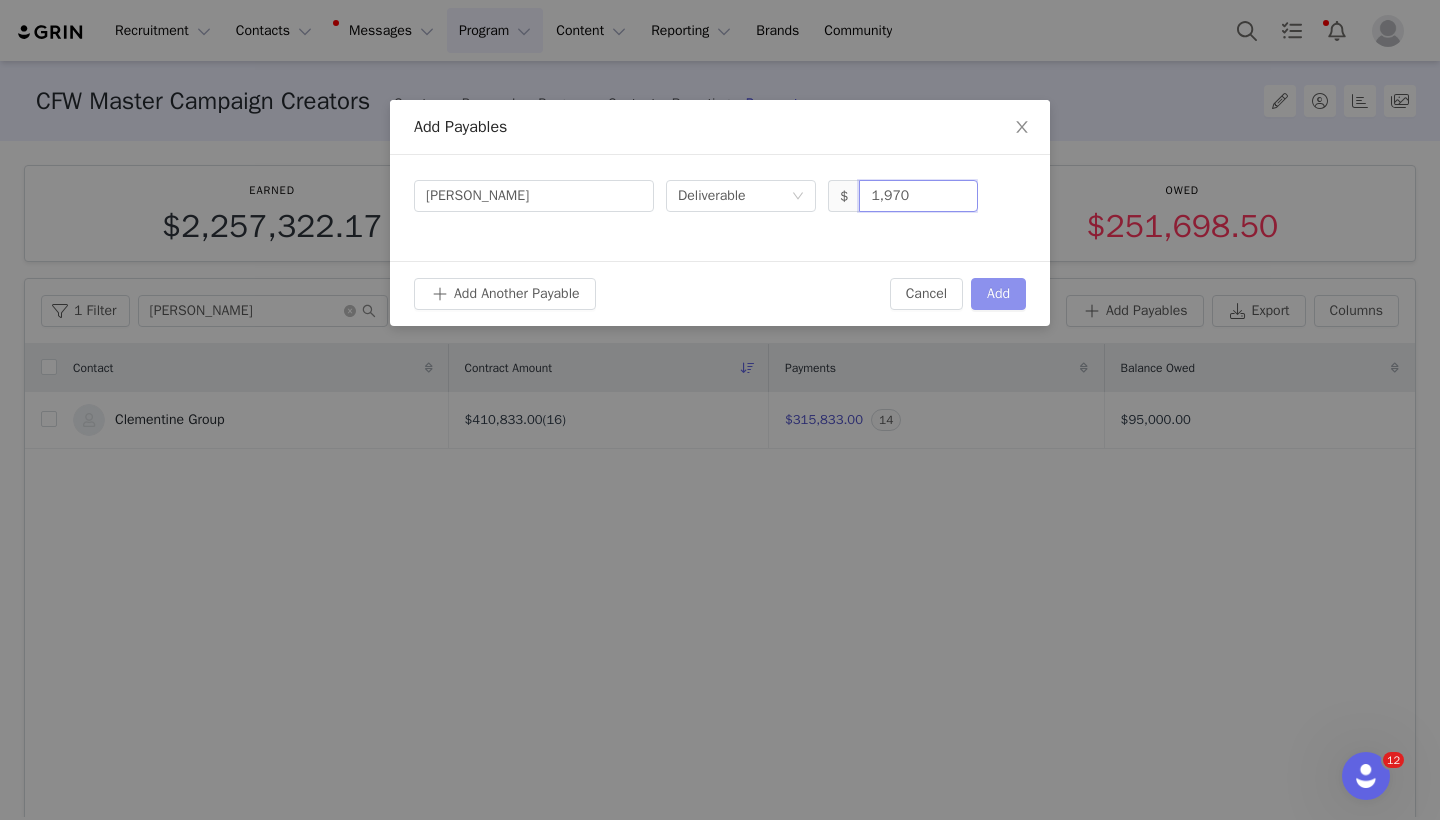 click on "Add" at bounding box center [998, 294] 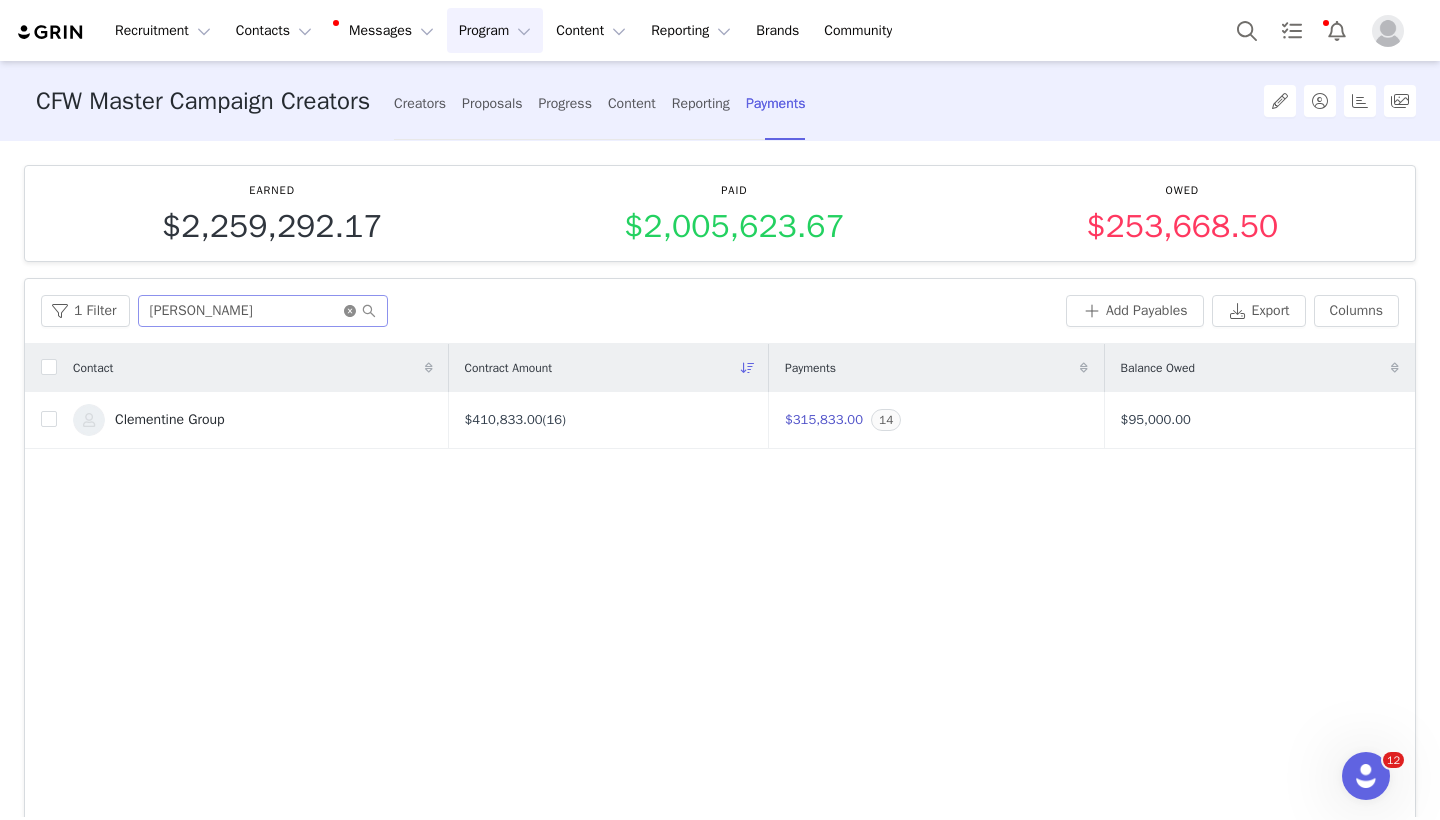 click 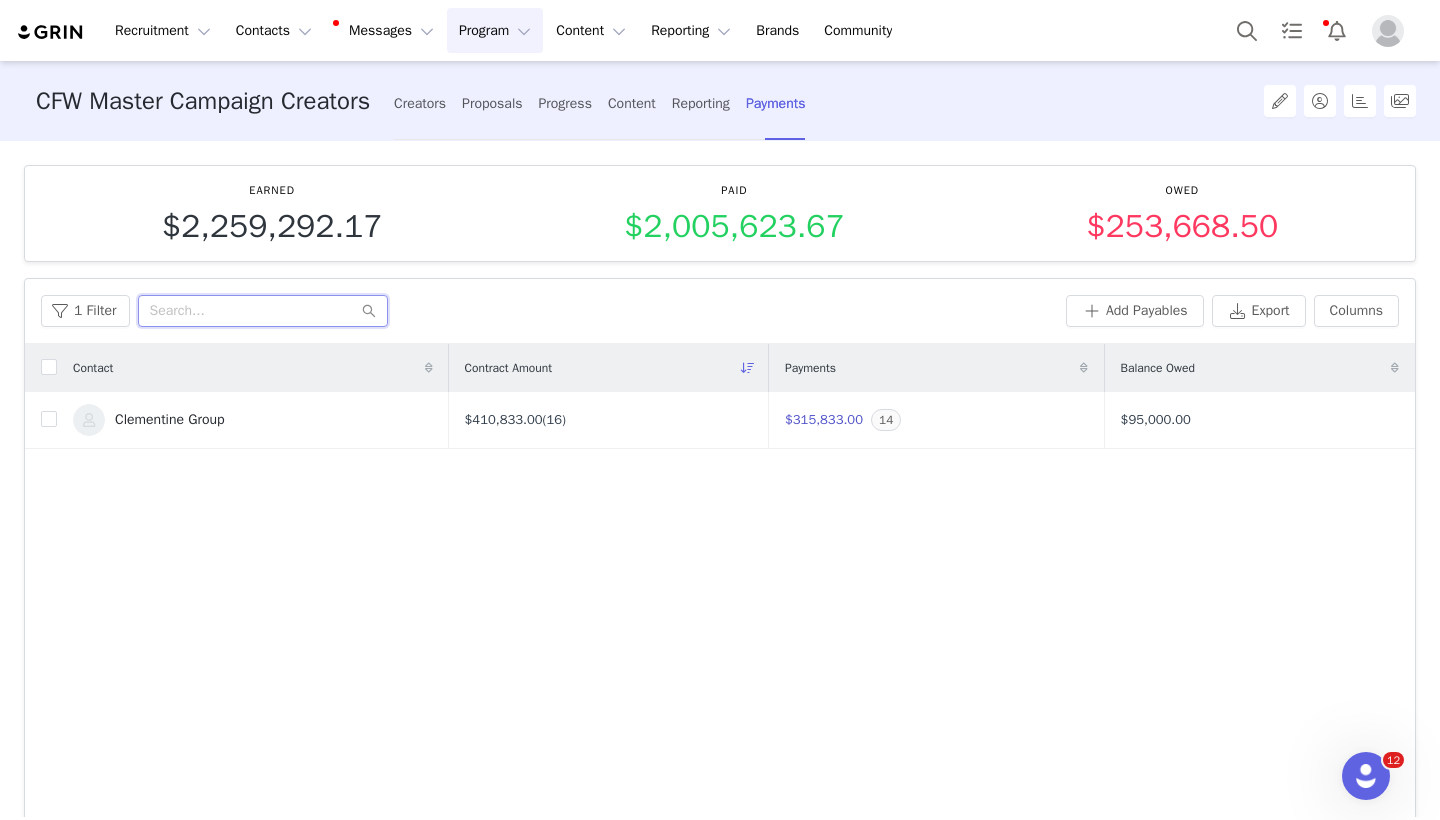 click at bounding box center [263, 311] 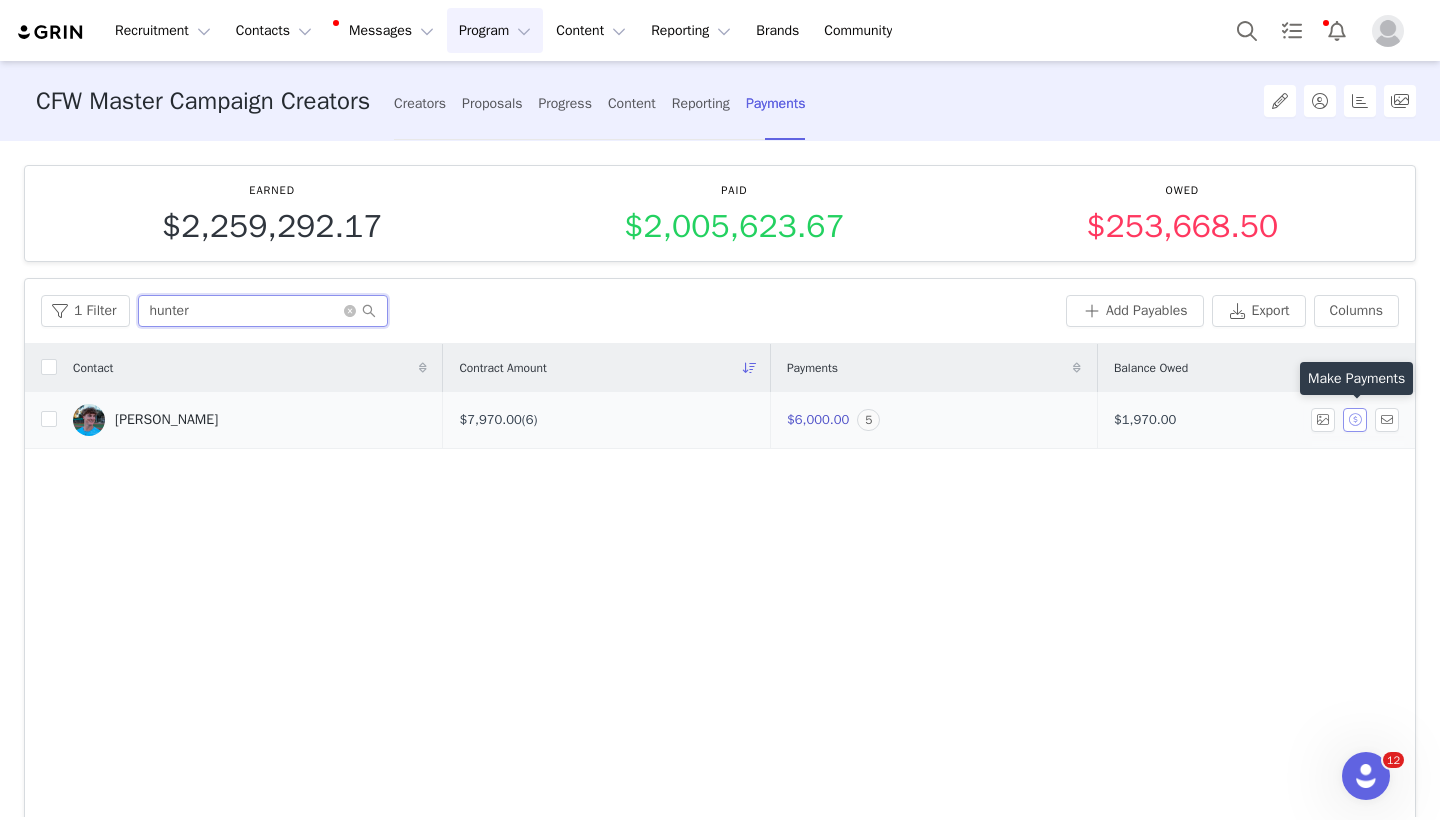 type on "hunter" 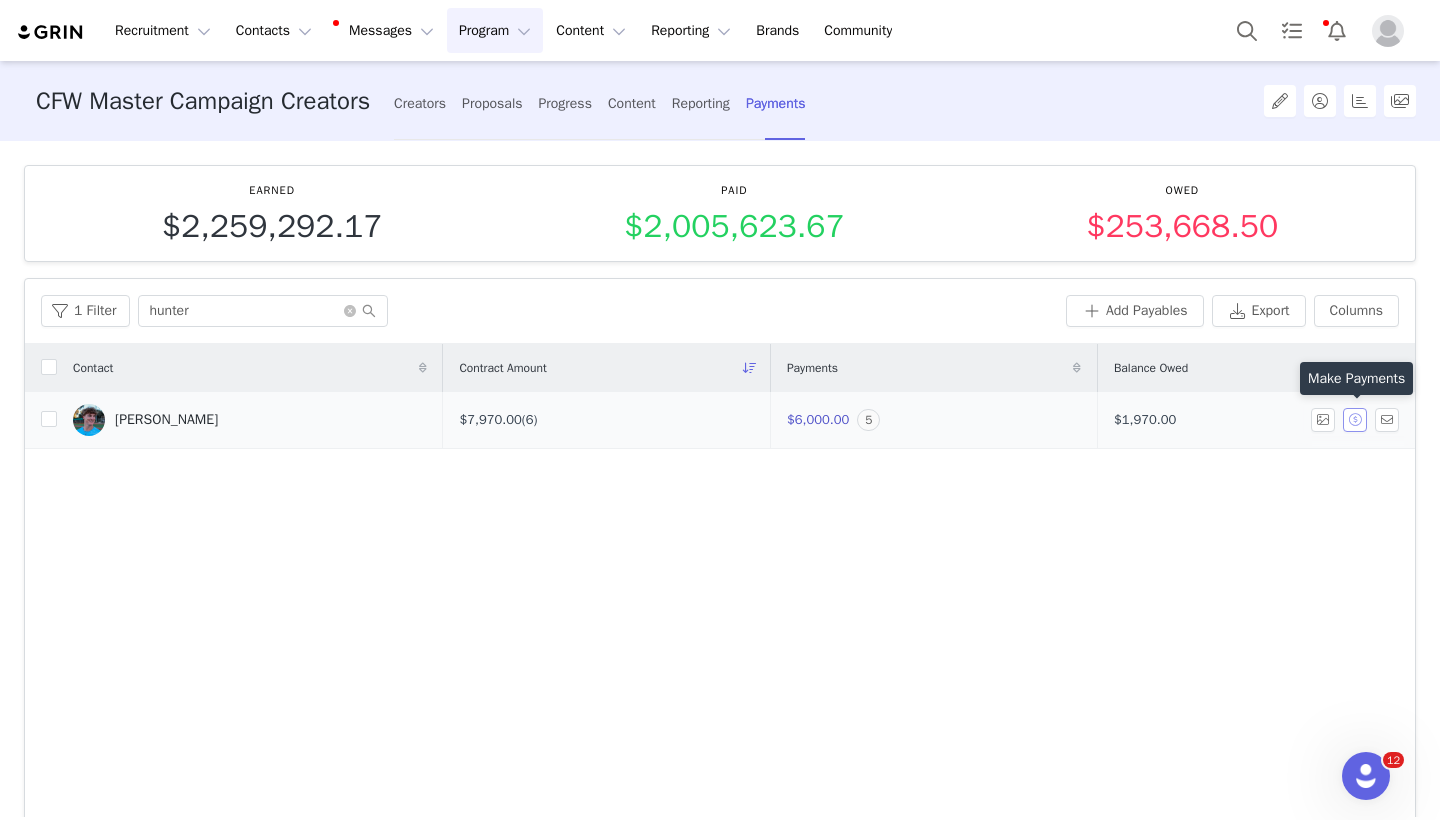 click at bounding box center [1355, 420] 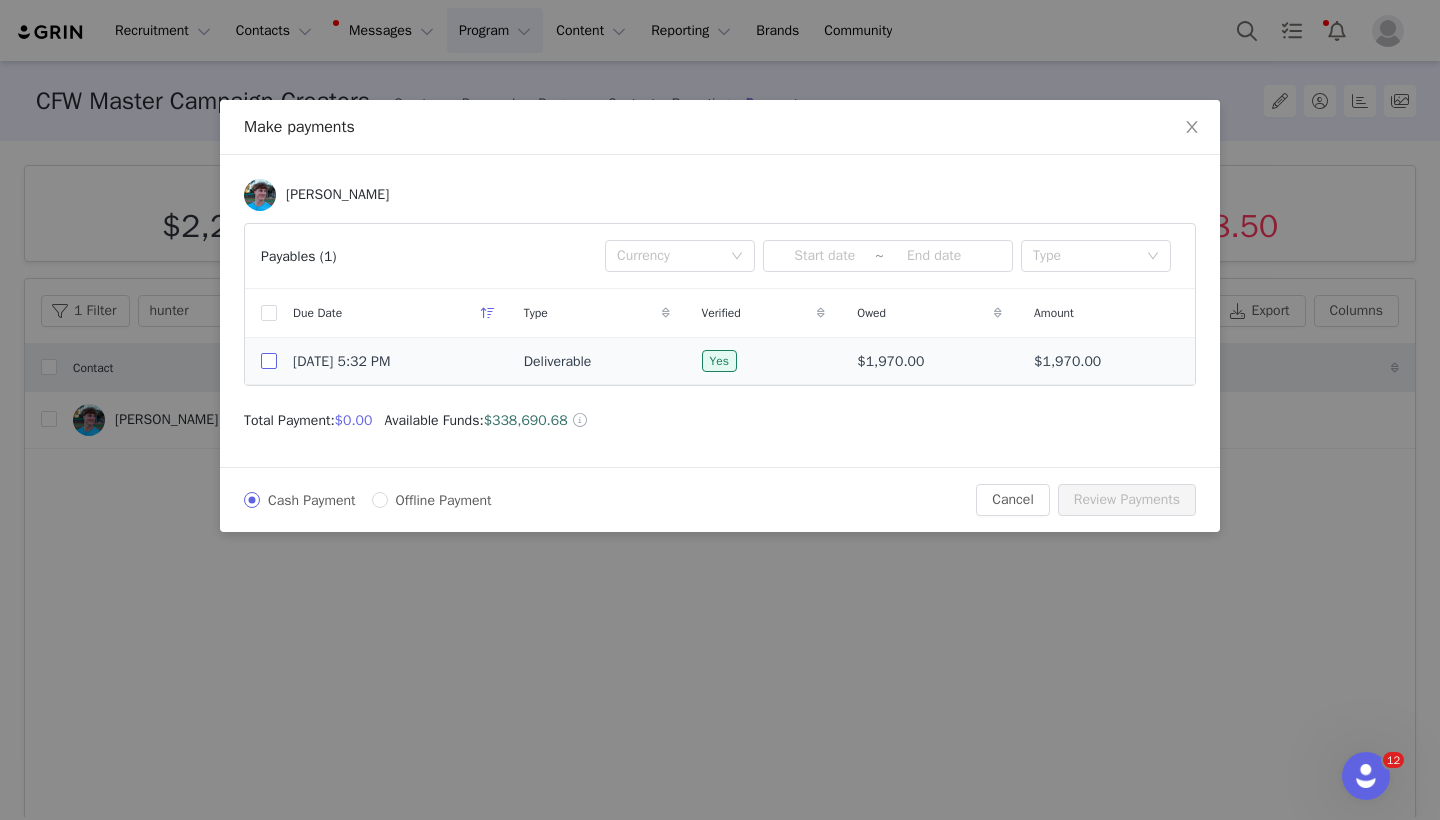 click at bounding box center [269, 361] 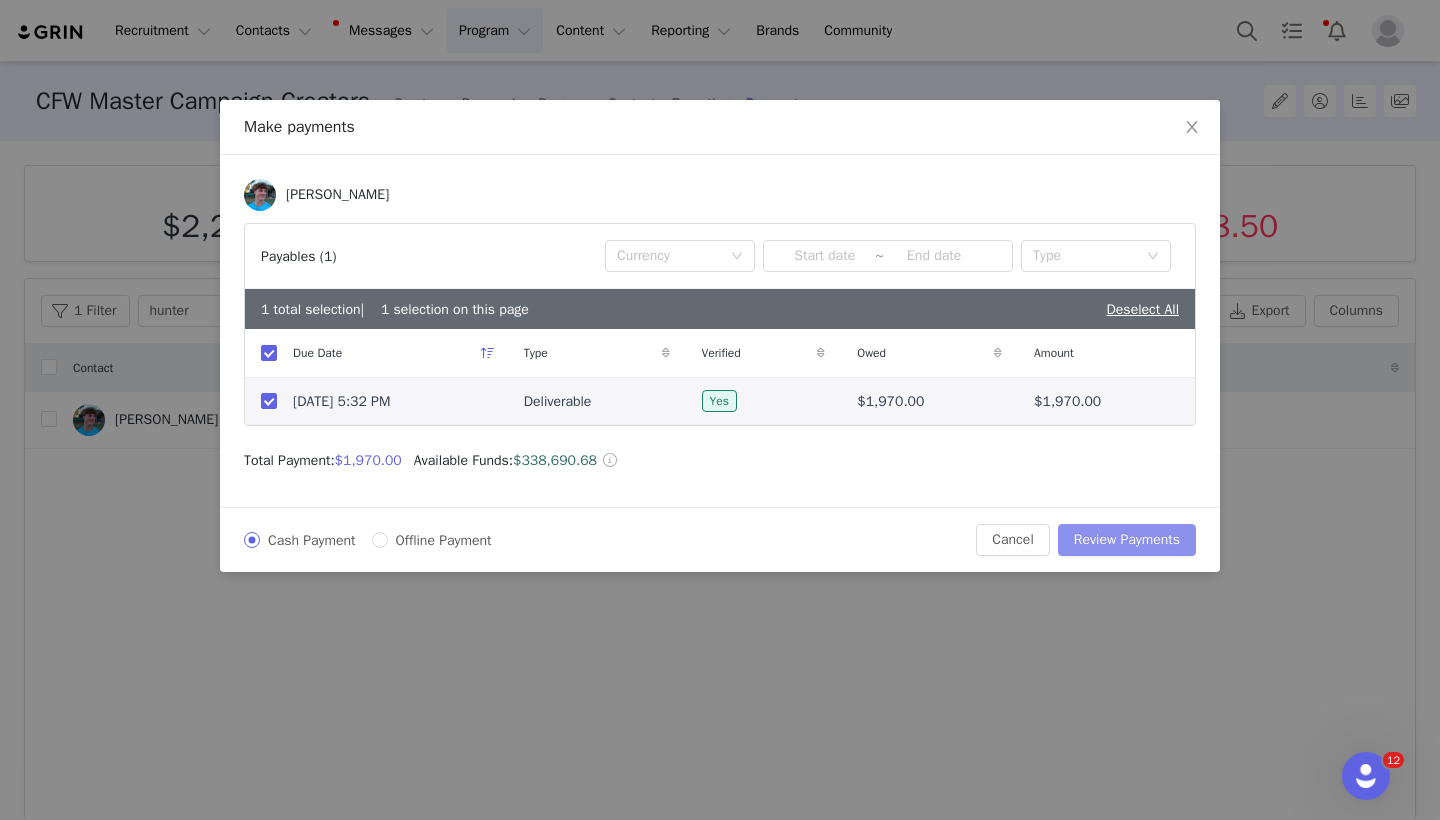 click on "Review Payments" at bounding box center (1127, 540) 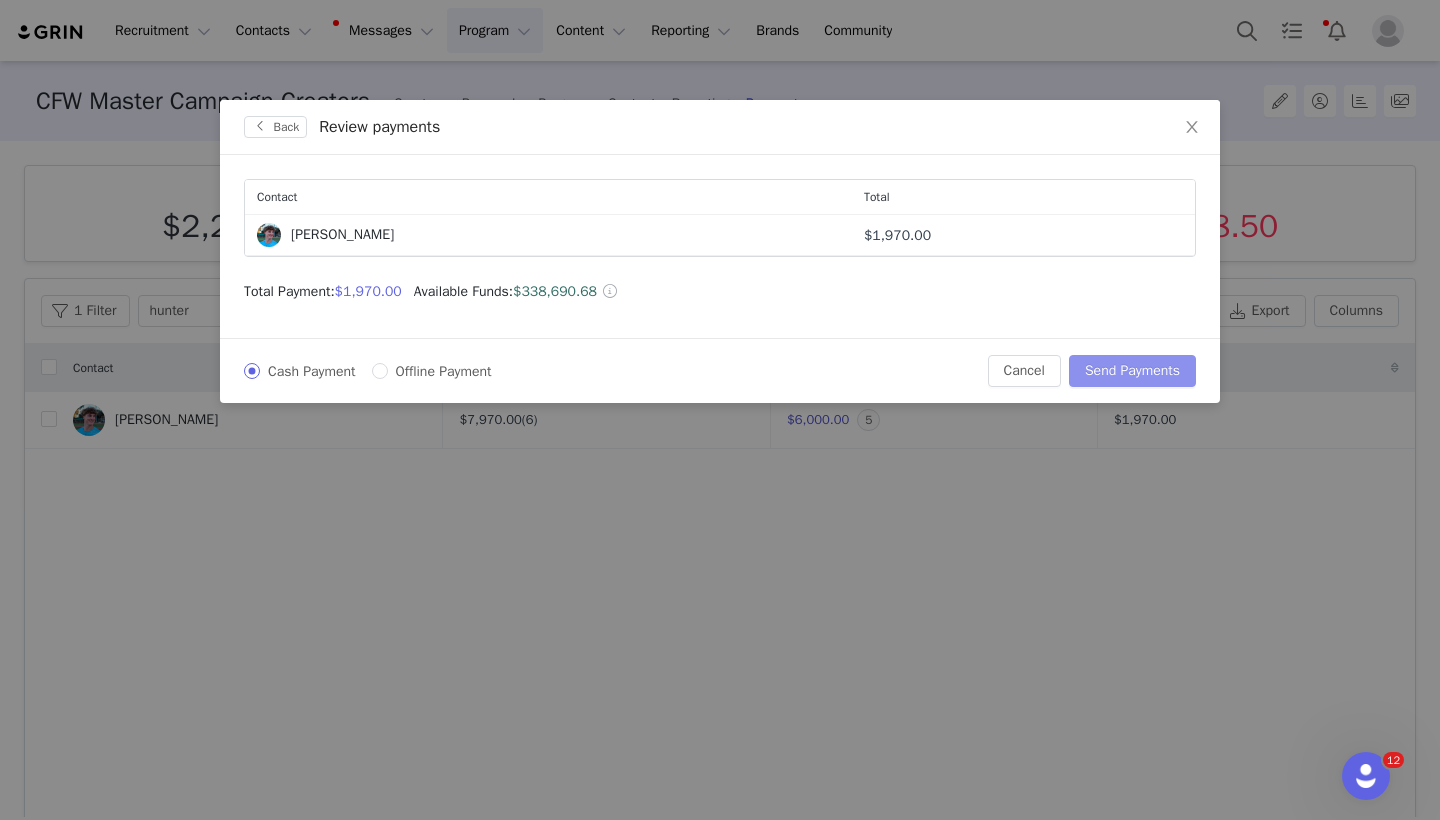click on "Send Payments" at bounding box center [1132, 371] 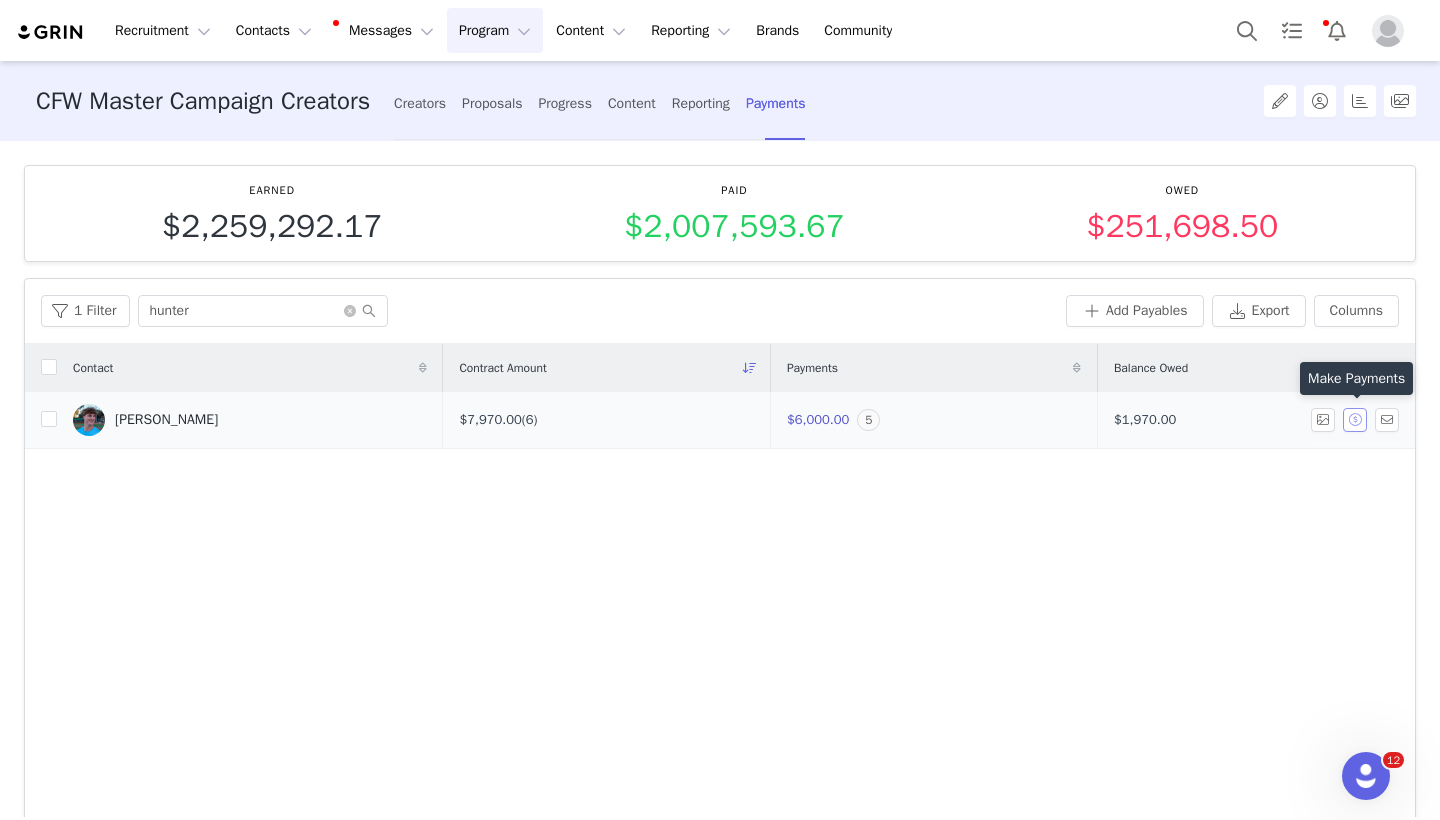 click at bounding box center [1355, 420] 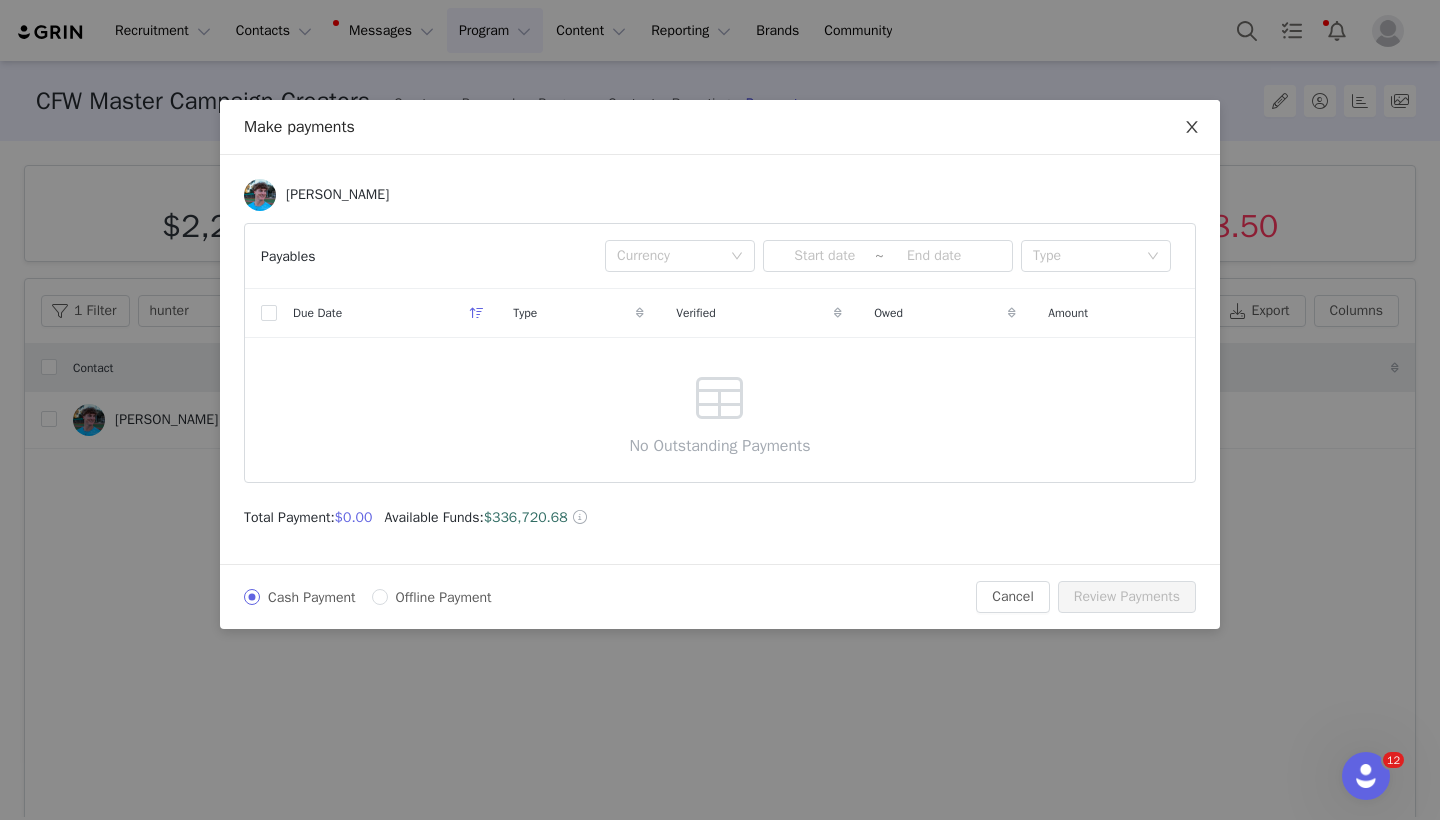 click at bounding box center [1192, 128] 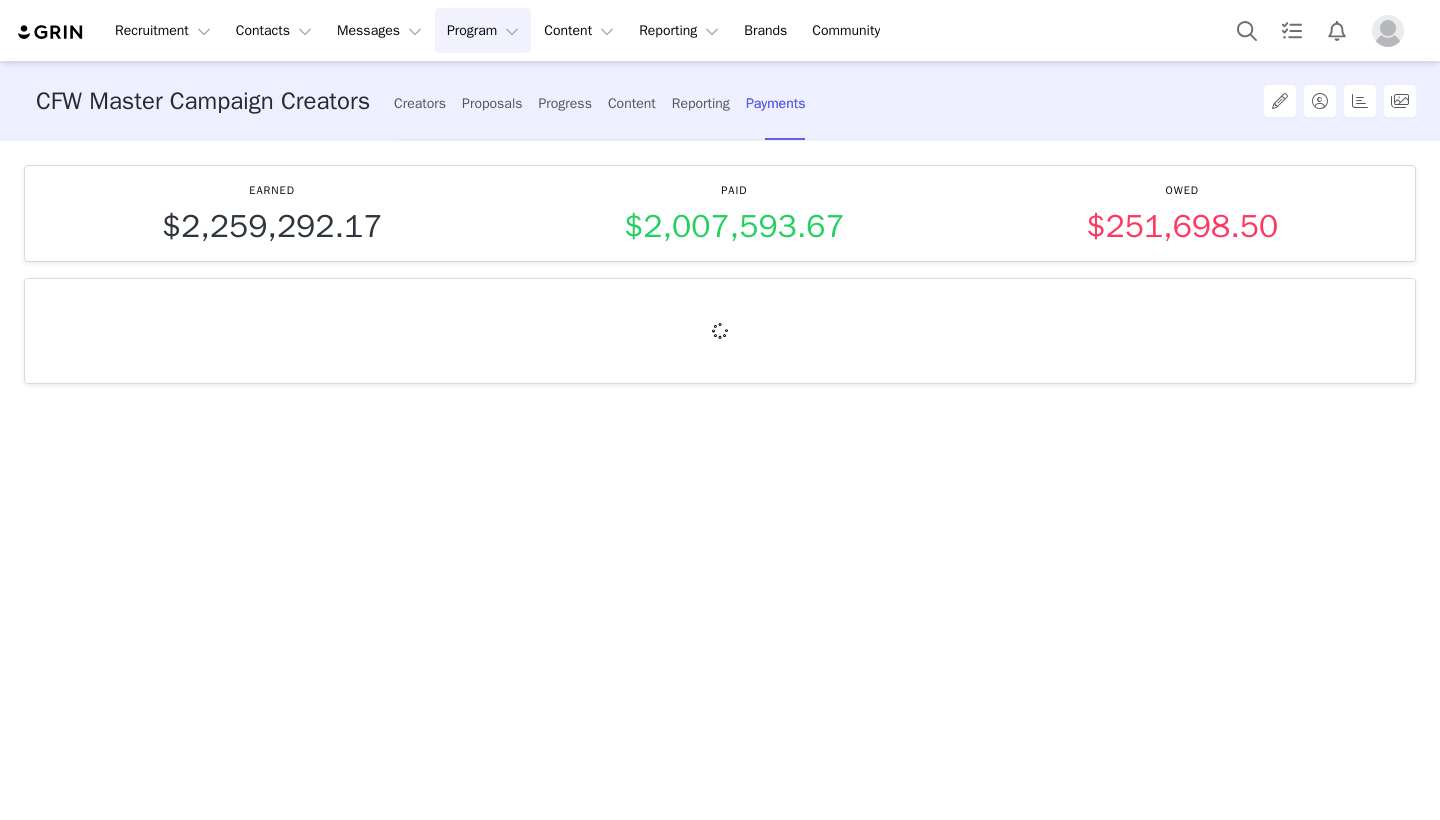 scroll, scrollTop: 0, scrollLeft: 0, axis: both 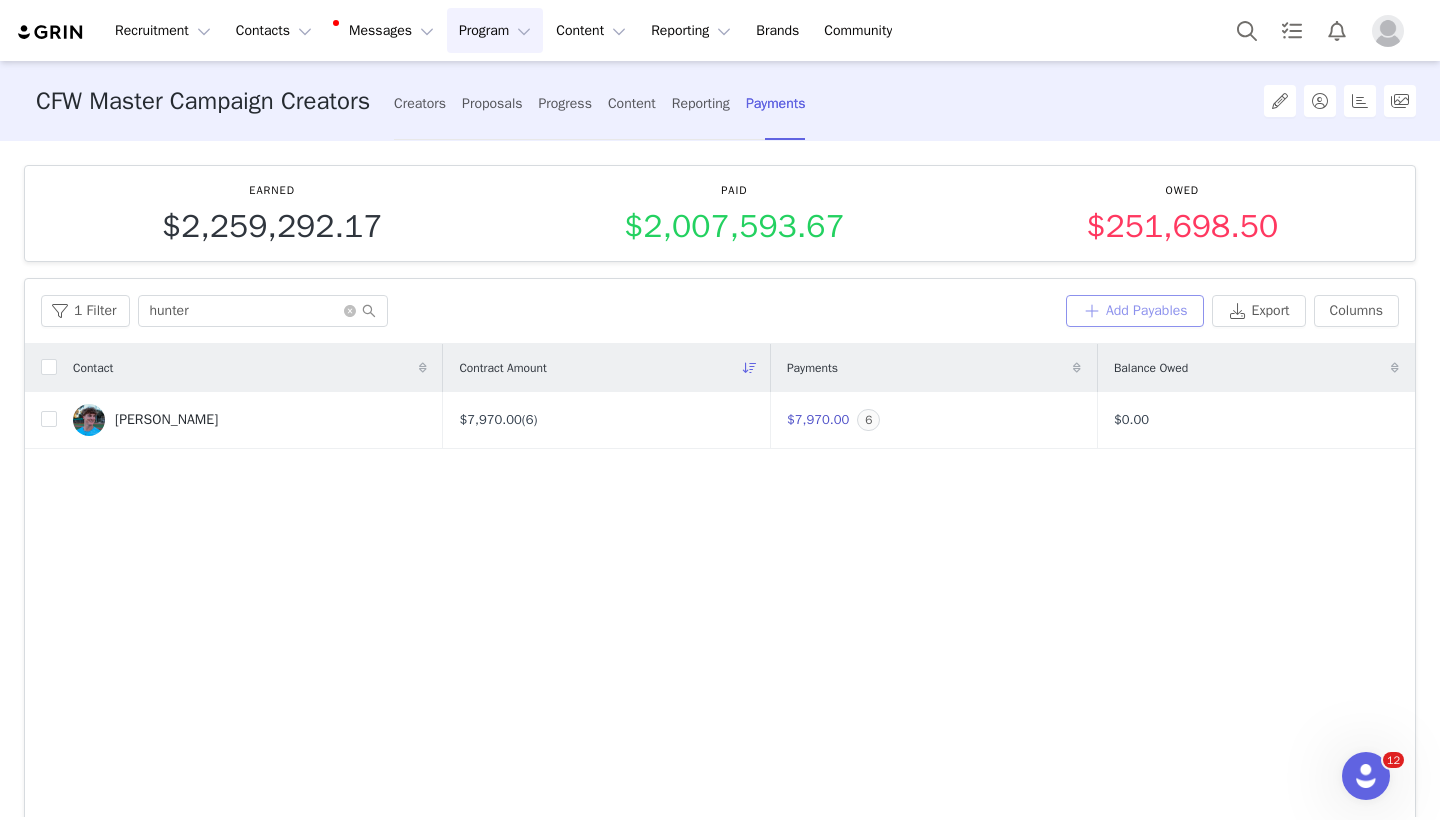 click on "Add Payables" at bounding box center [1135, 311] 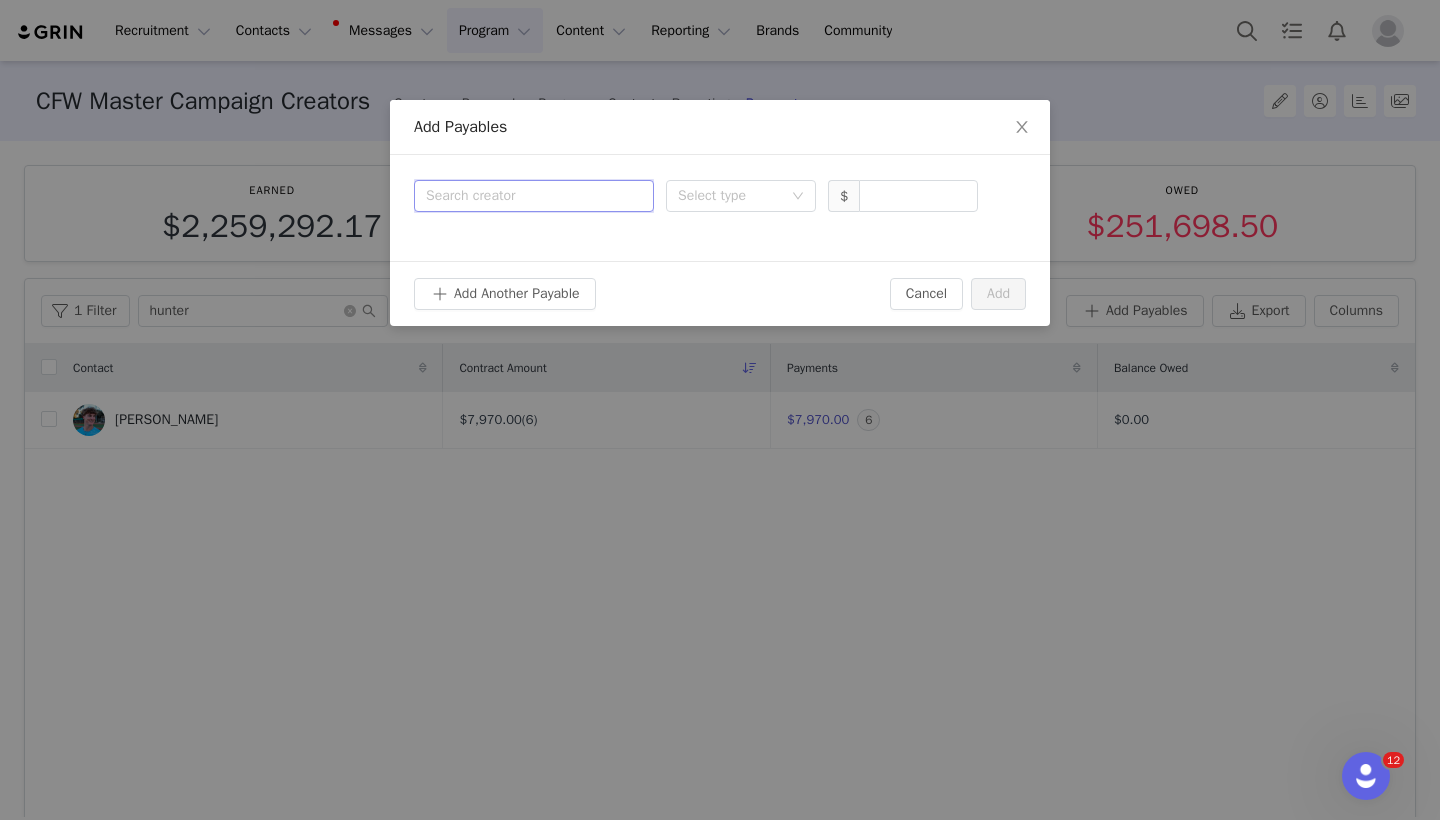 click on "Search creator" at bounding box center (534, 196) 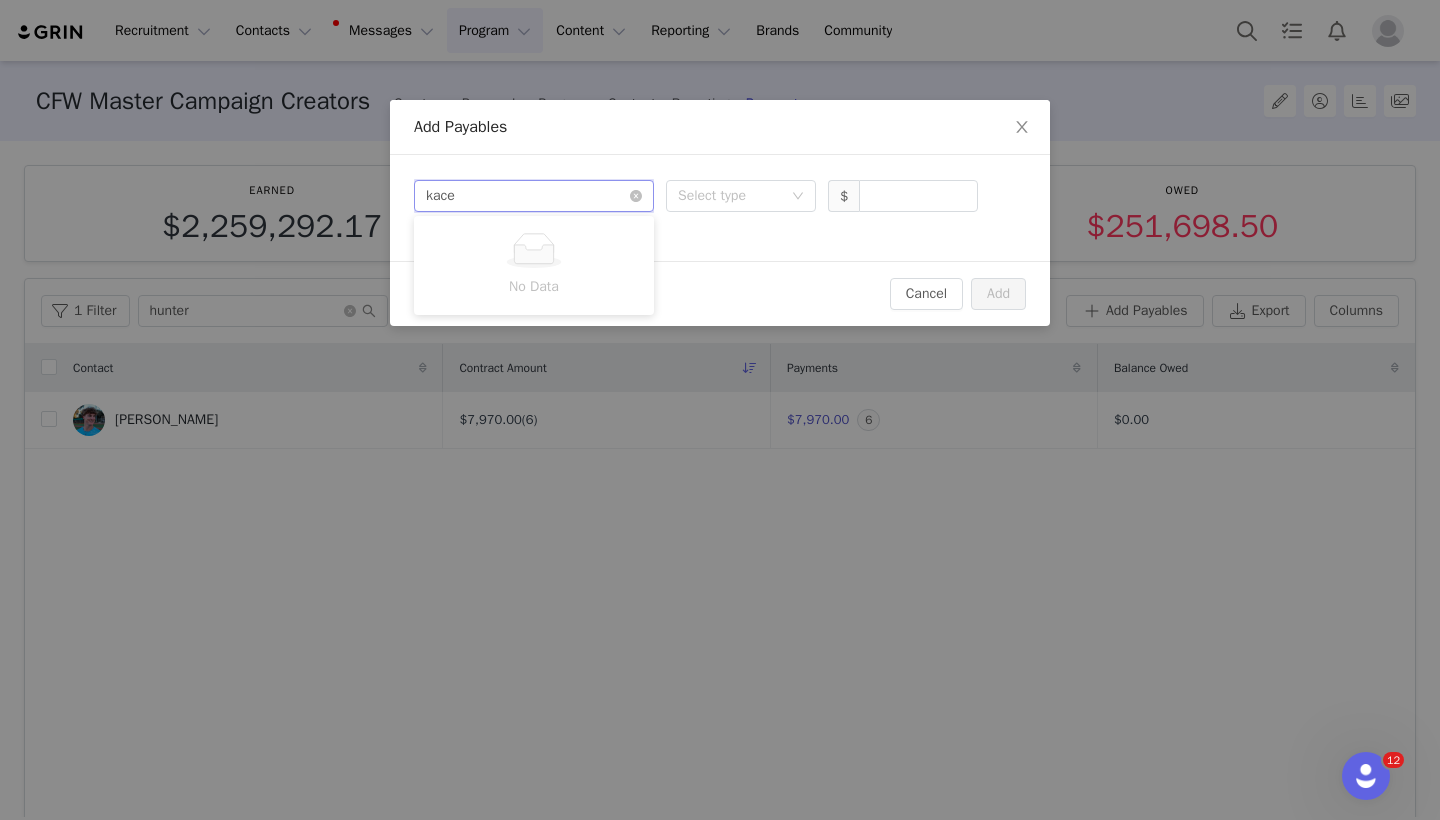 type on "kacey" 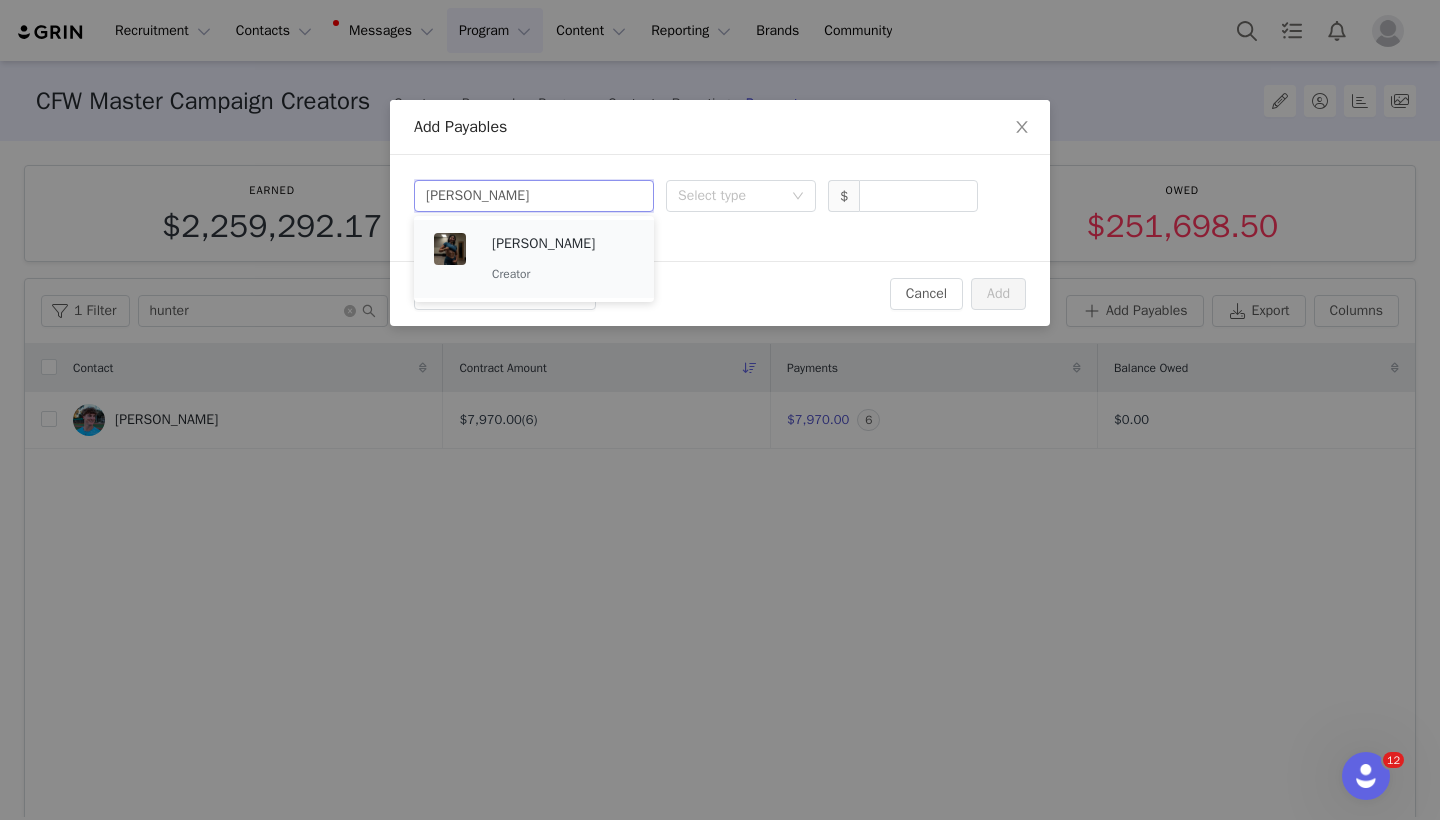 click on "Kacey" at bounding box center (563, 244) 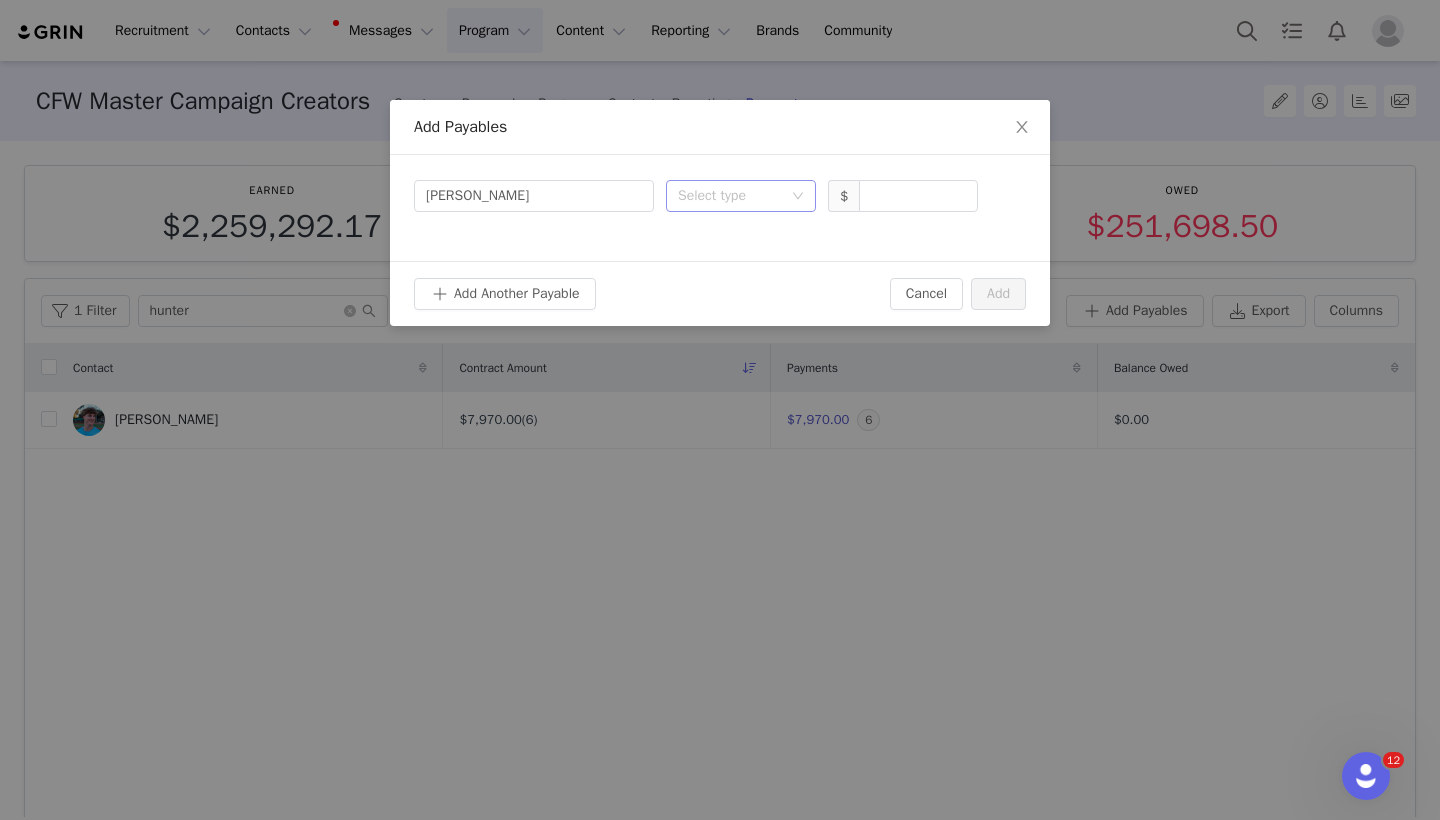 click on "Select type" at bounding box center [730, 196] 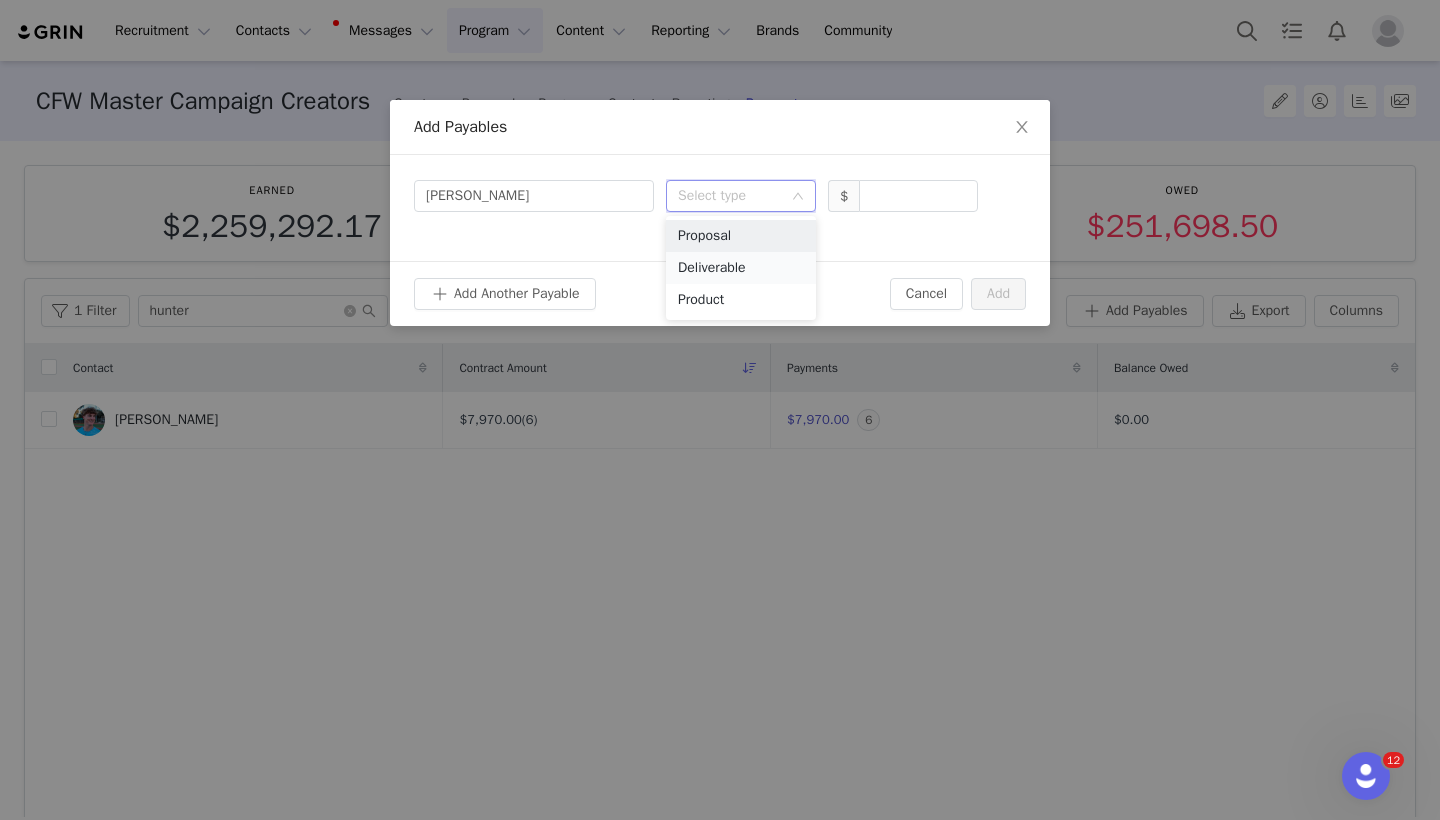 click on "Deliverable" at bounding box center (741, 268) 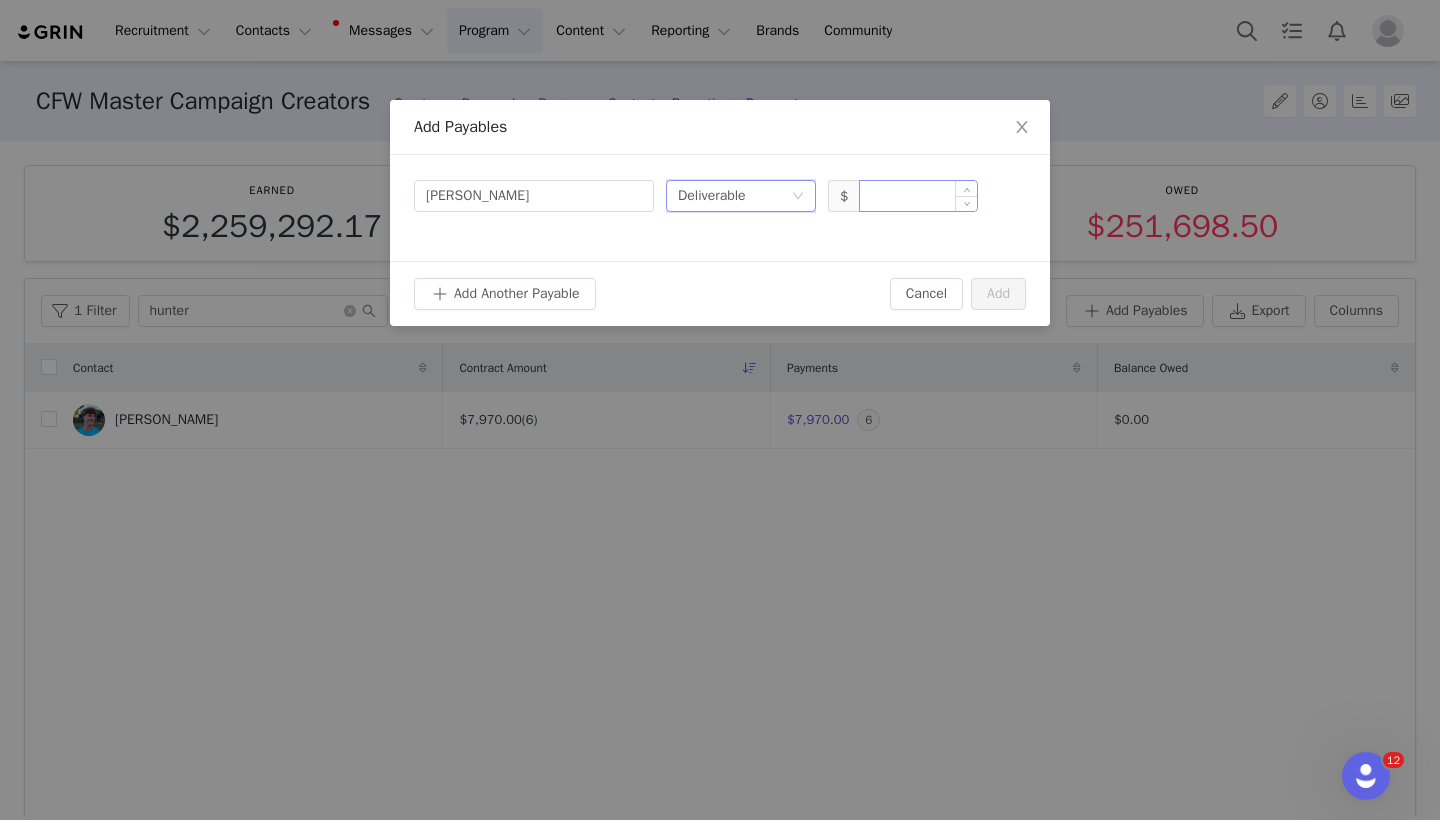 click at bounding box center (918, 196) 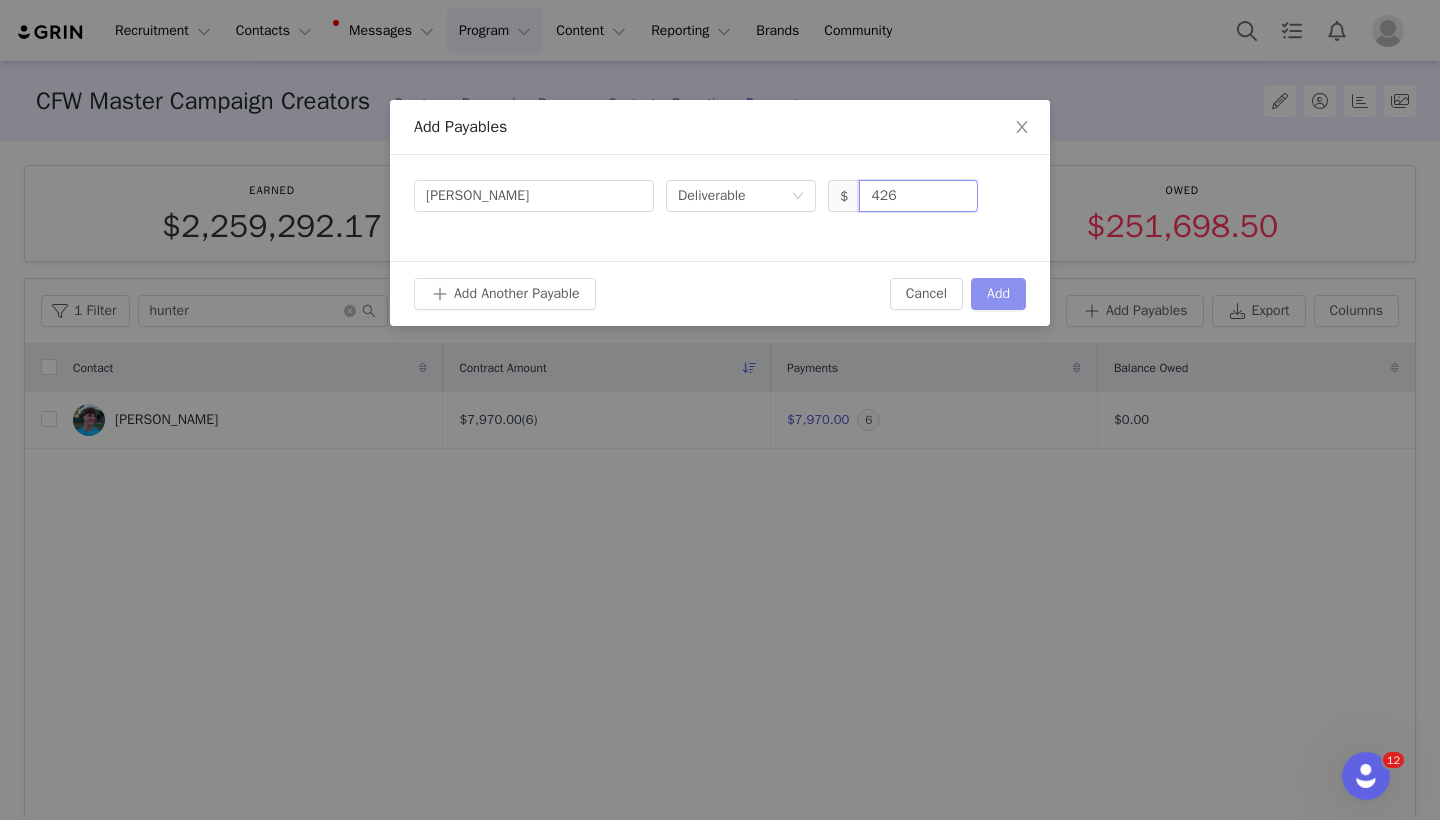 type on "426" 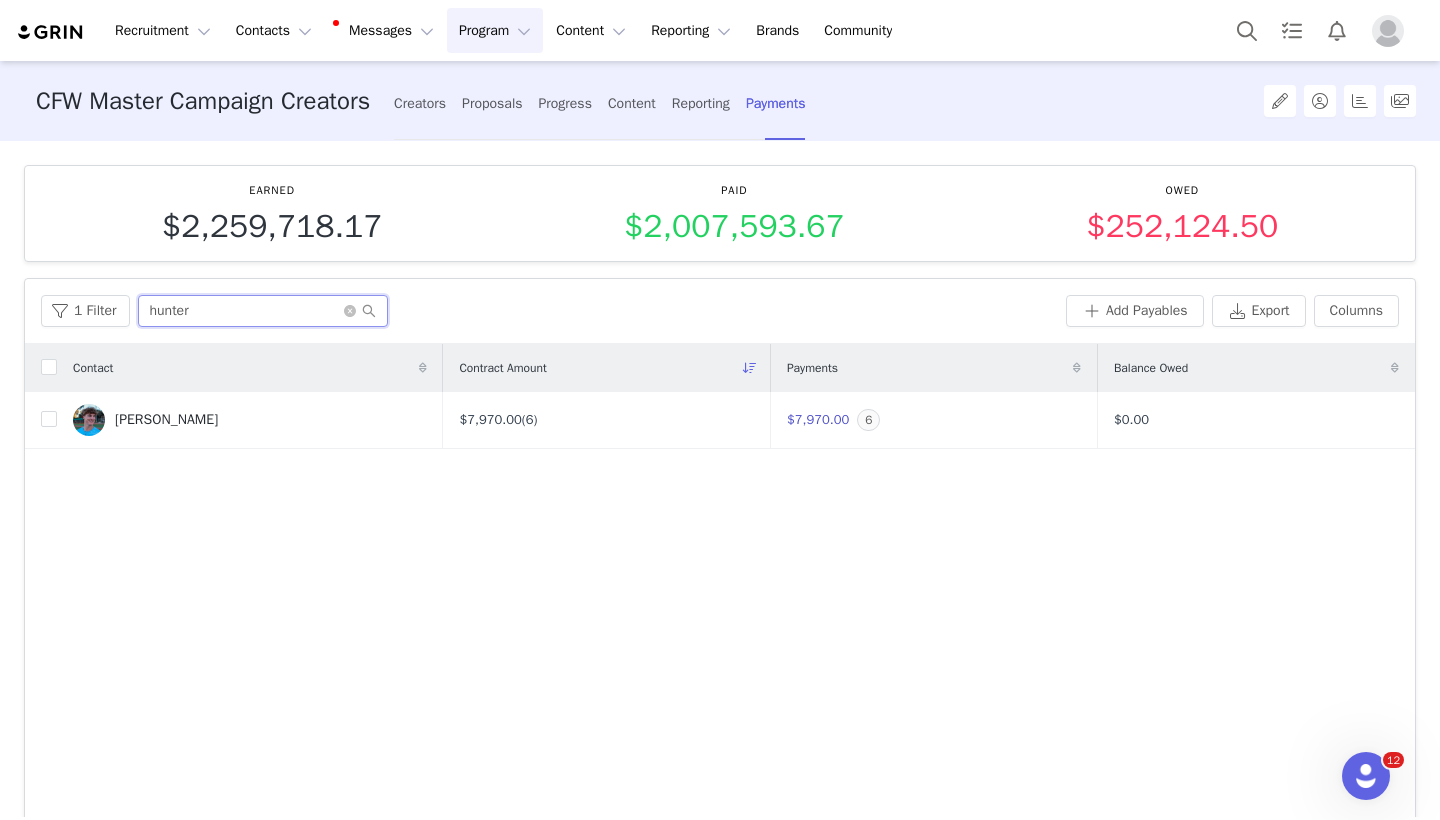 click on "hunter" at bounding box center (263, 311) 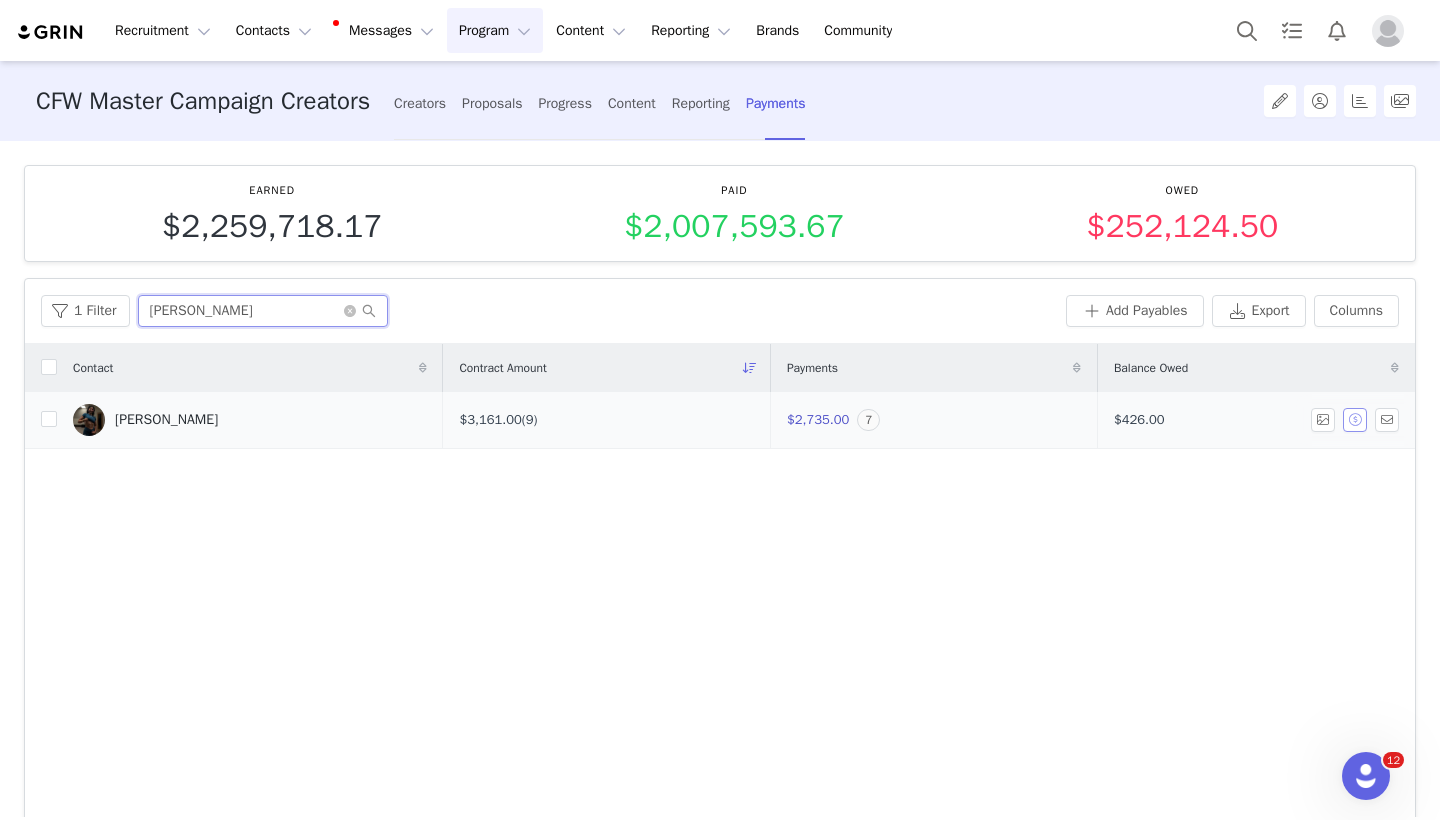 type on "kacey" 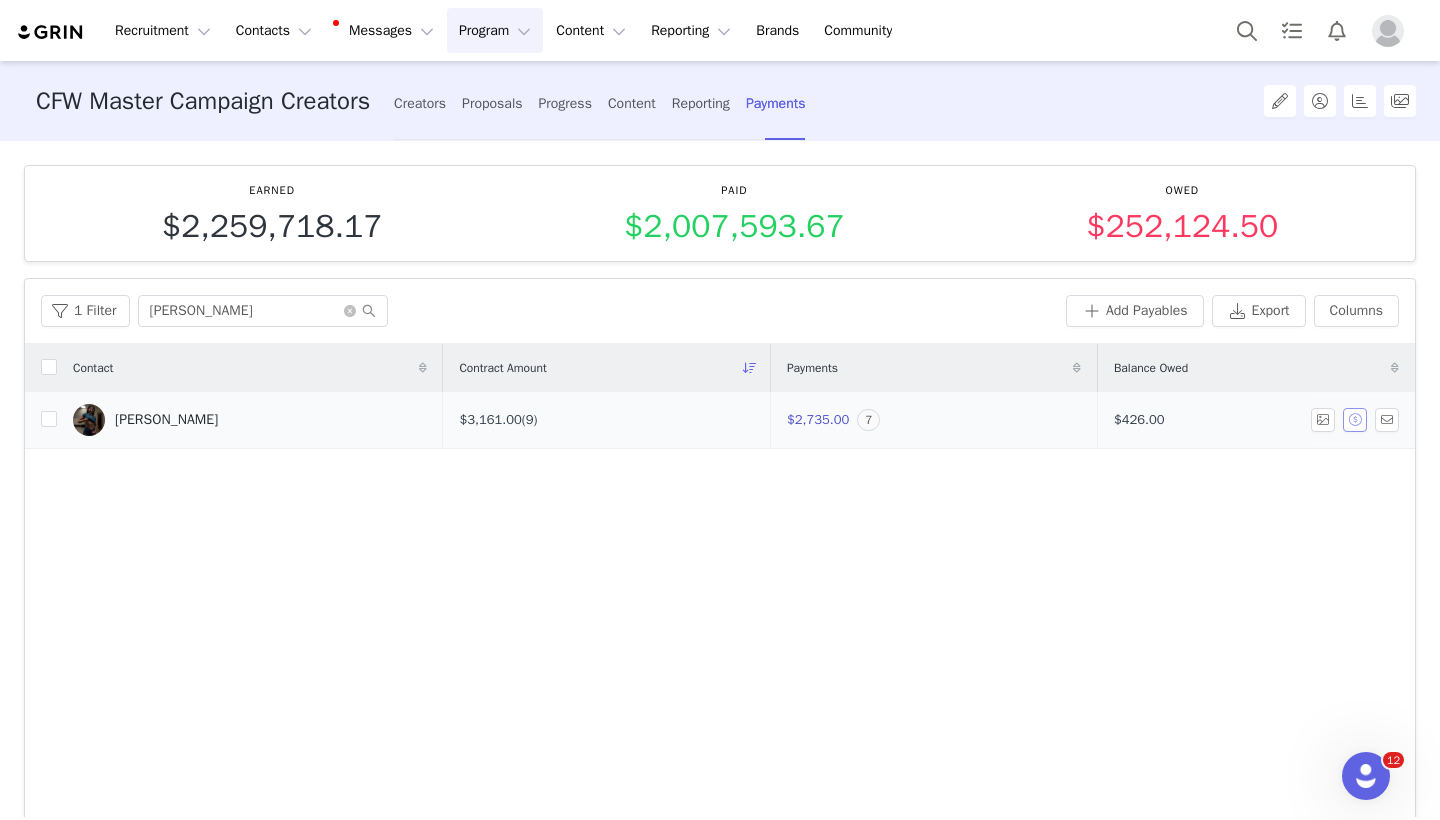 click at bounding box center (1355, 420) 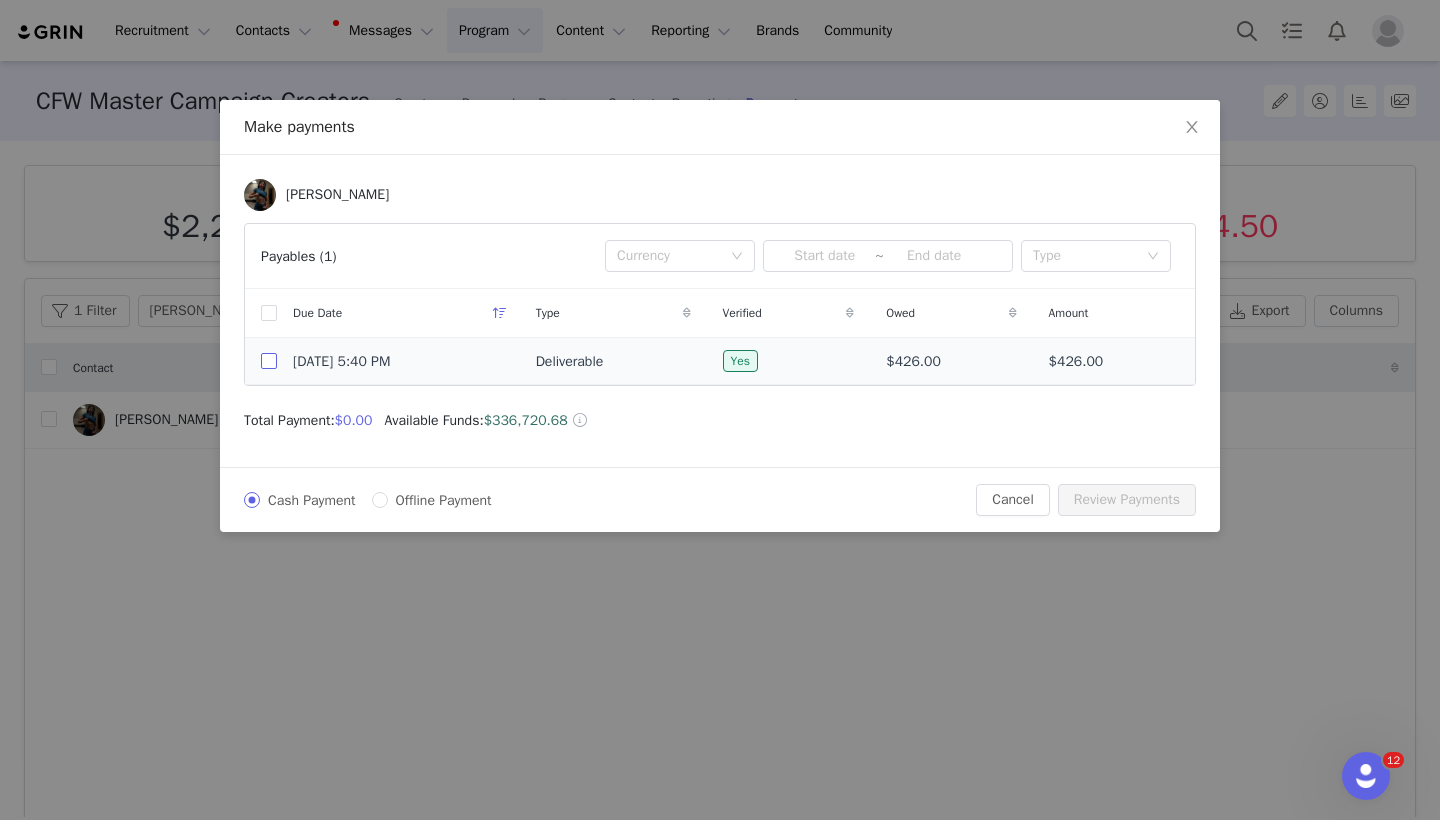 click at bounding box center (269, 361) 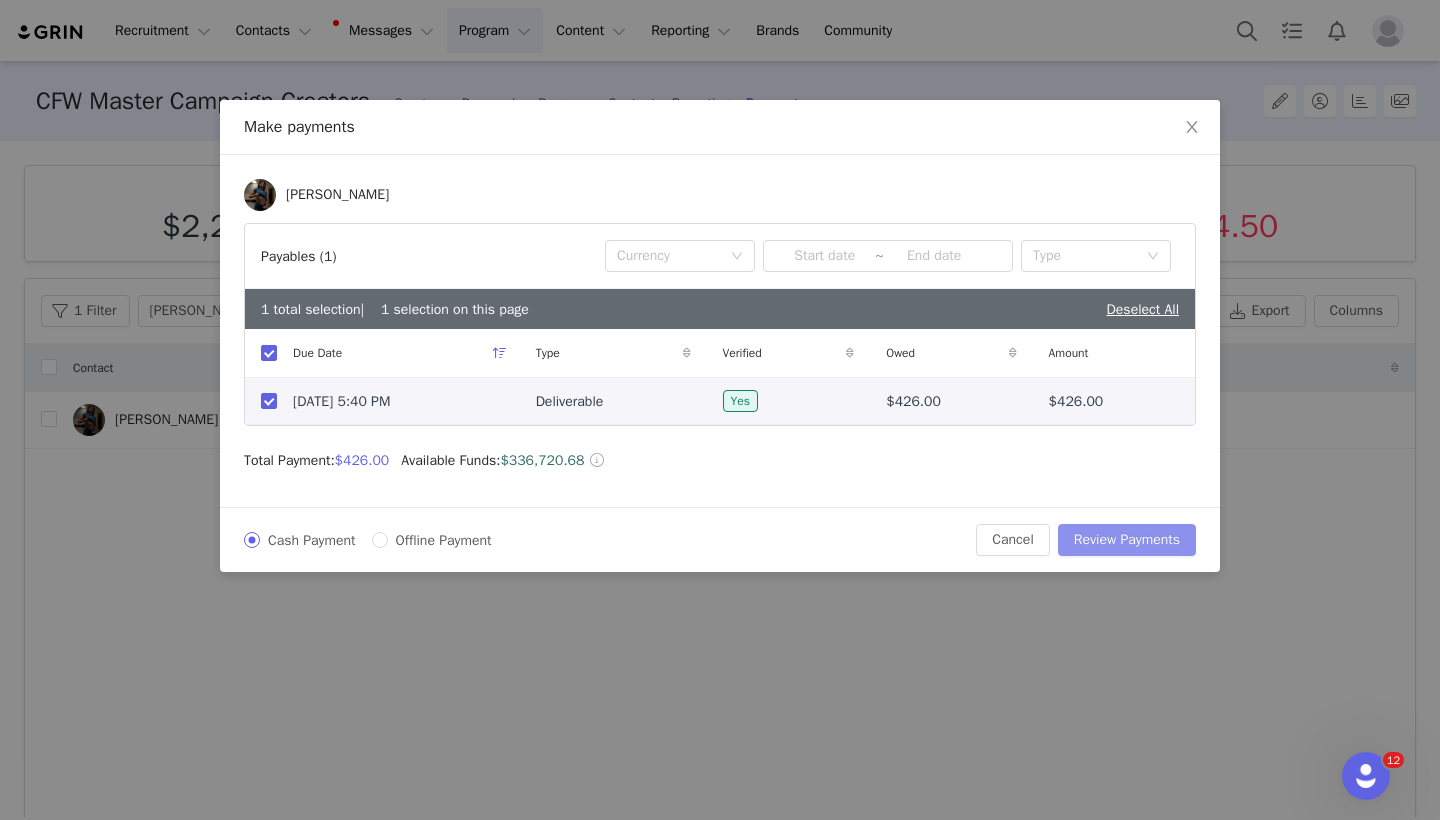 click on "Review Payments" at bounding box center (1127, 540) 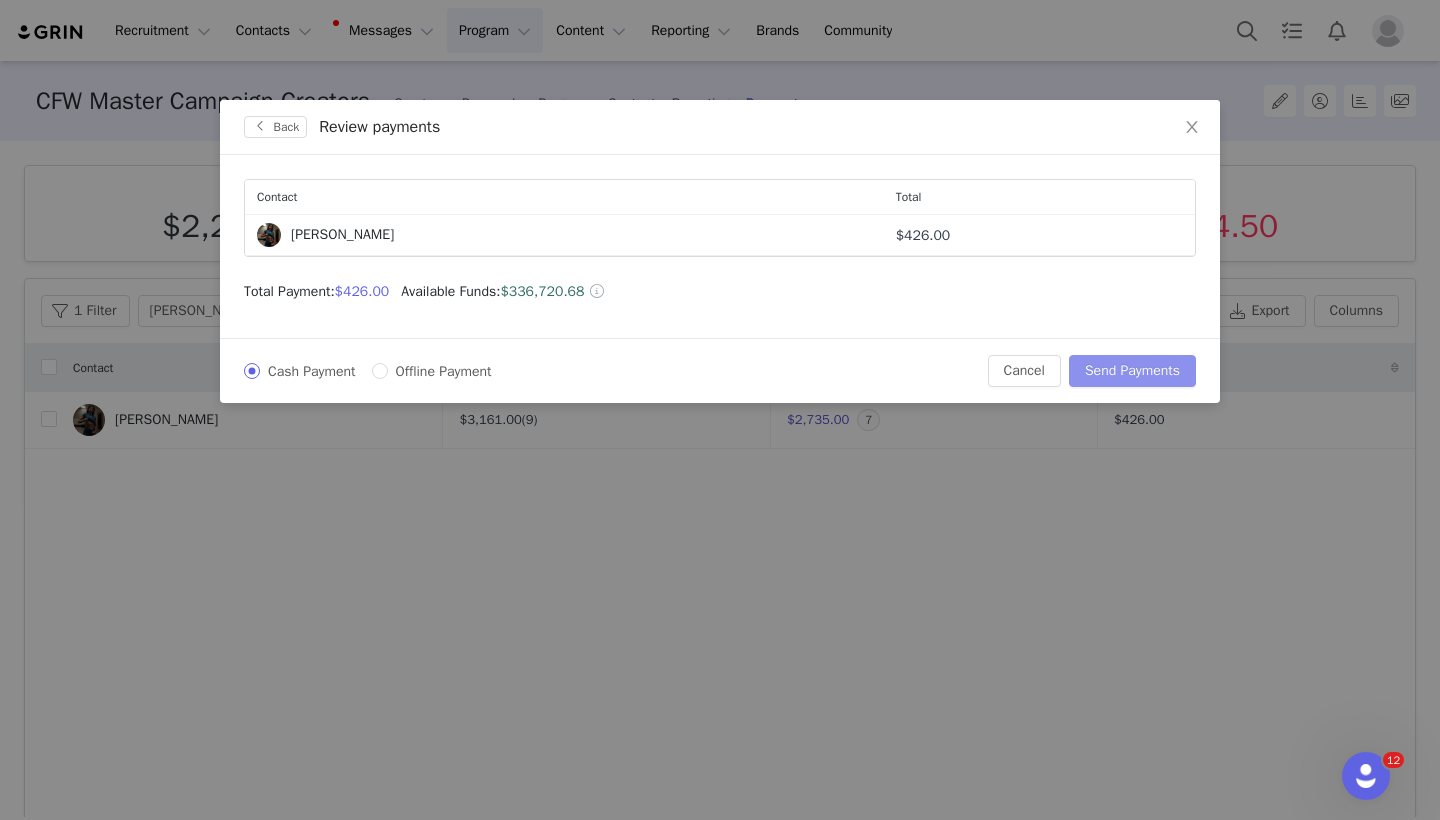 click on "Send Payments" at bounding box center (1132, 371) 